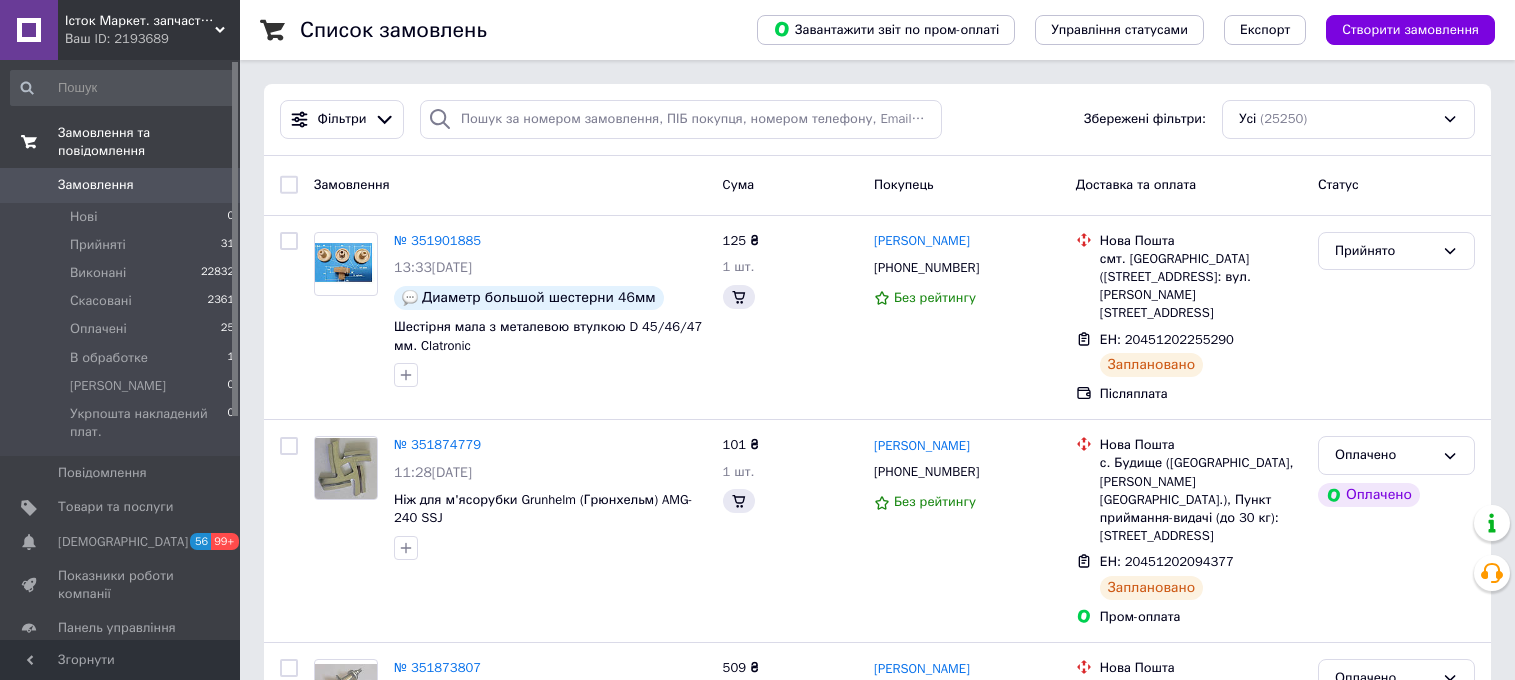 click on "Замовлення" at bounding box center (96, 185) 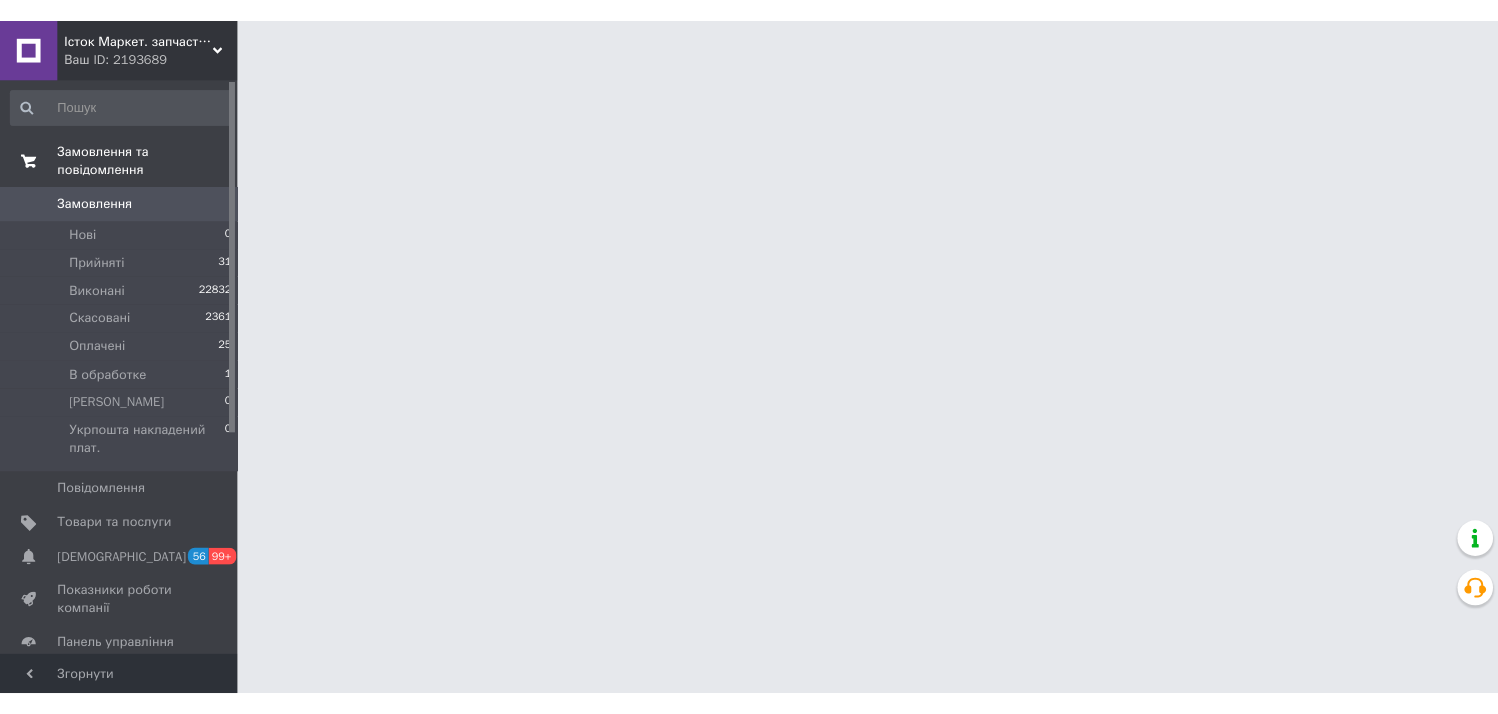 scroll, scrollTop: 0, scrollLeft: 0, axis: both 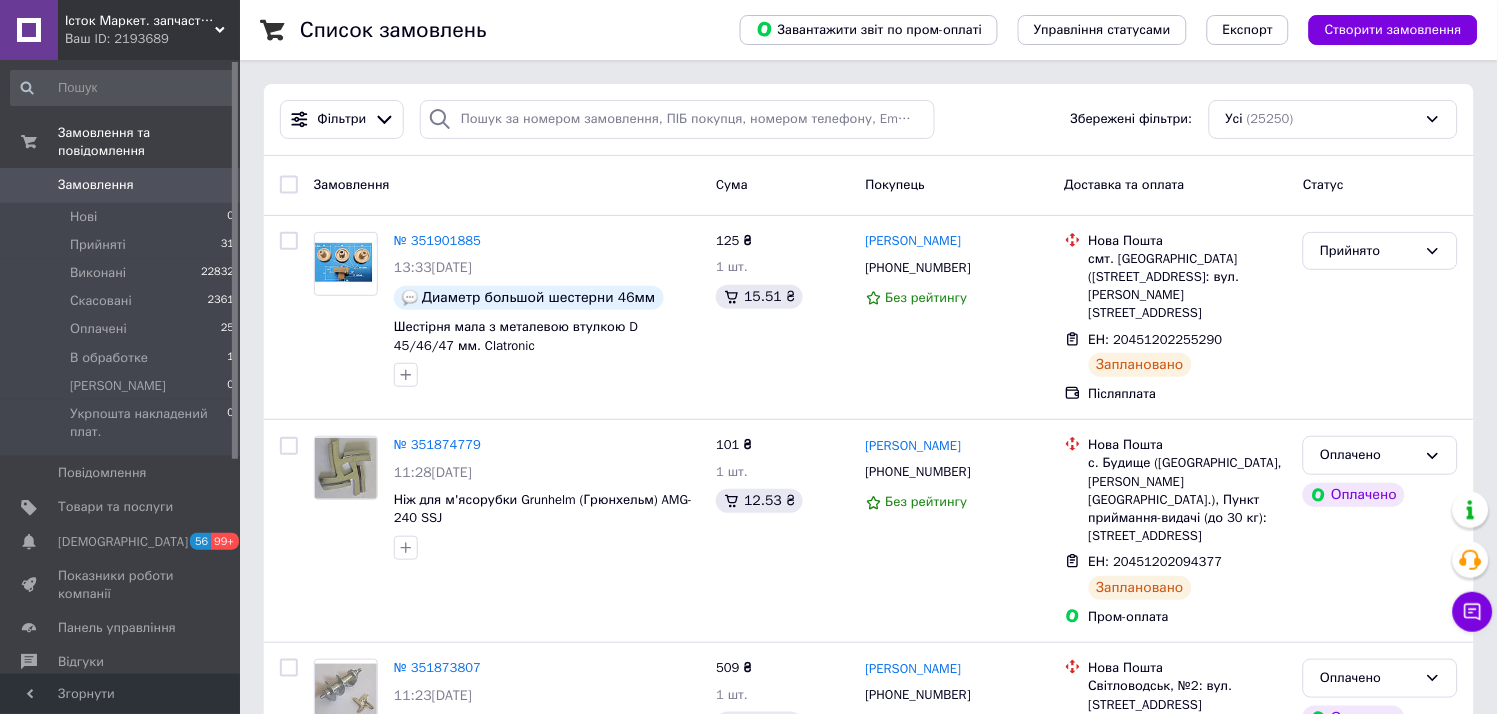 click on "Замовлення" at bounding box center (96, 185) 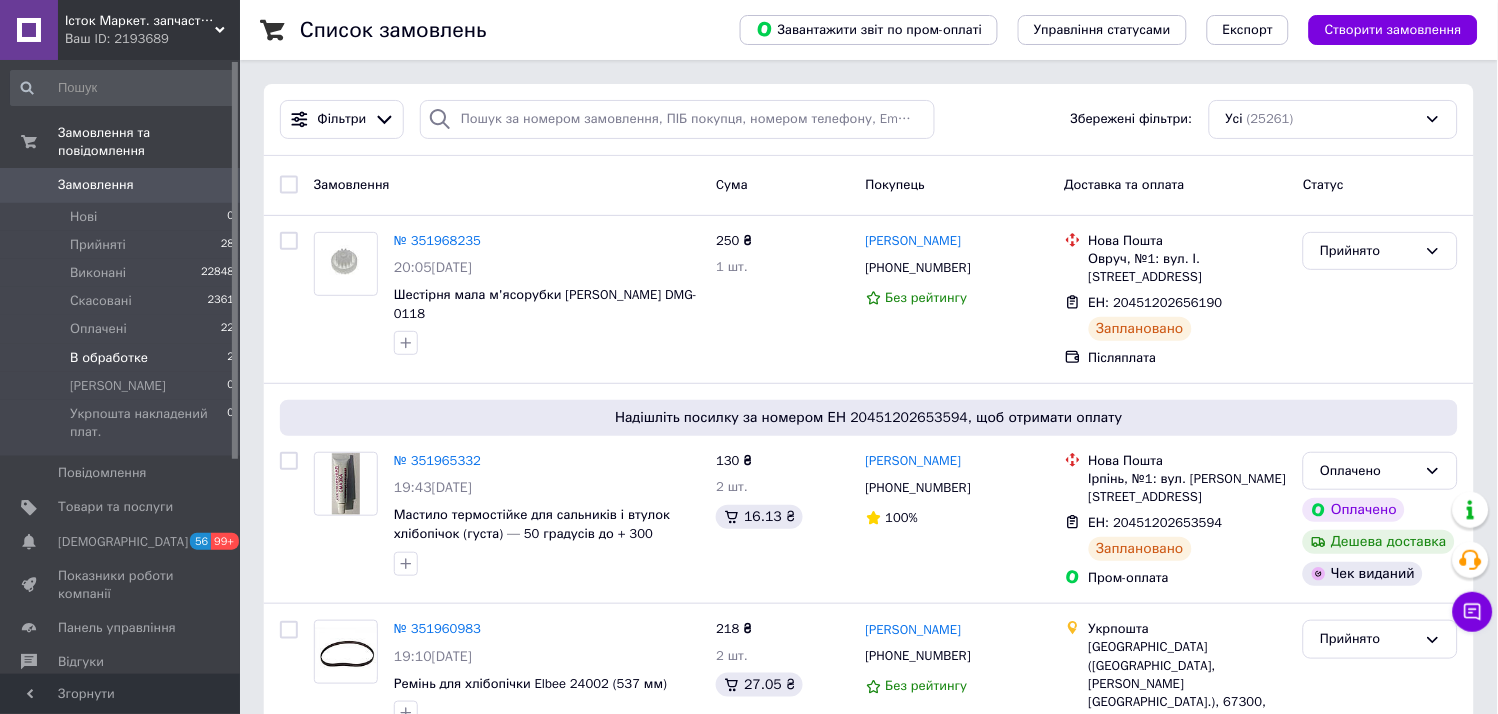 click on "В обработке 2" at bounding box center (123, 358) 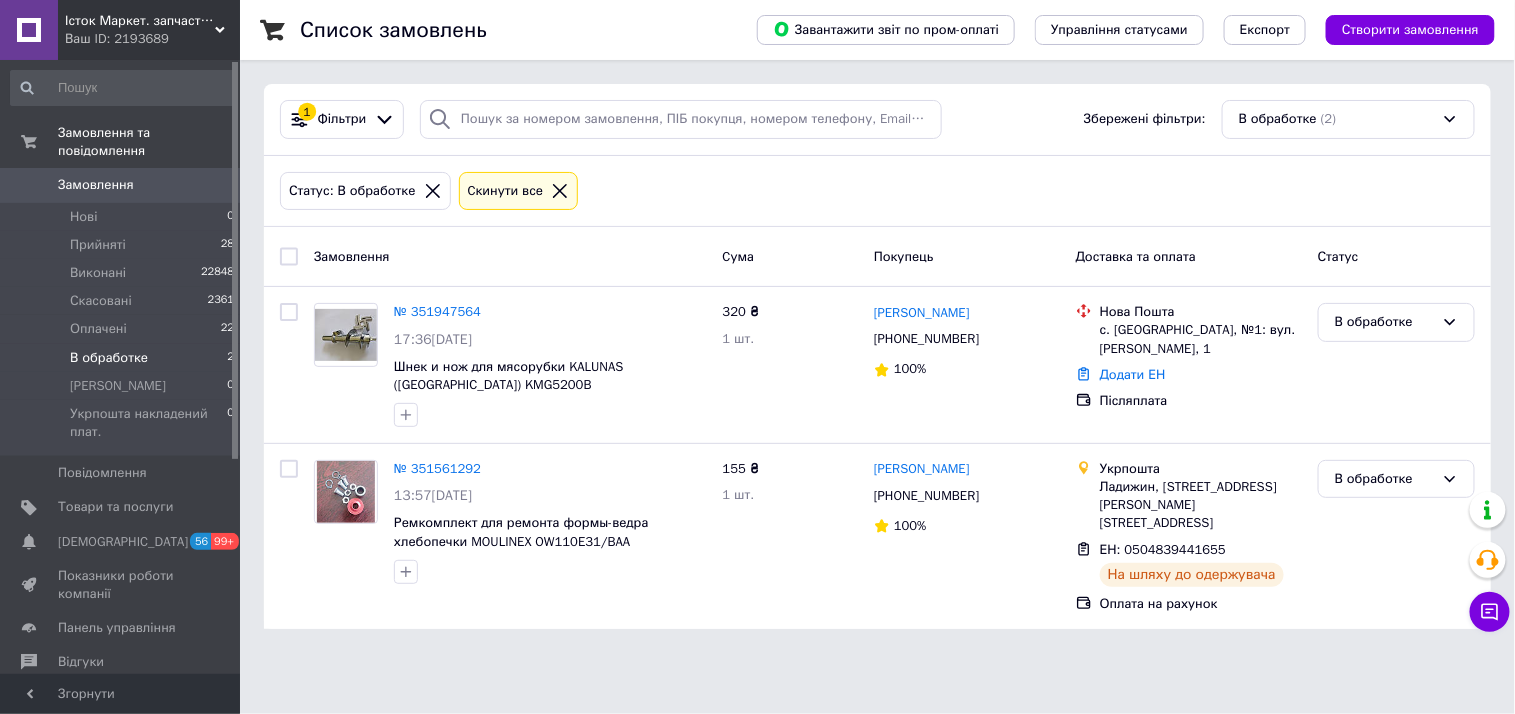 click on "Замовлення" at bounding box center (96, 185) 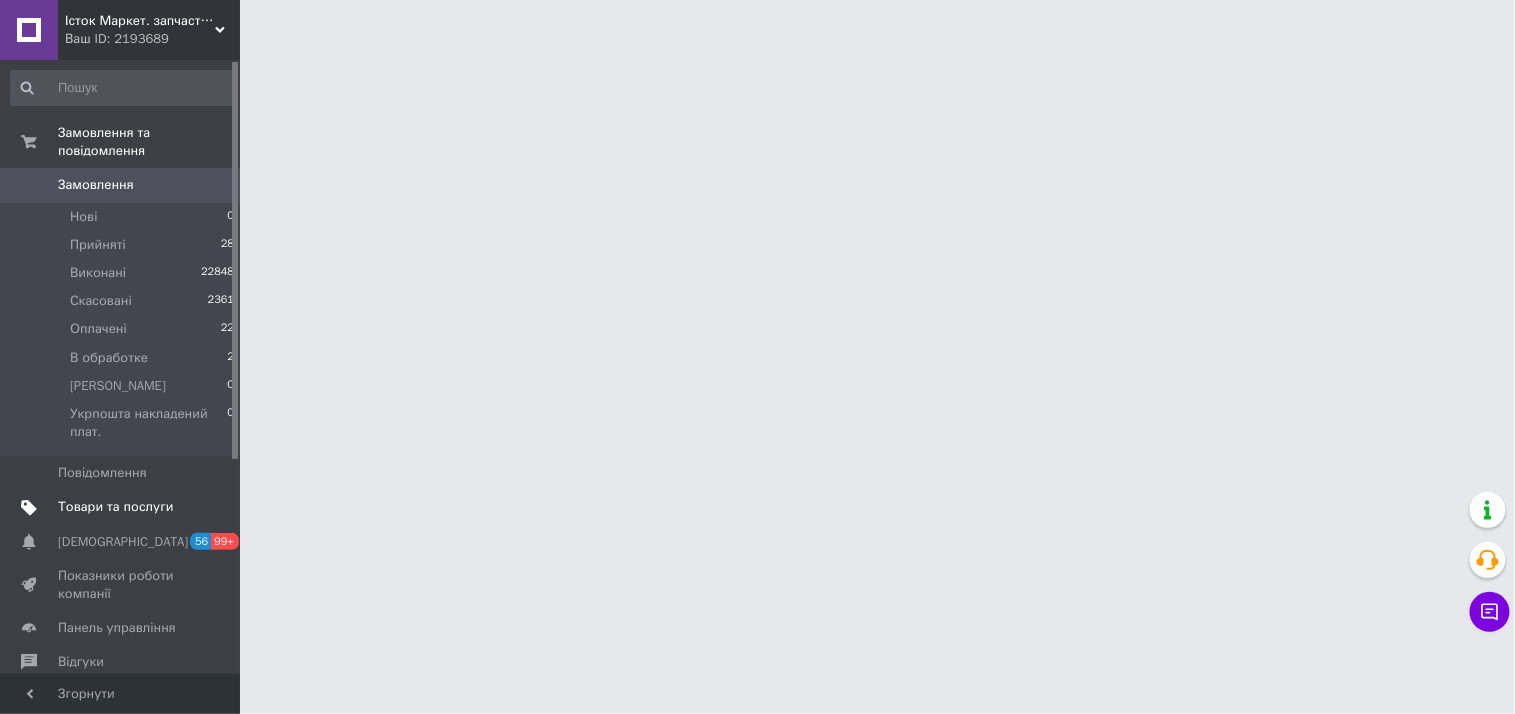 click on "Товари та послуги" at bounding box center (115, 507) 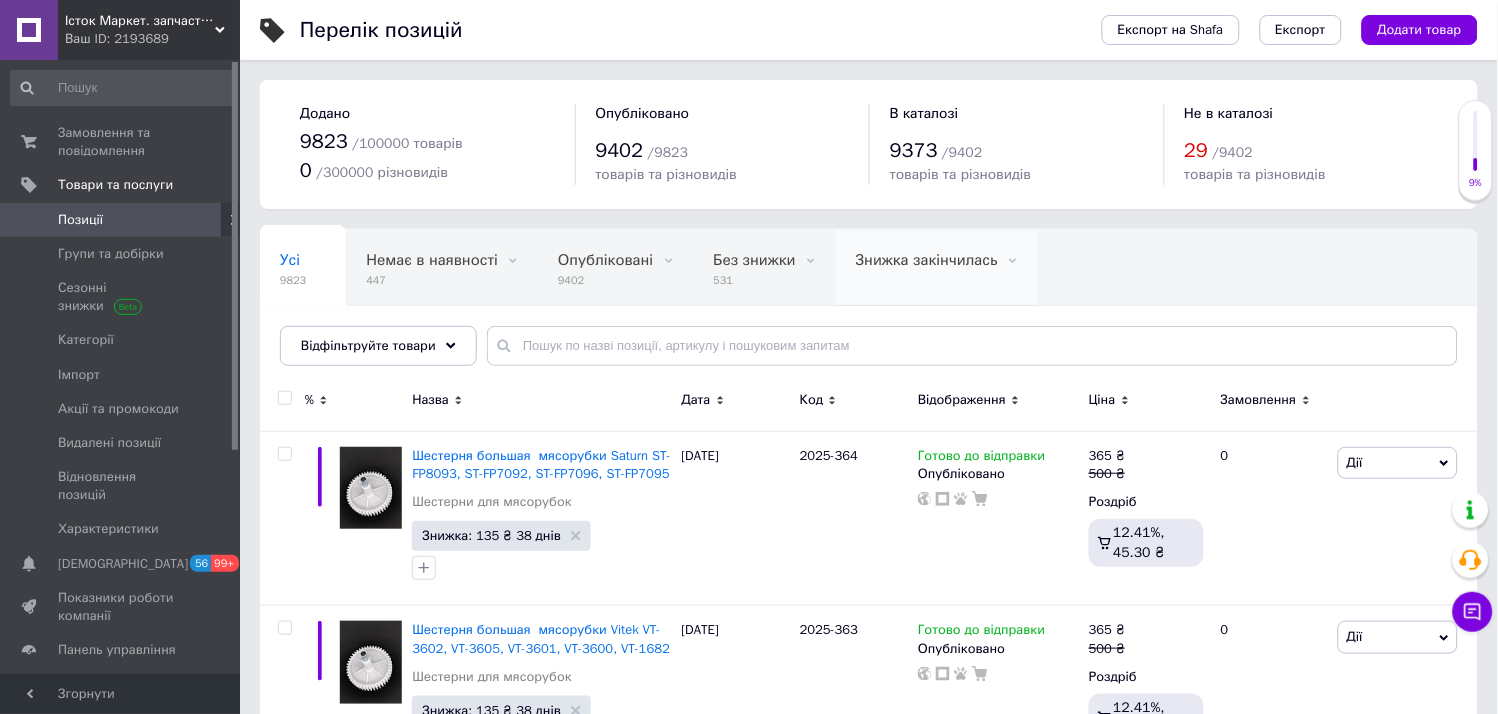 click on "Знижка закінчилась 0" at bounding box center (937, 268) 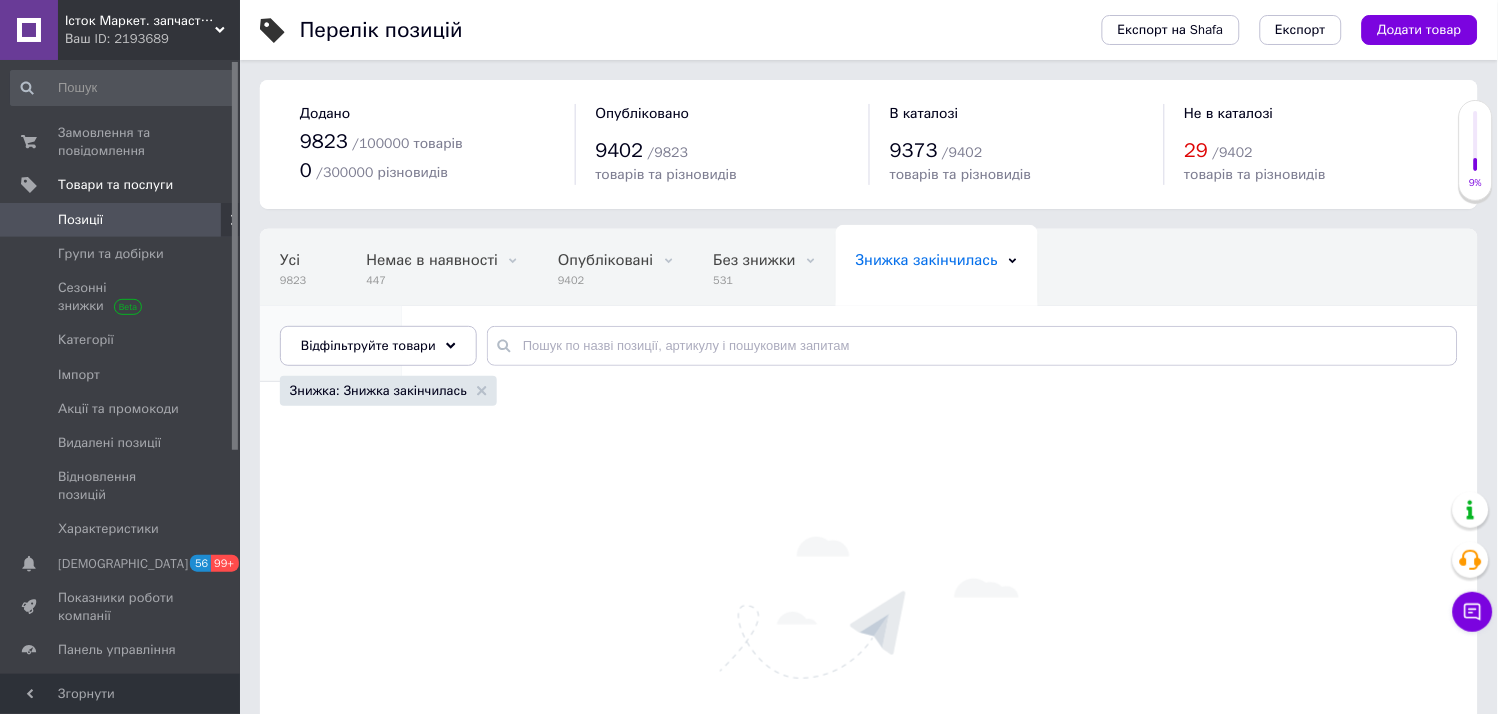 click on "9292" at bounding box center [321, 356] 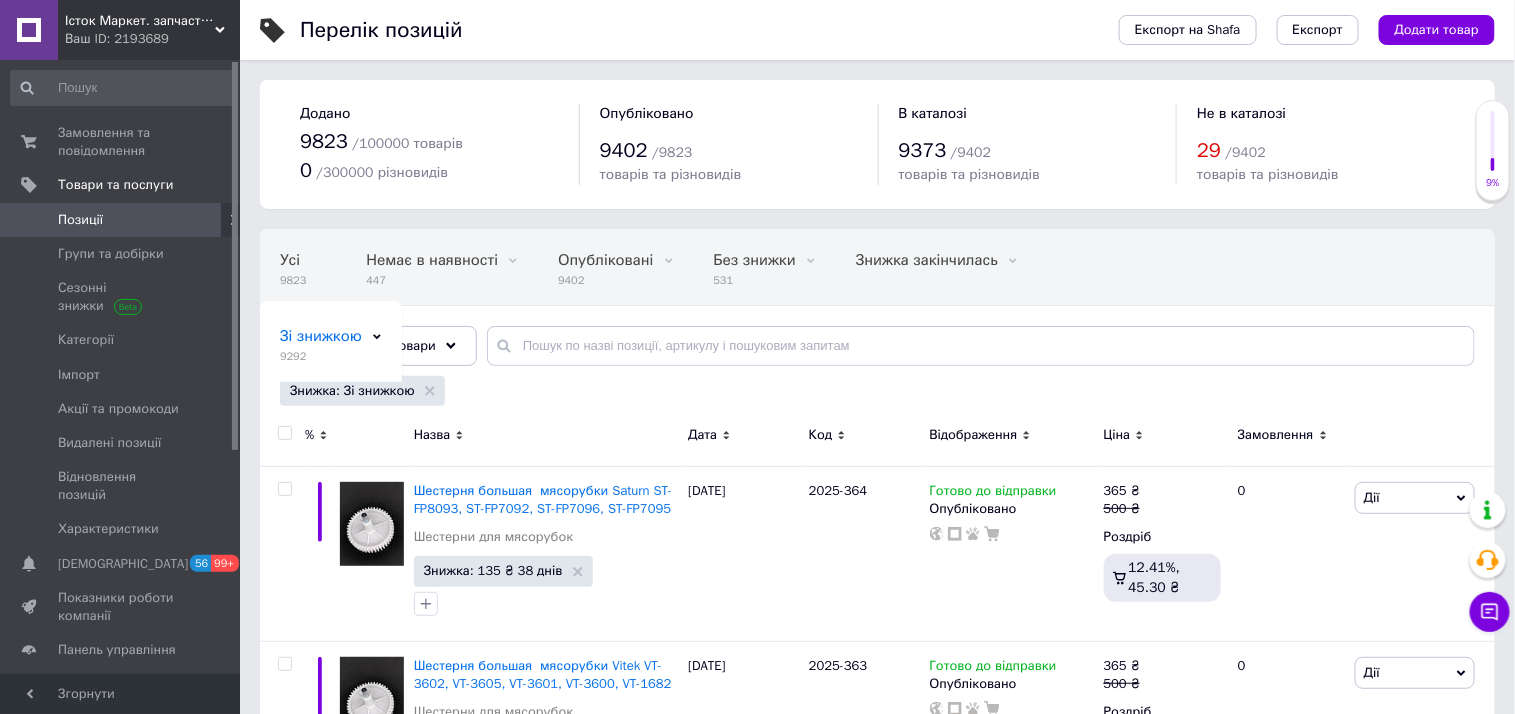 click on "Позиції" at bounding box center (121, 220) 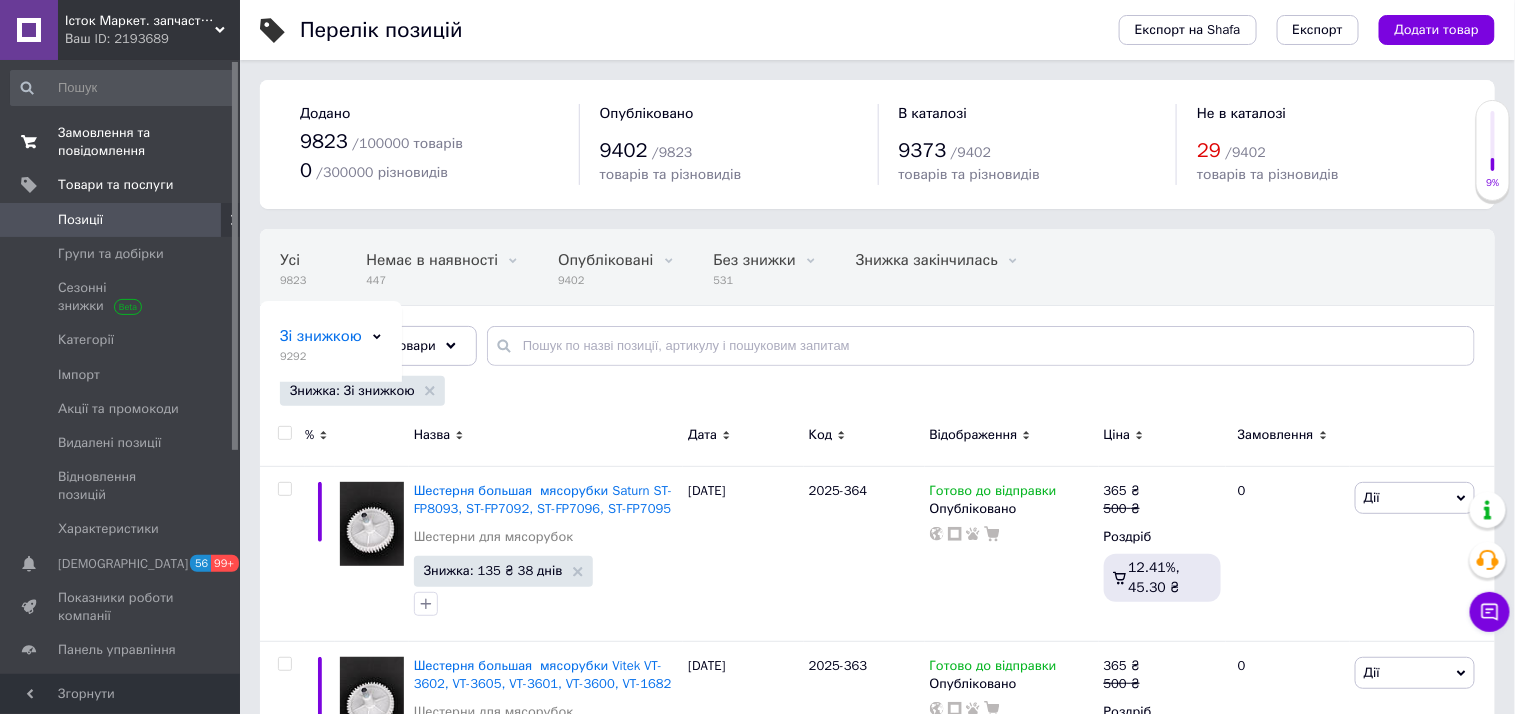 click on "Замовлення та повідомлення" at bounding box center (121, 142) 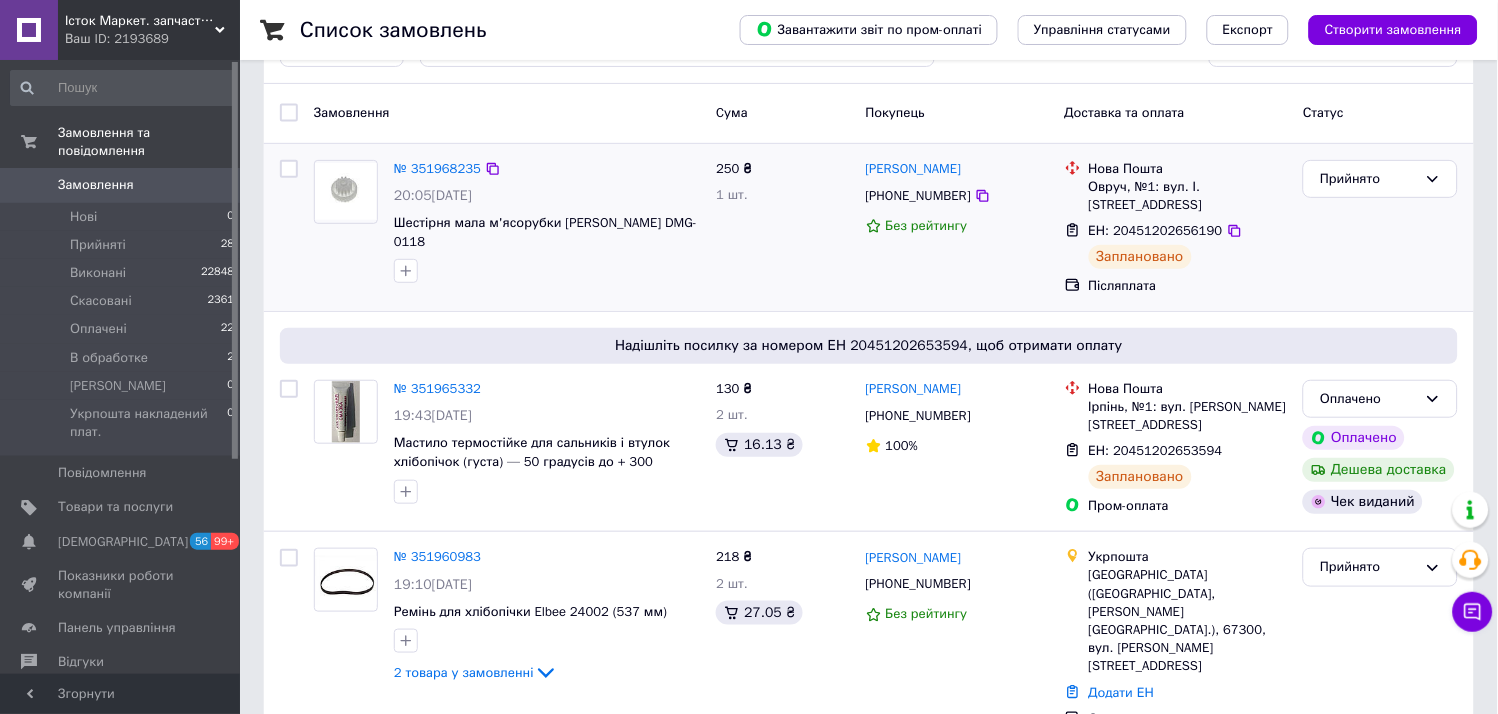 scroll, scrollTop: 111, scrollLeft: 0, axis: vertical 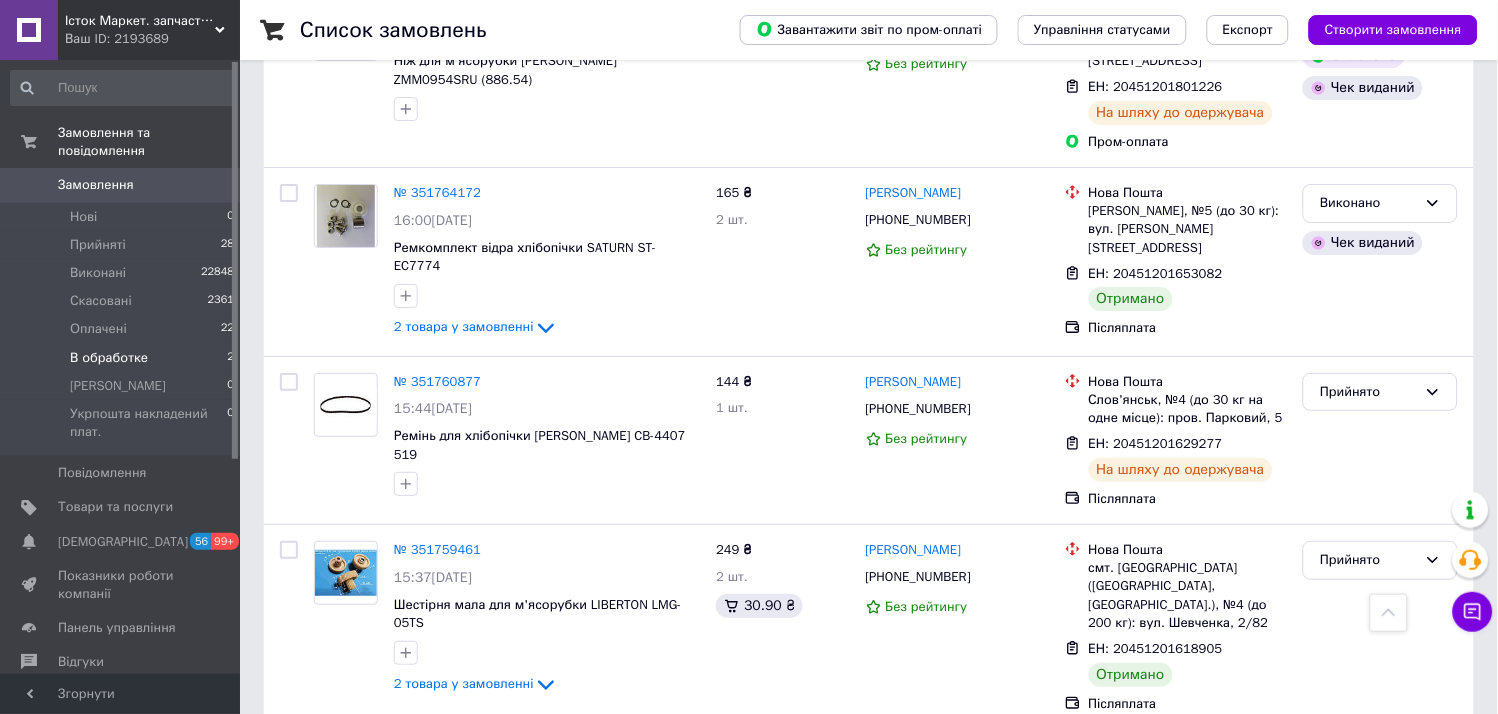 click on "В обработке" at bounding box center (109, 358) 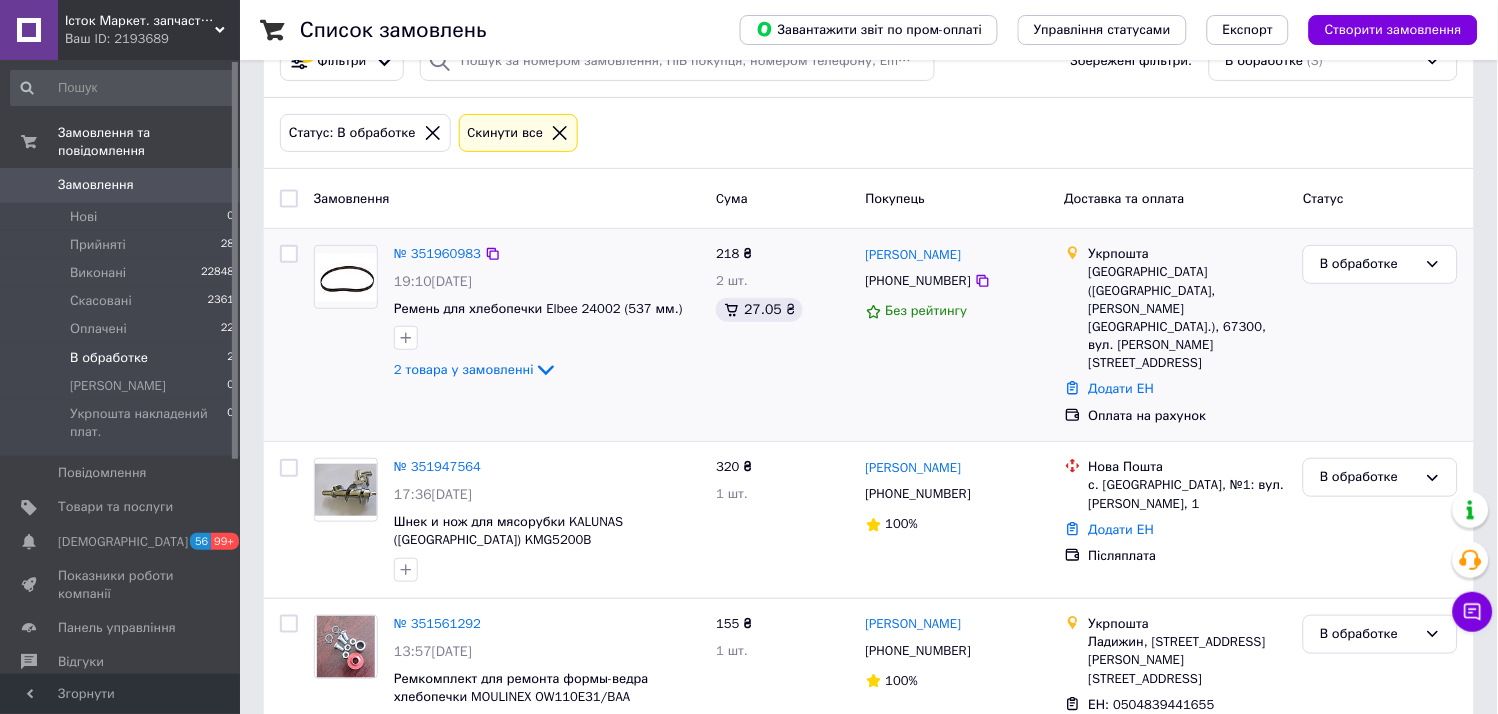 scroll, scrollTop: 91, scrollLeft: 0, axis: vertical 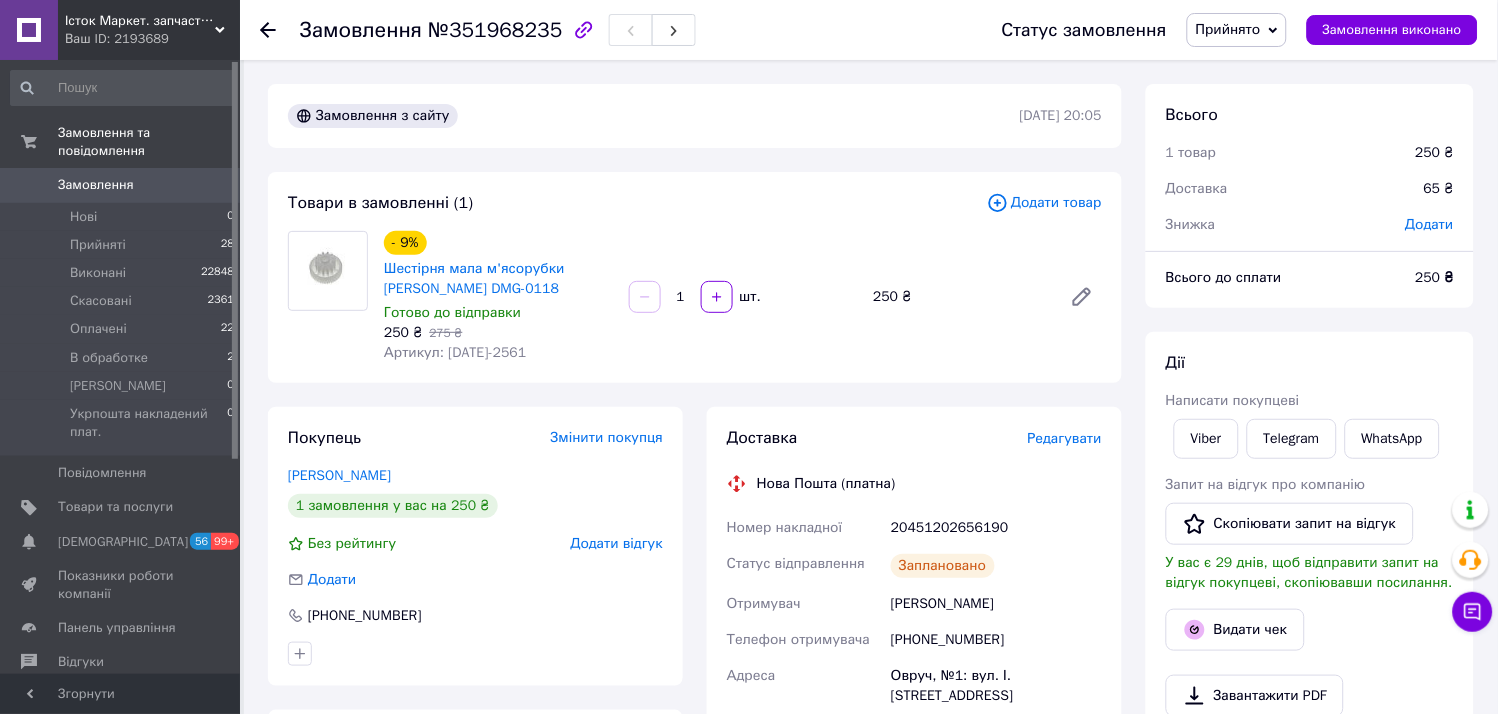 click on "Замовлення 0" at bounding box center (123, 185) 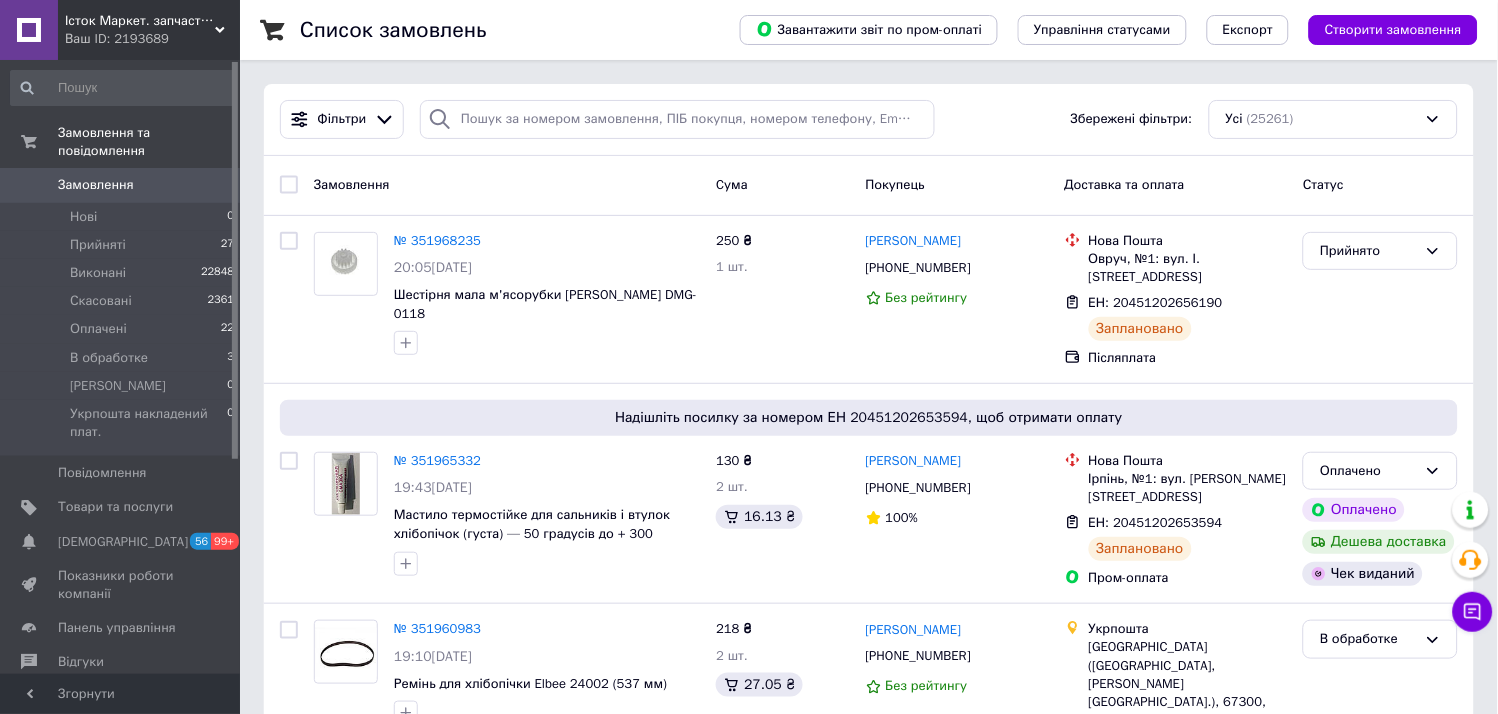 click on "Замовлення" at bounding box center (96, 185) 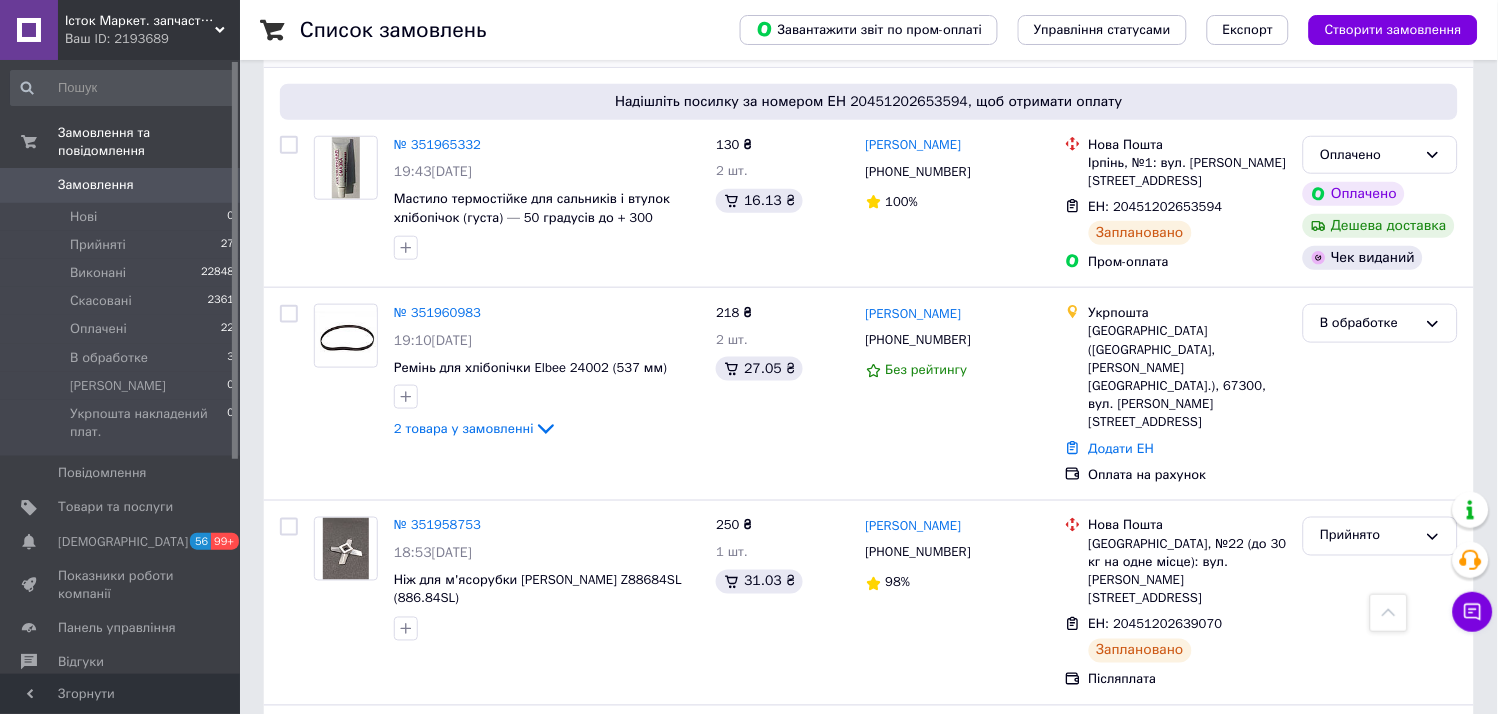 scroll, scrollTop: 0, scrollLeft: 0, axis: both 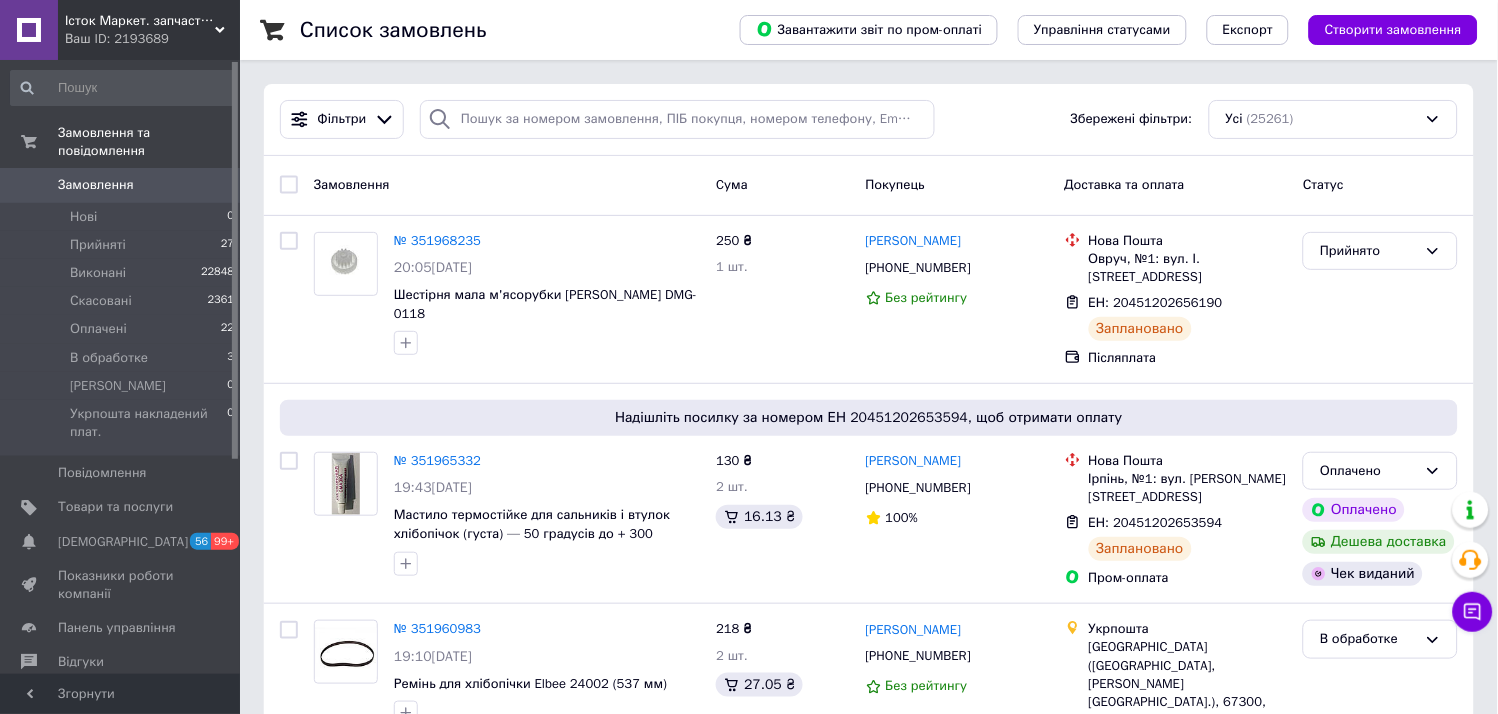 click on "Замовлення" at bounding box center (96, 185) 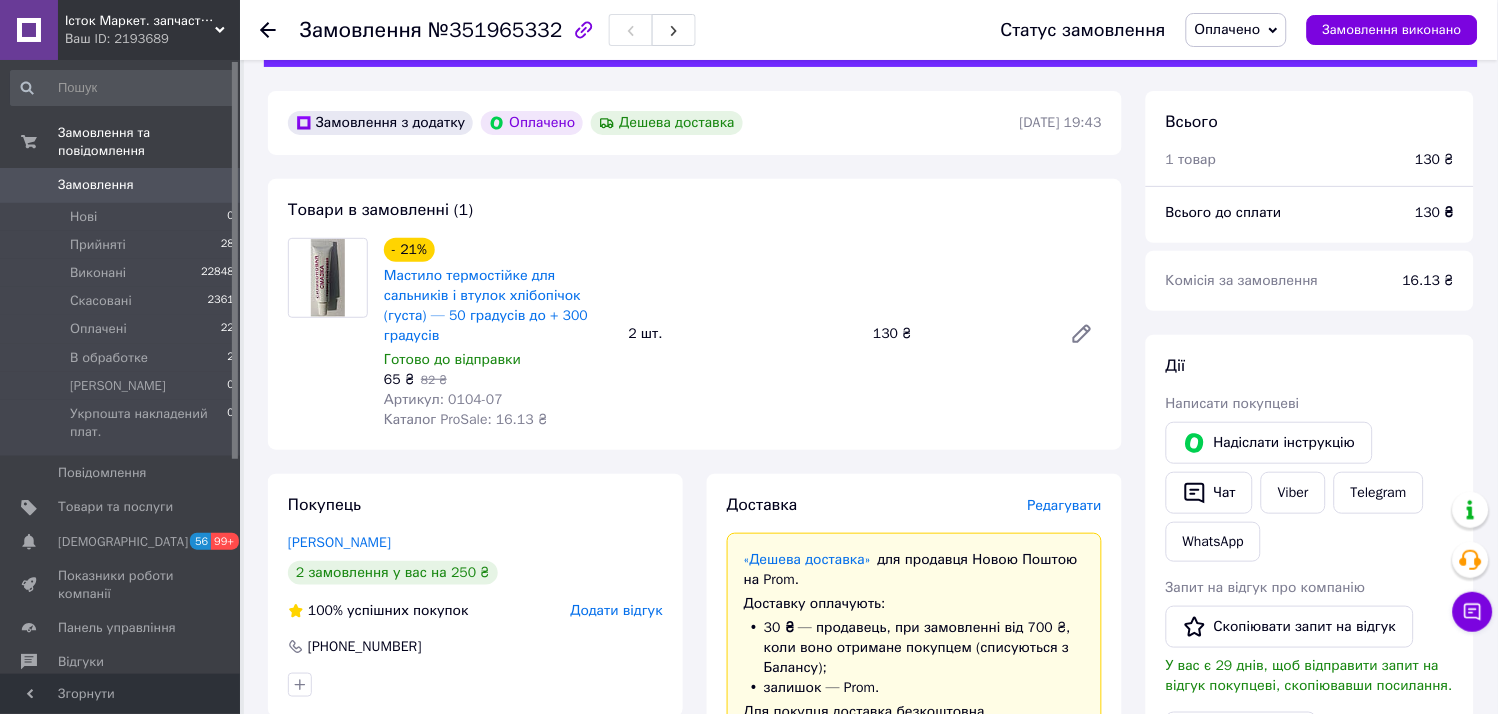 scroll, scrollTop: 0, scrollLeft: 0, axis: both 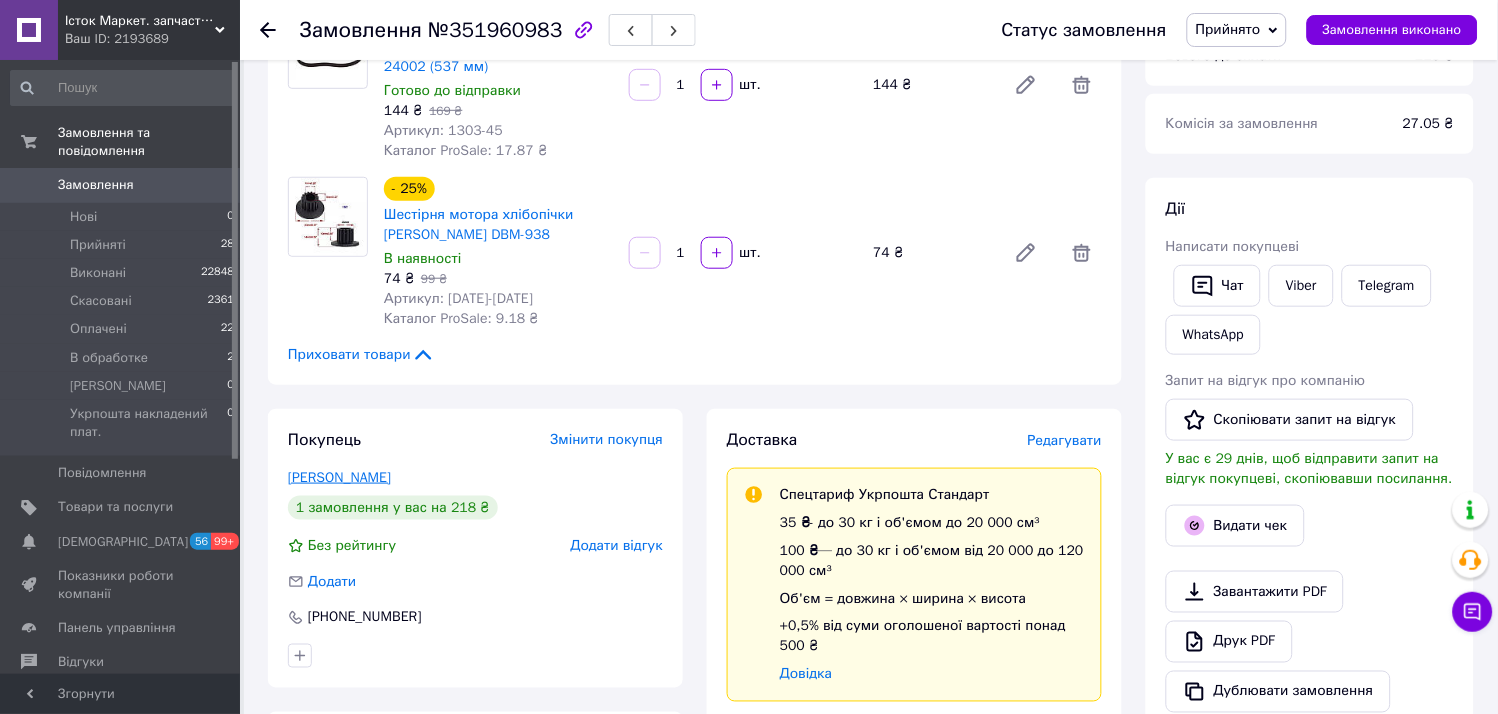 click on "Драчук Людмила" at bounding box center [339, 477] 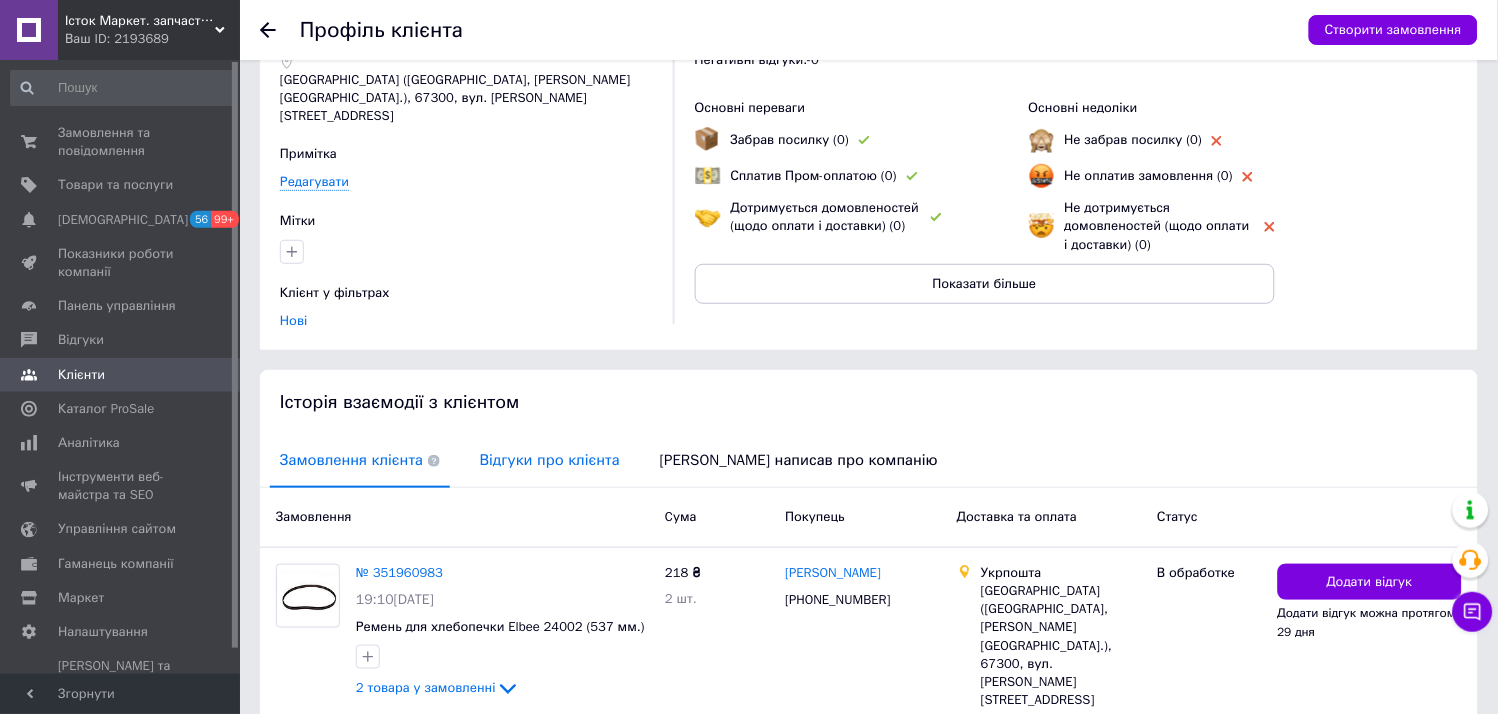 click on "Відгуки про клієнта" at bounding box center (550, 460) 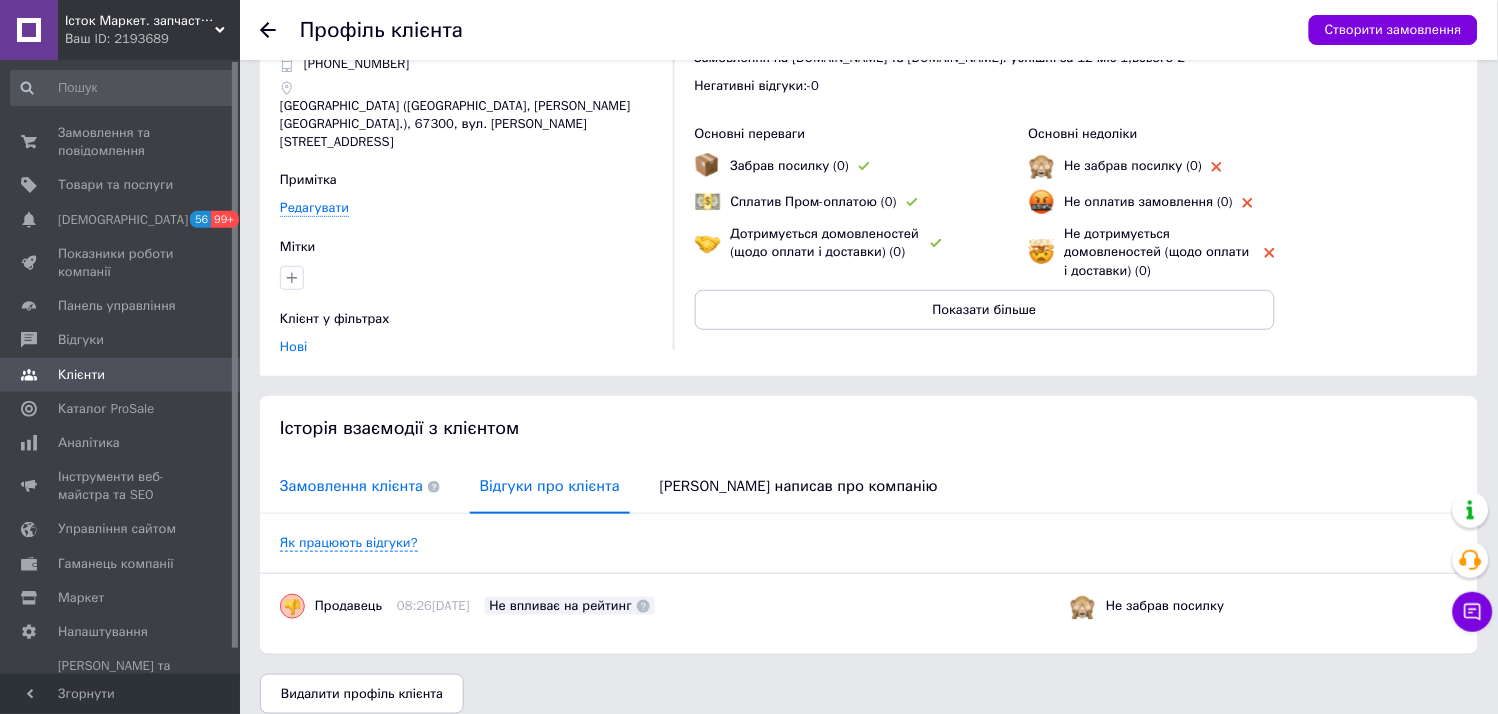 click on "Замовлення клієнта" at bounding box center (360, 486) 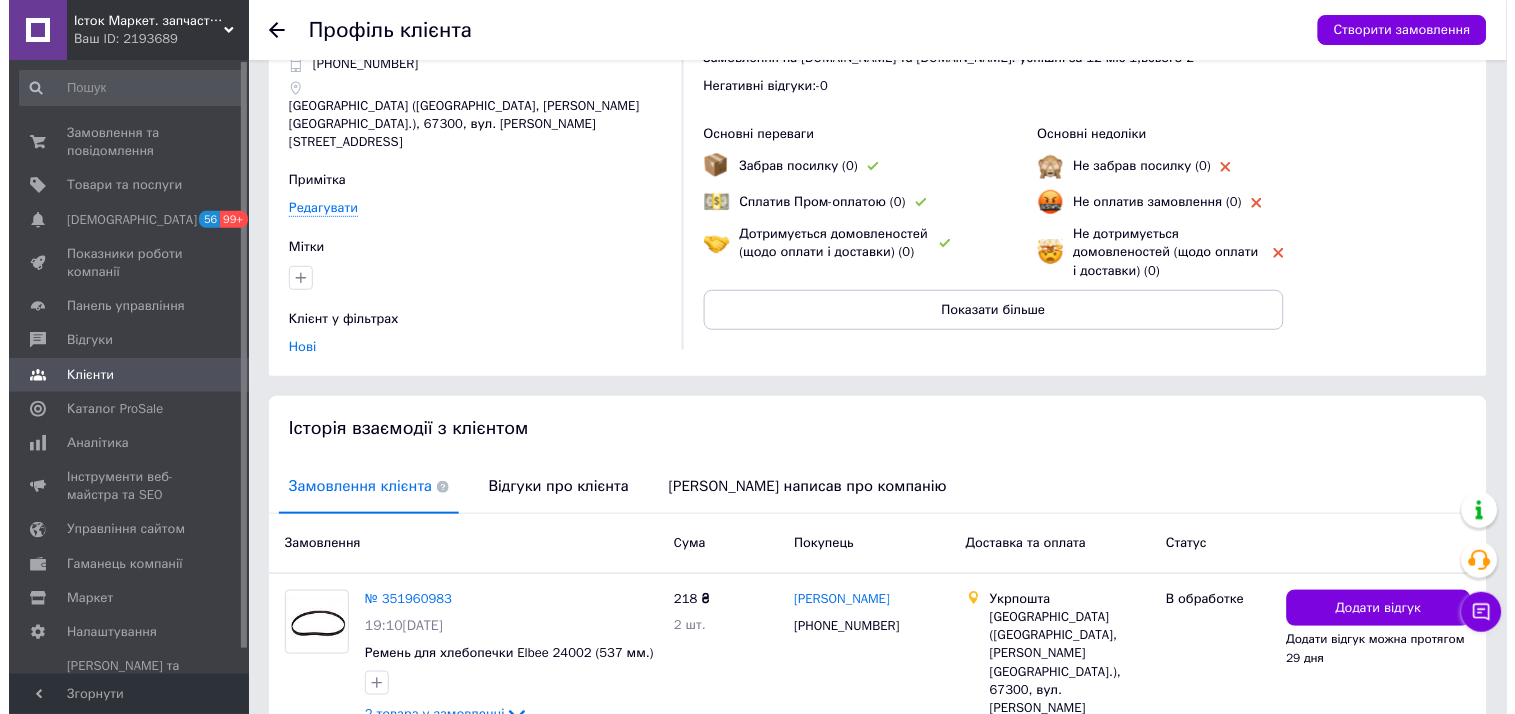 scroll, scrollTop: 111, scrollLeft: 0, axis: vertical 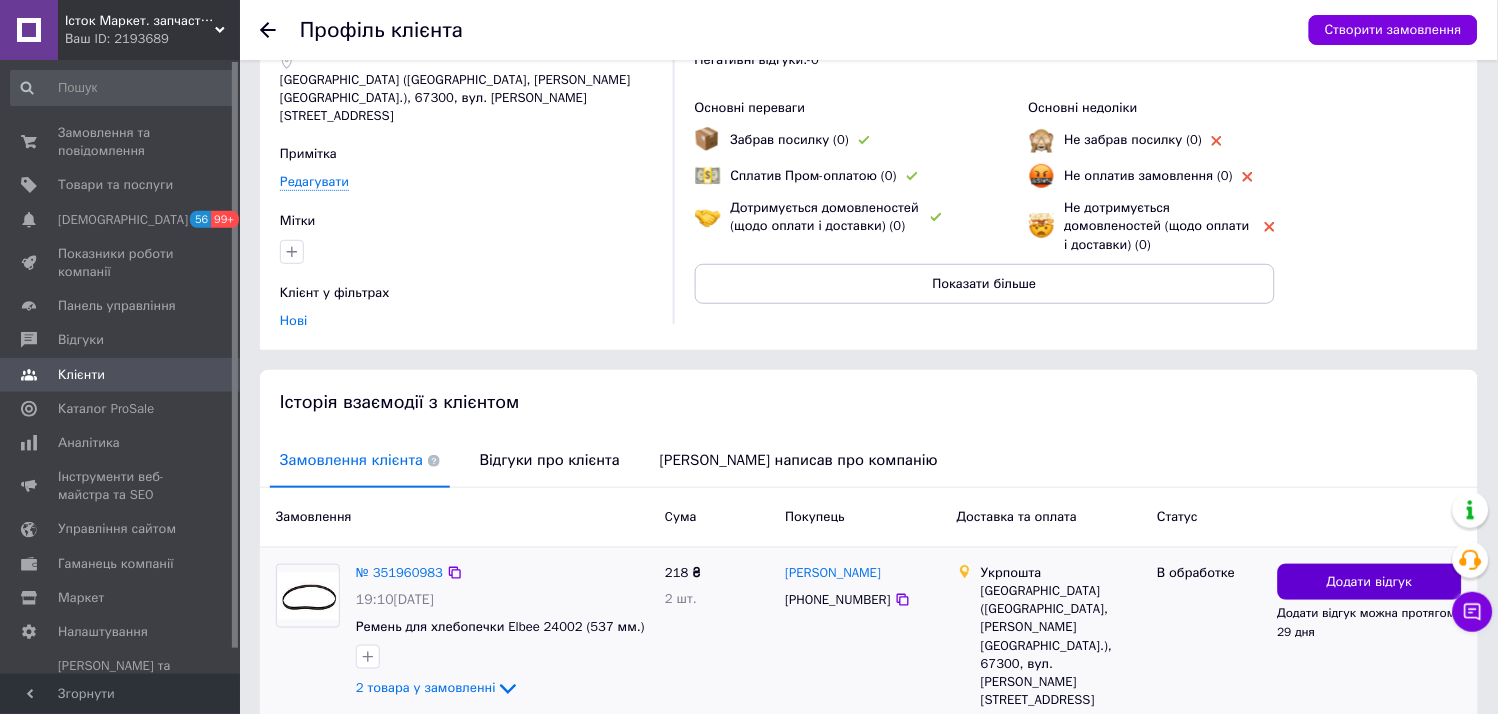 click on "Додати відгук" at bounding box center [1370, 582] 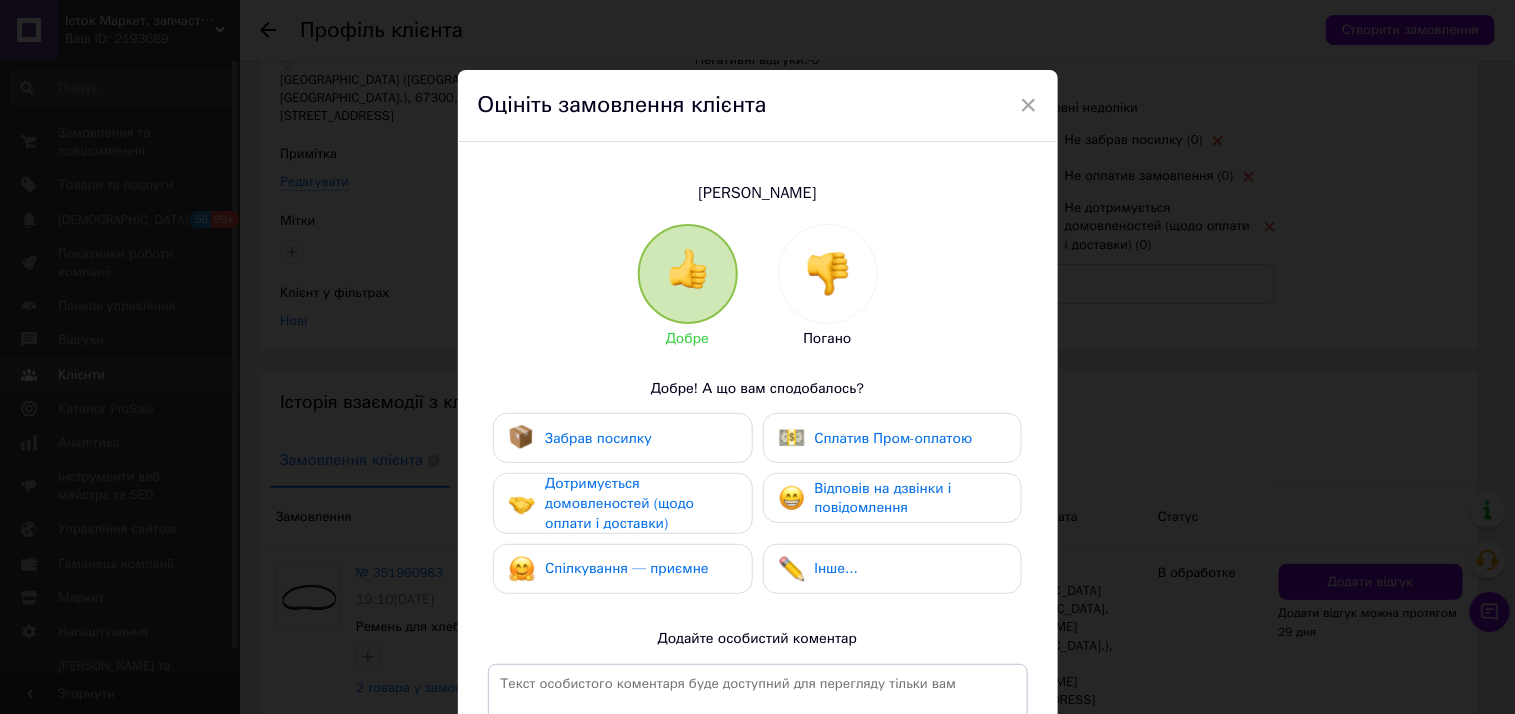 click at bounding box center [828, 274] 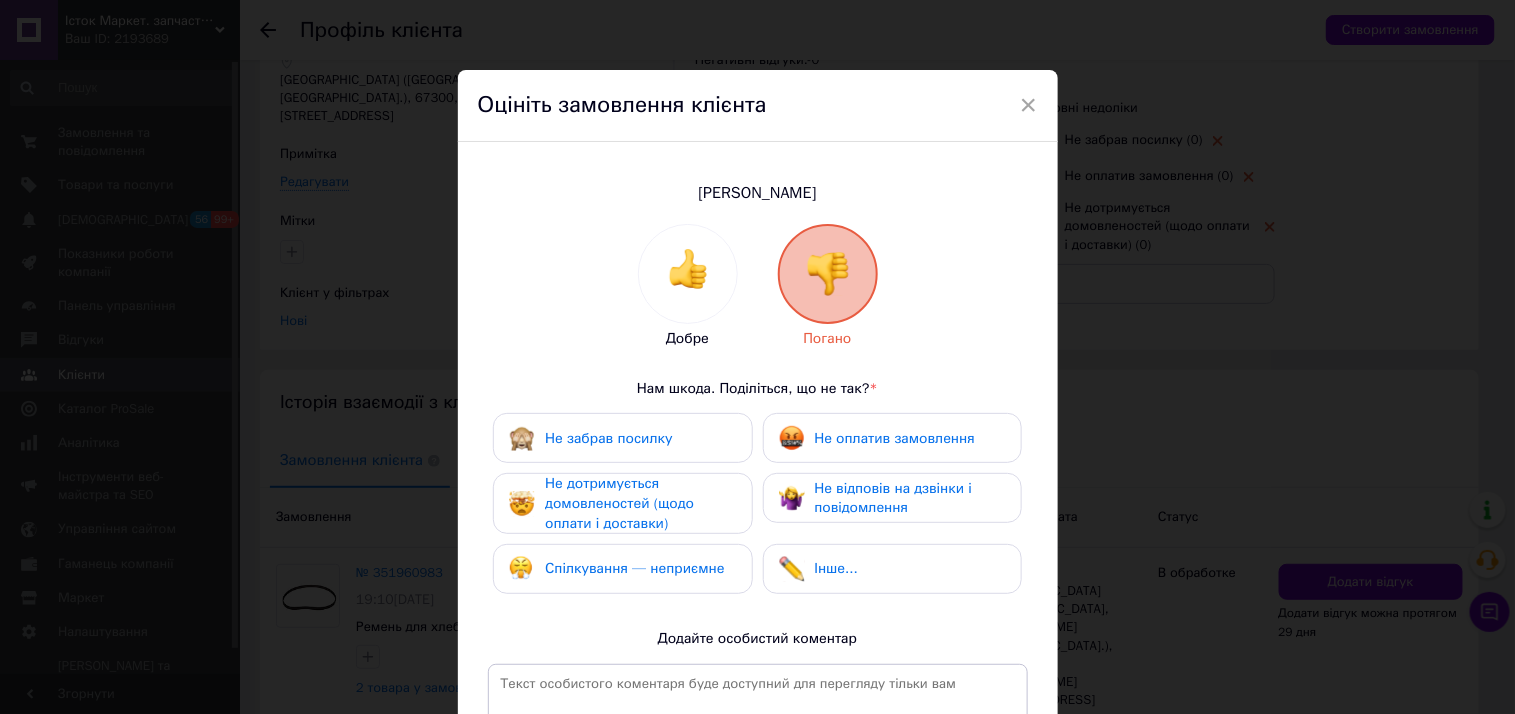 click on "Не оплатив замовлення" at bounding box center (877, 438) 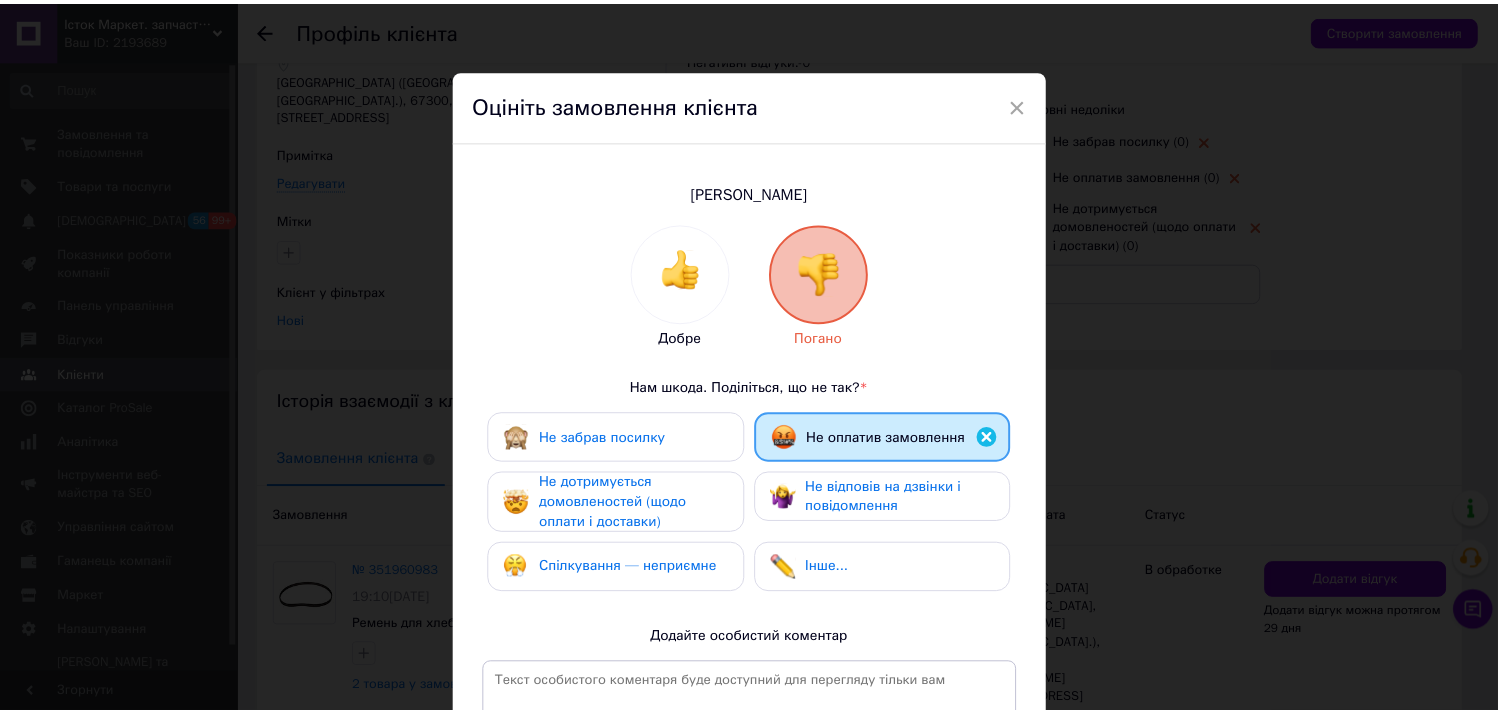 scroll, scrollTop: 283, scrollLeft: 0, axis: vertical 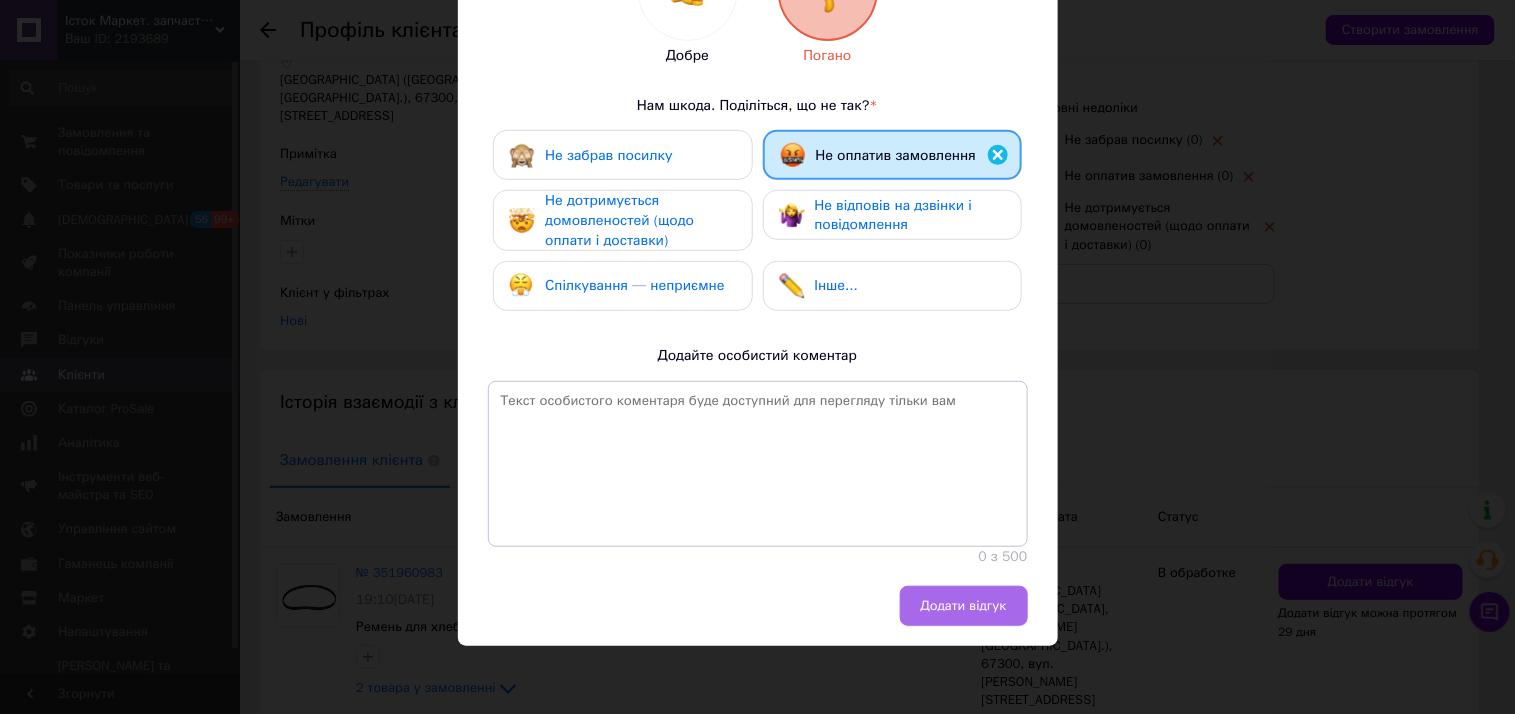 click on "Додати відгук" at bounding box center [964, 606] 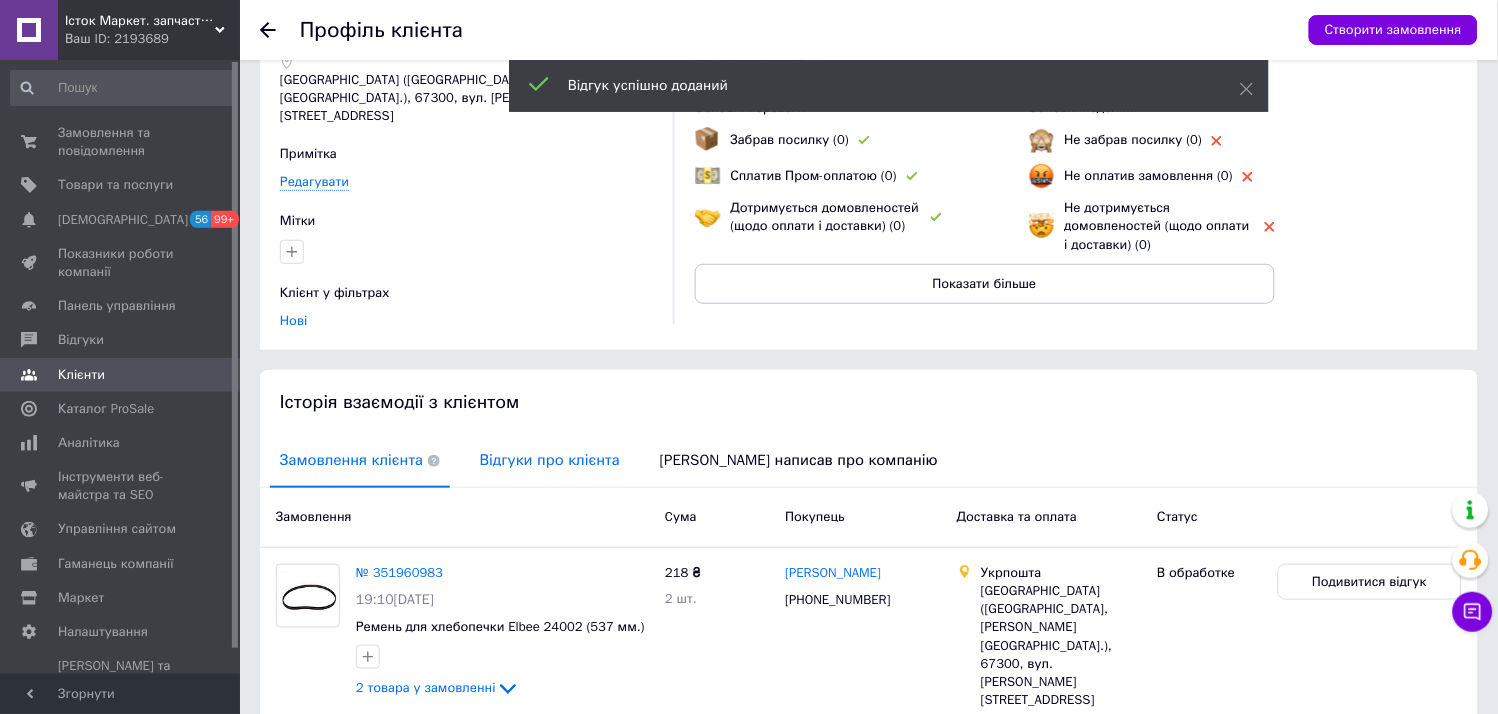 click on "Відгуки про клієнта" at bounding box center [550, 460] 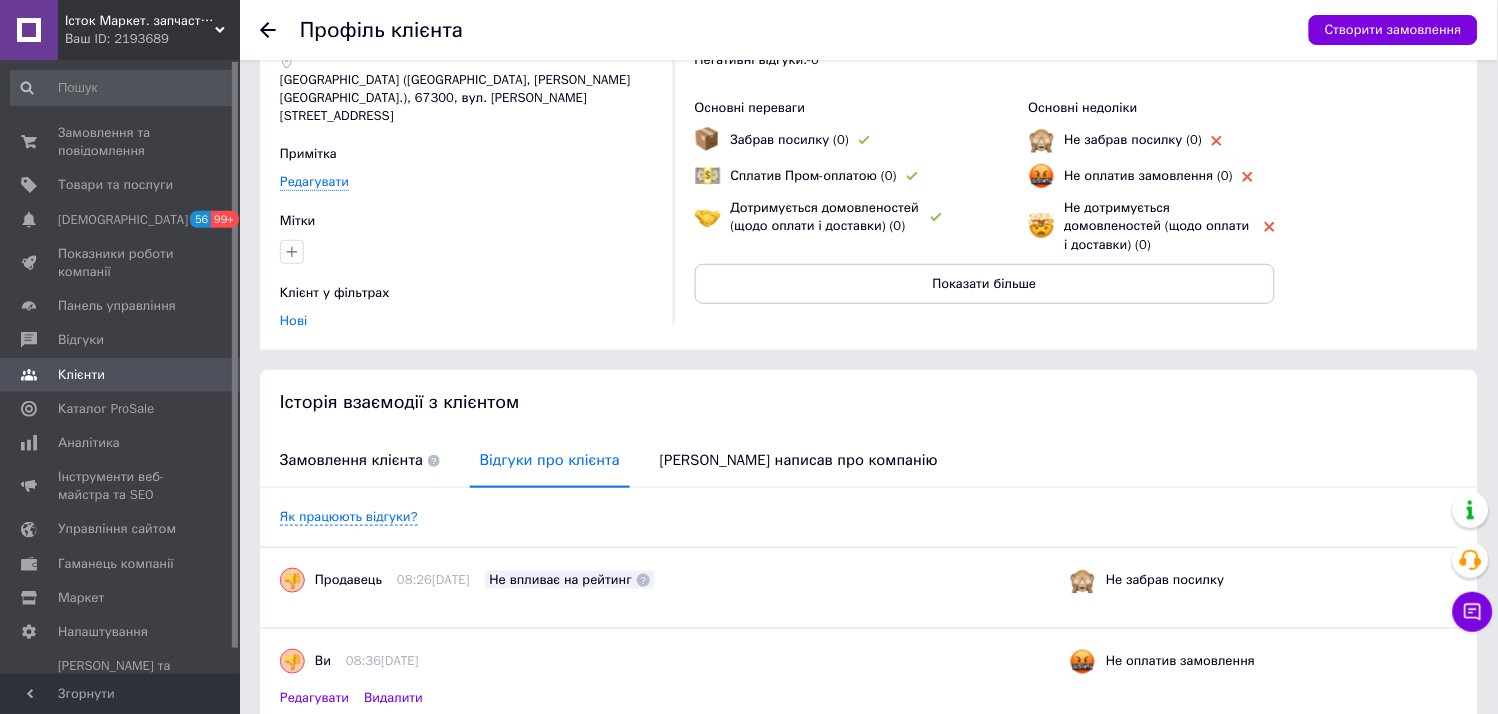 scroll, scrollTop: 0, scrollLeft: 0, axis: both 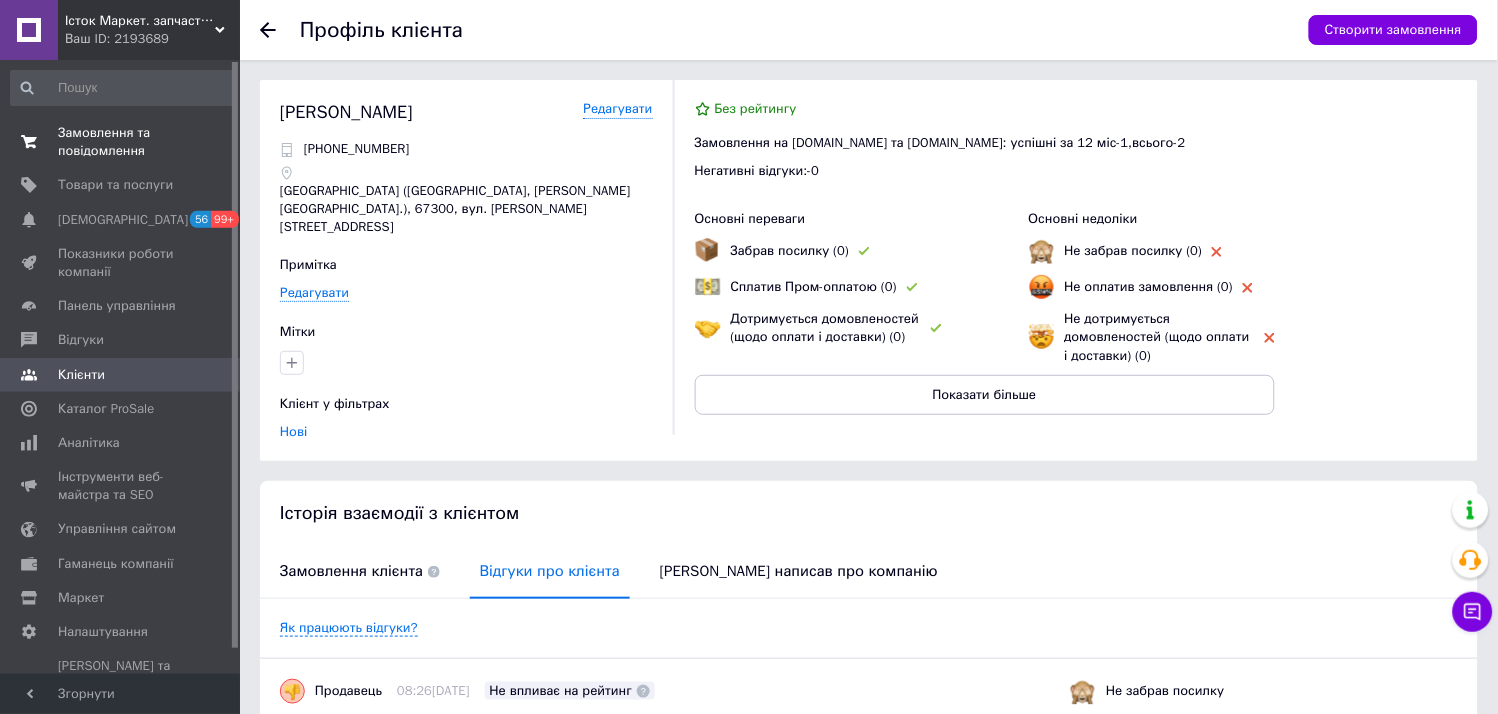 click on "Замовлення та повідомлення" at bounding box center [121, 142] 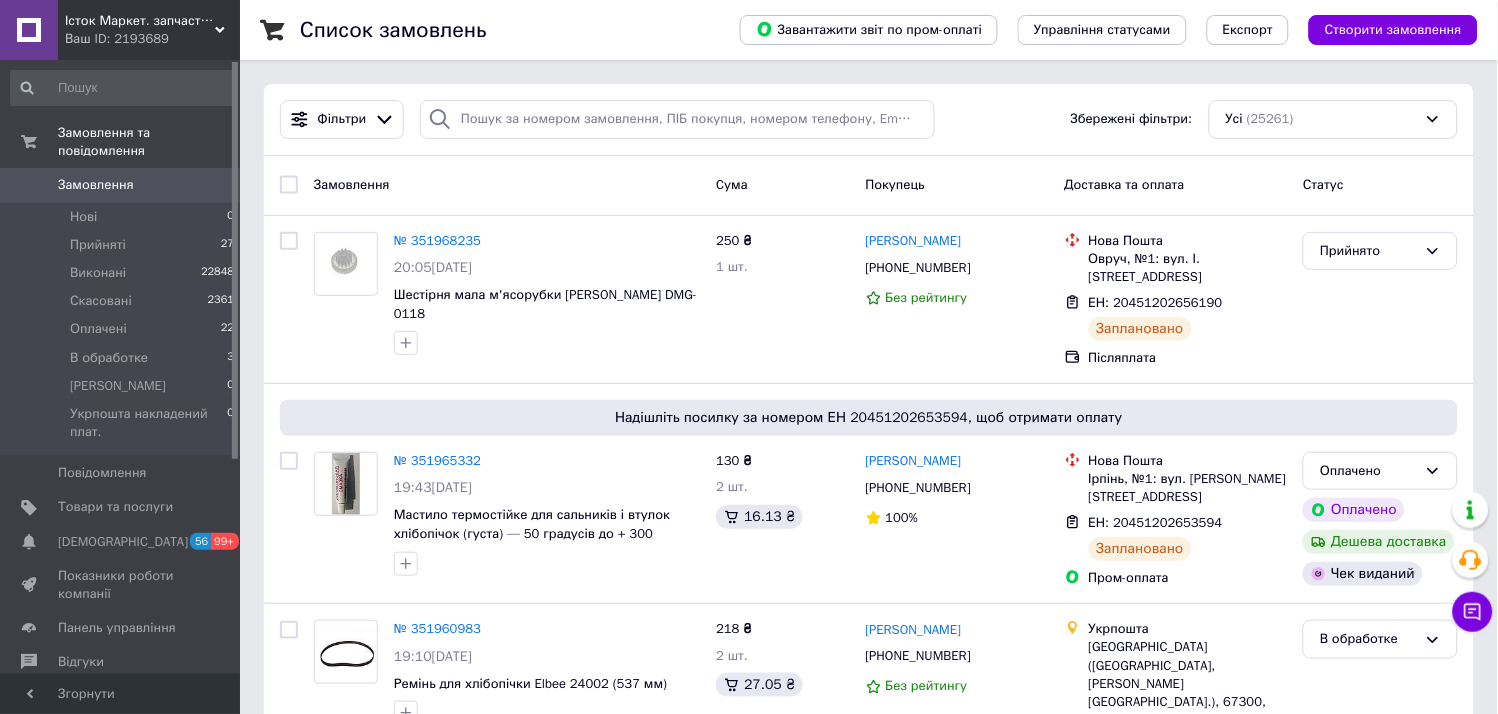 click on "Ваш ID: 2193689" at bounding box center (152, 39) 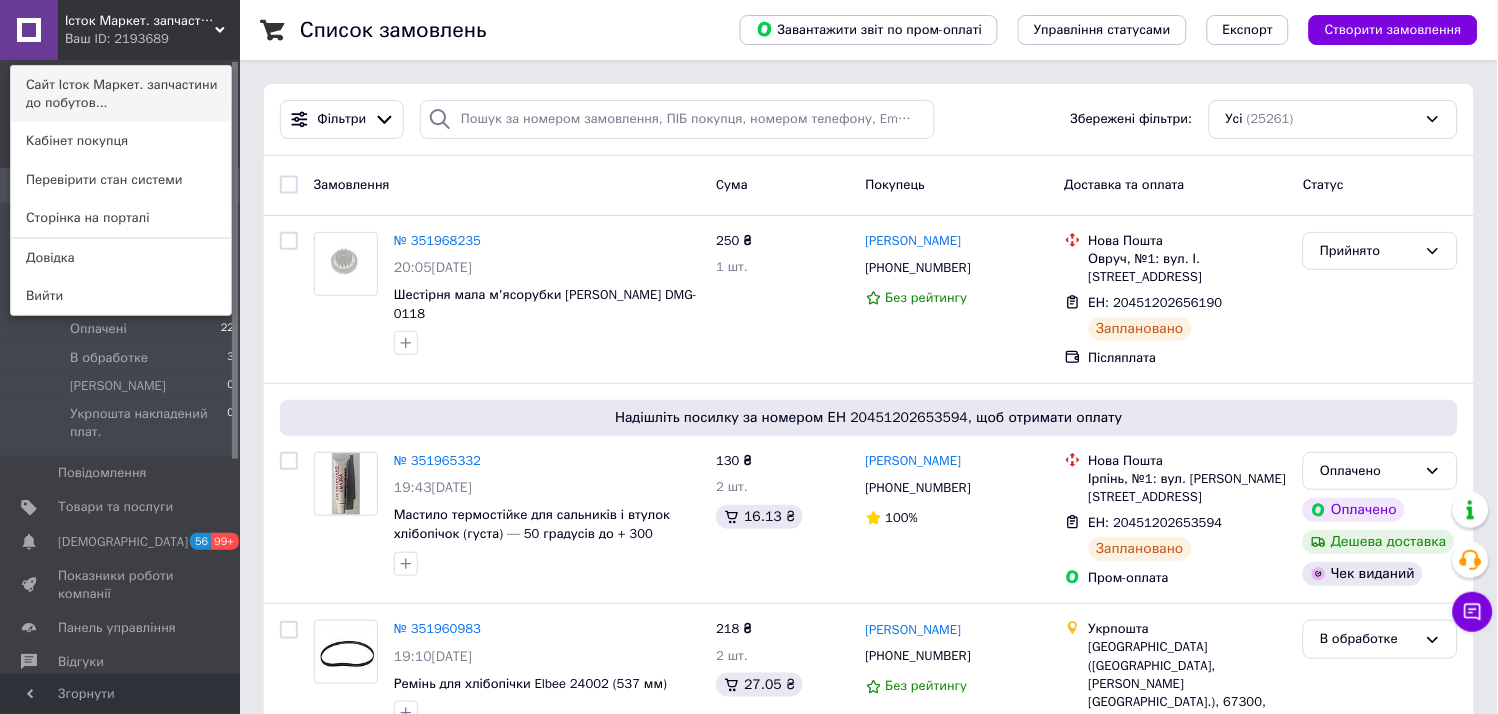 click on "Сайт Істок Маркет. запчастини до побутов..." at bounding box center (121, 94) 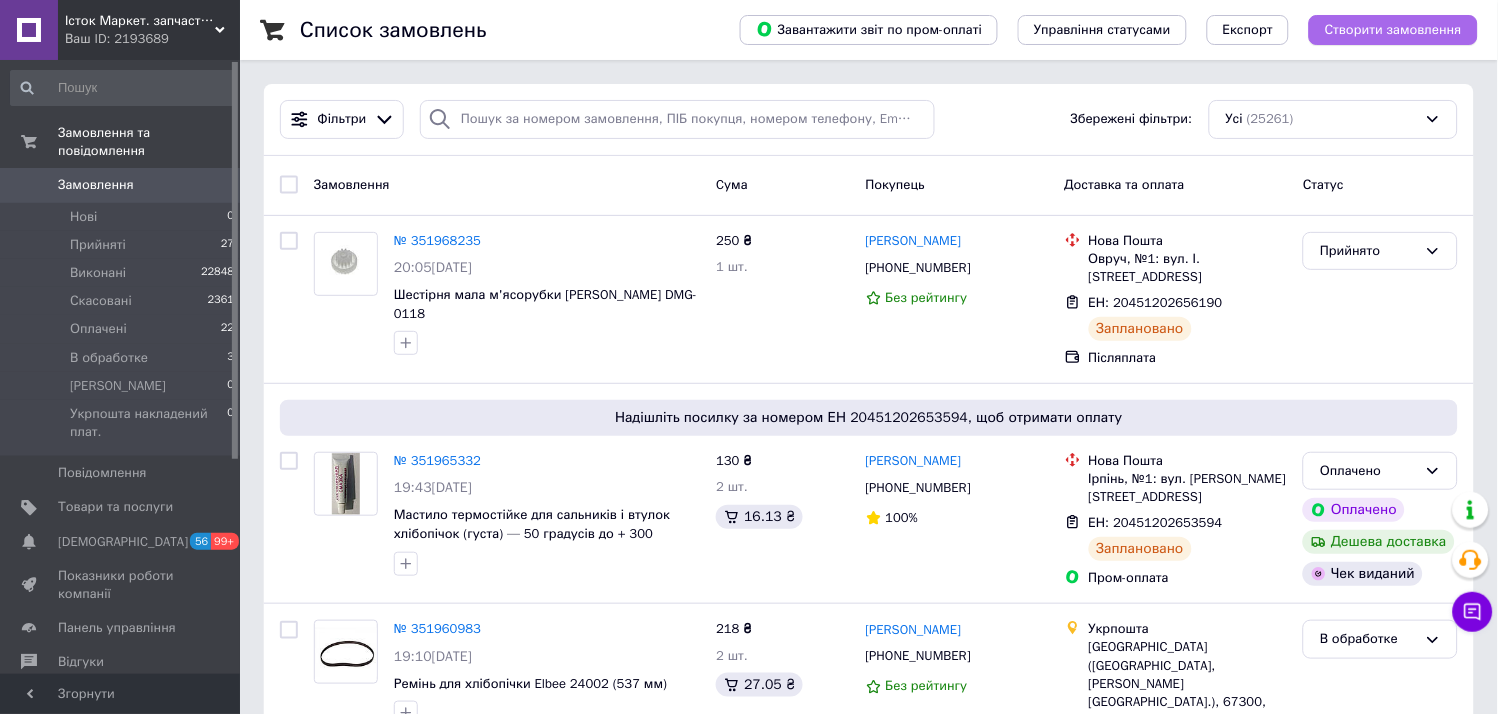 click on "Створити замовлення" at bounding box center (1393, 30) 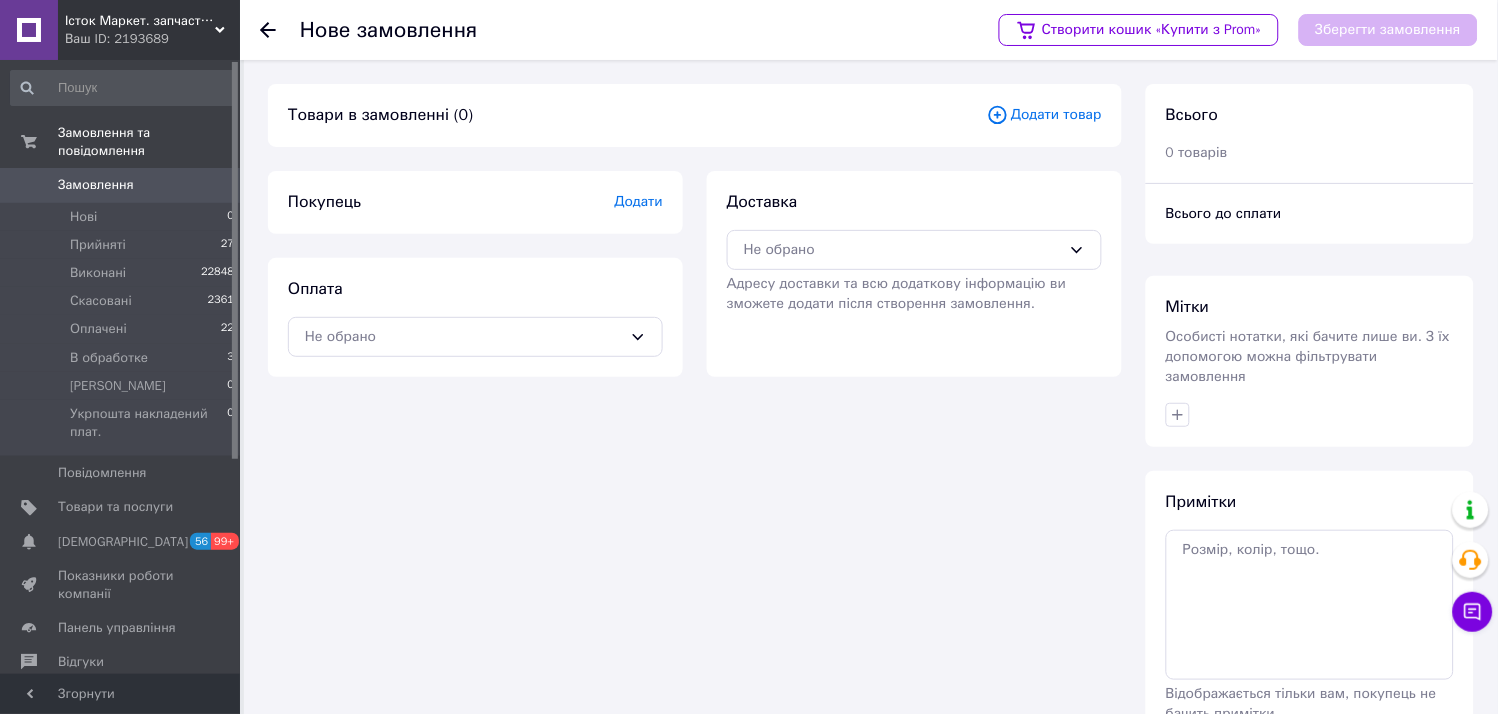 click on "Додати товар" at bounding box center (1044, 115) 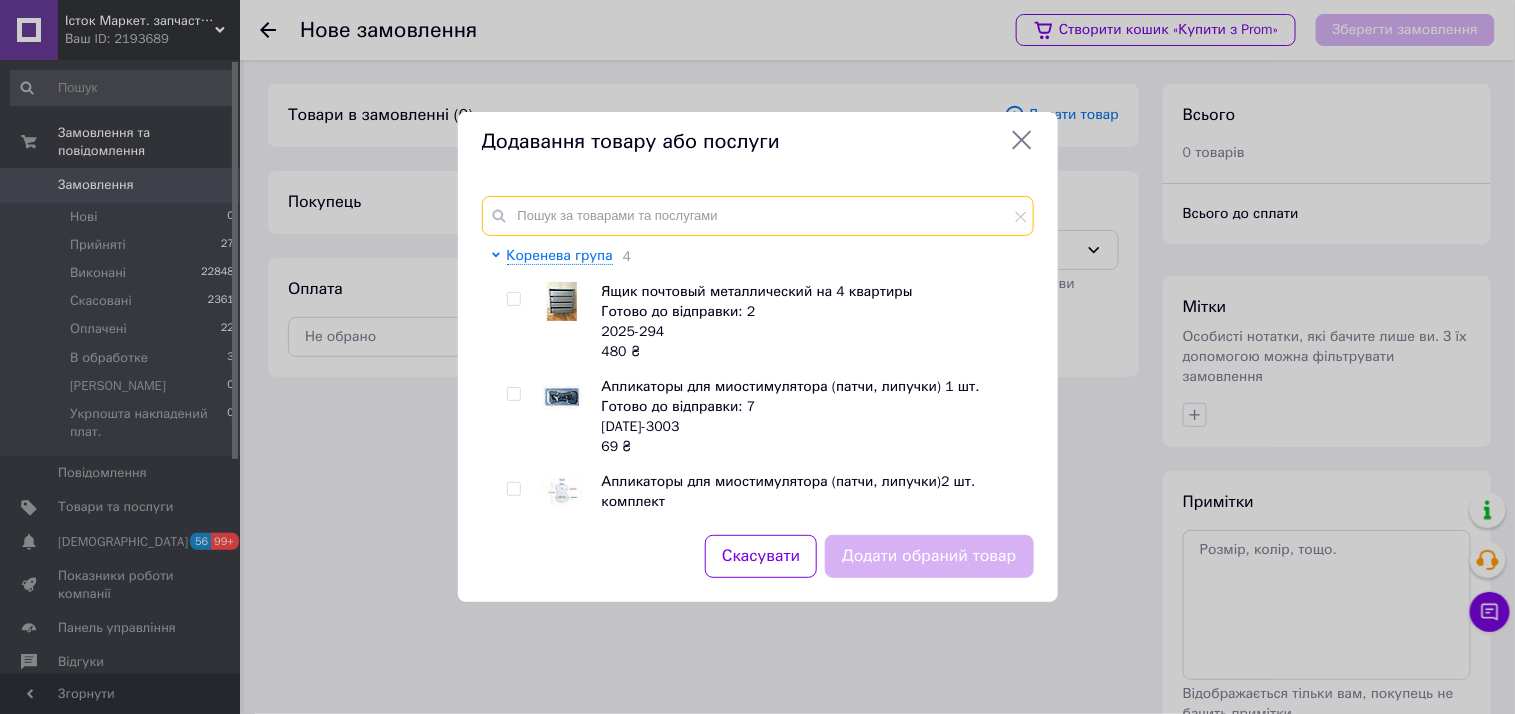 click at bounding box center (758, 216) 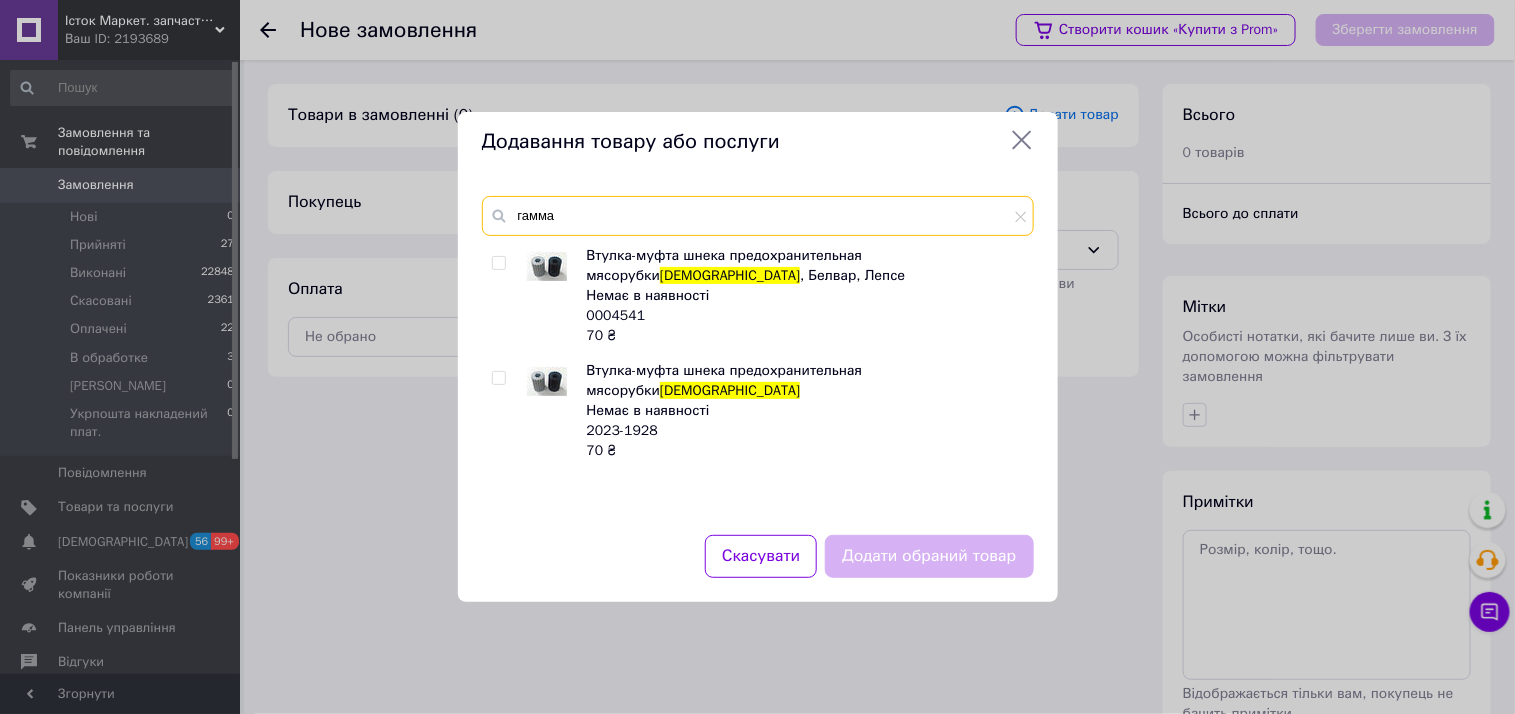 type on "гамма" 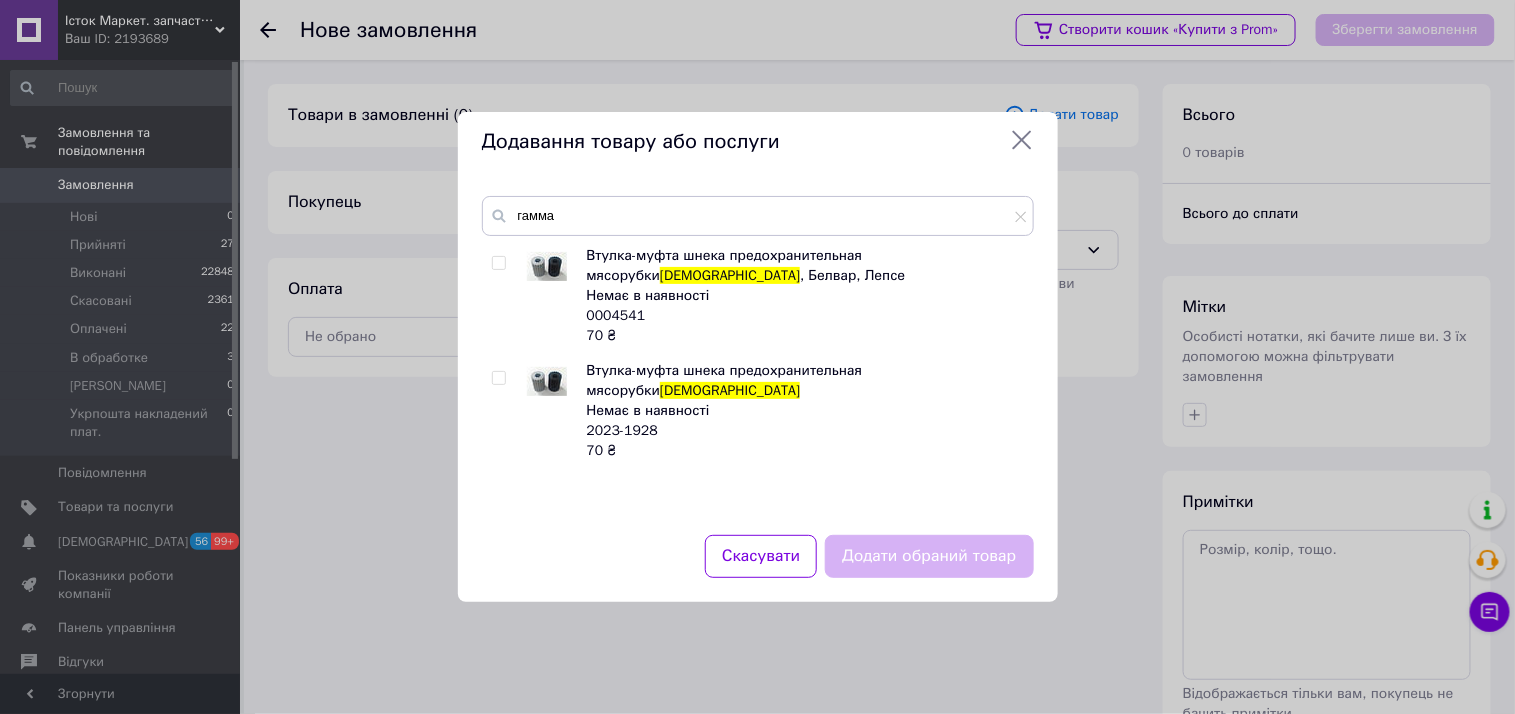 click at bounding box center (498, 263) 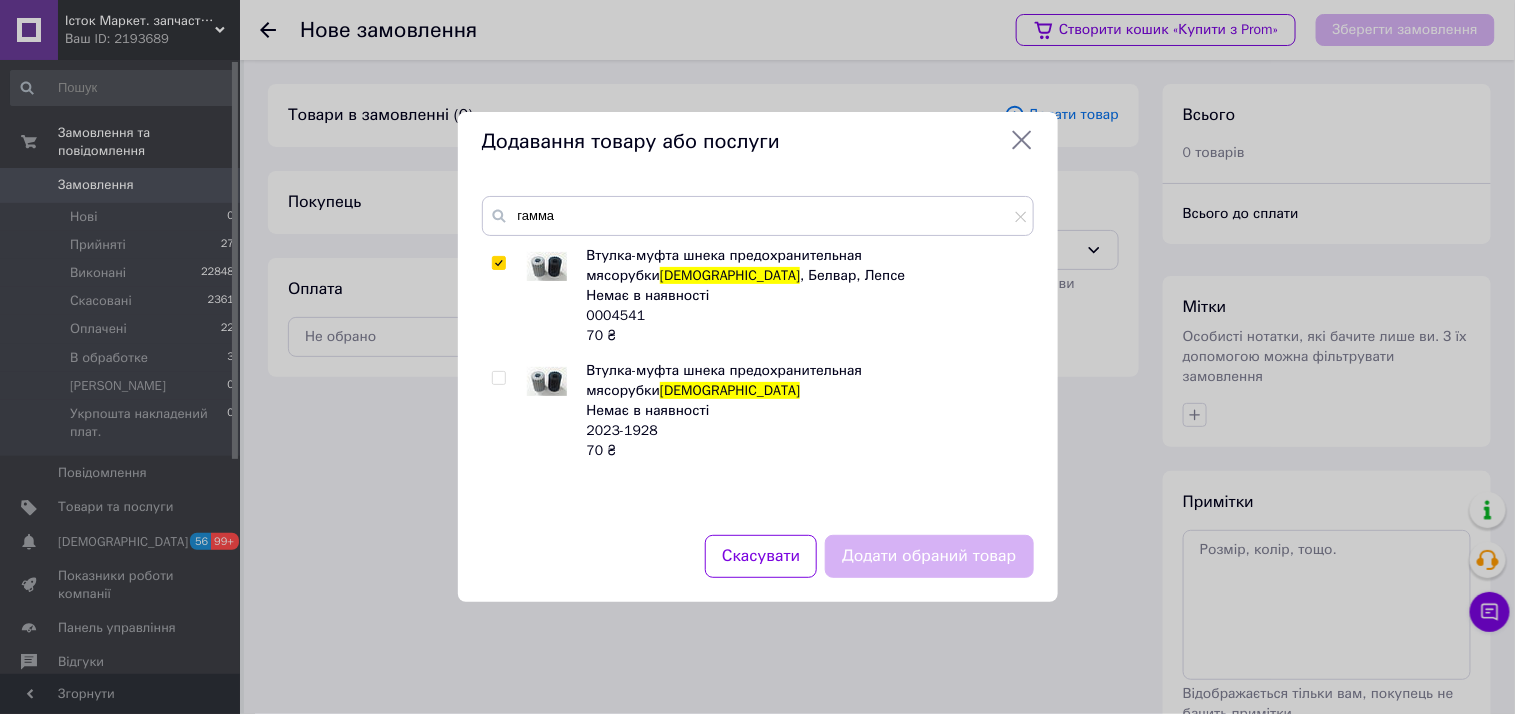 checkbox on "true" 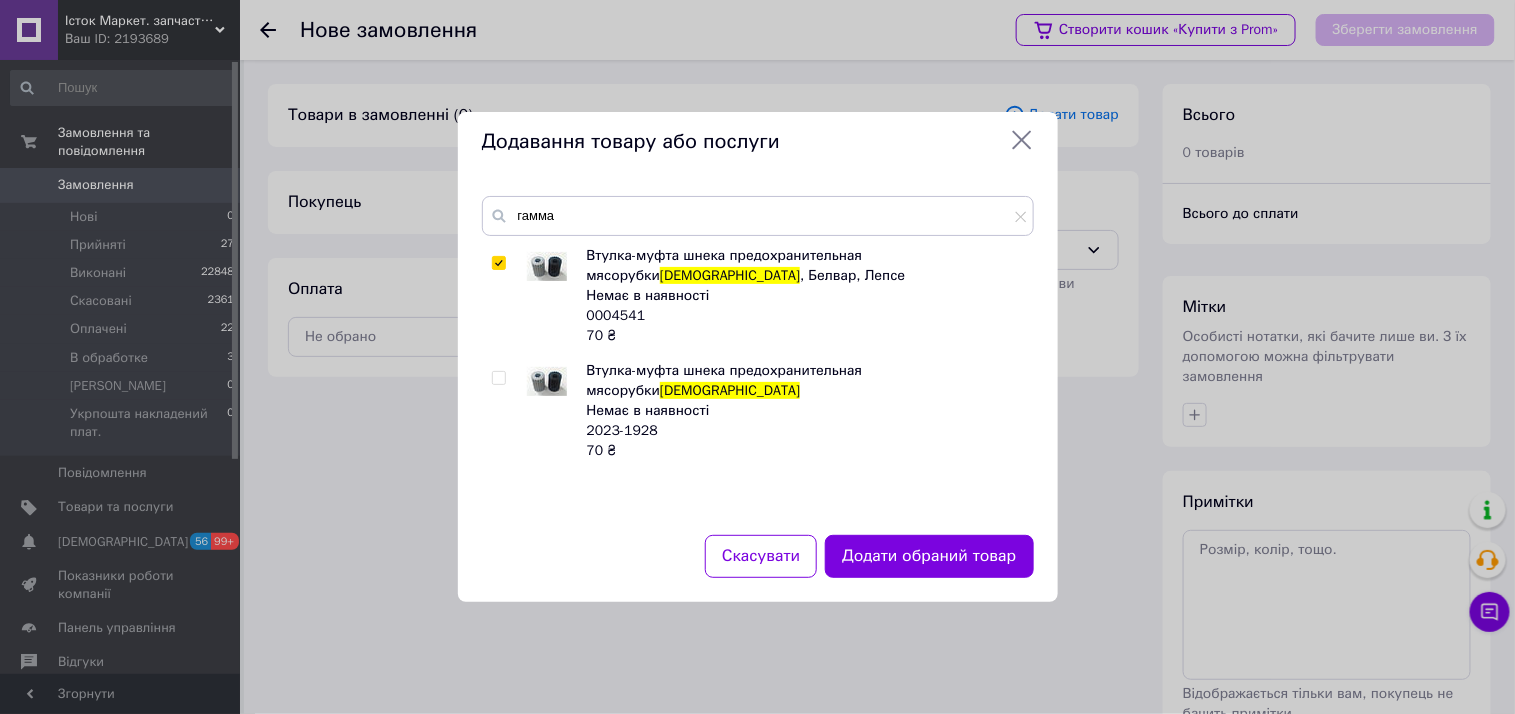 click on "Додати обраний товар" at bounding box center [929, 556] 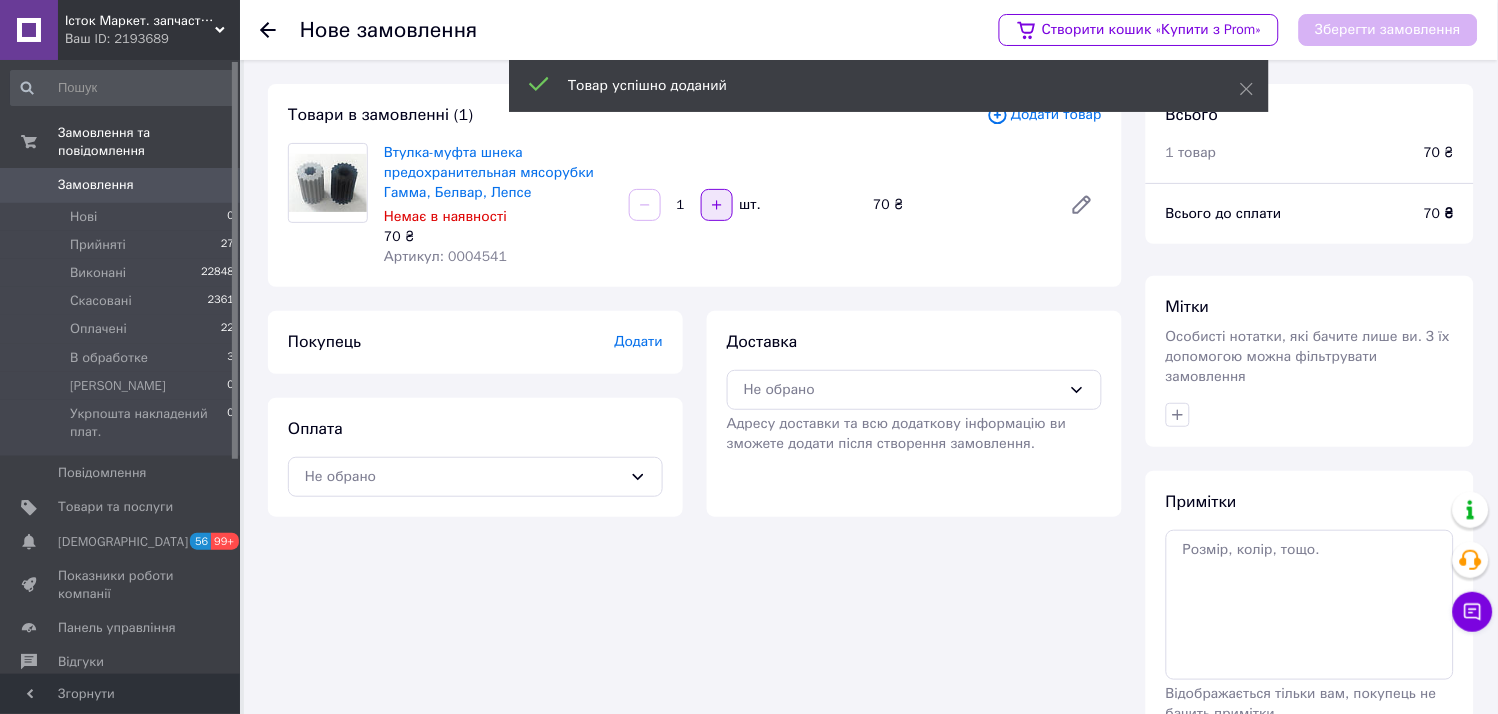 click 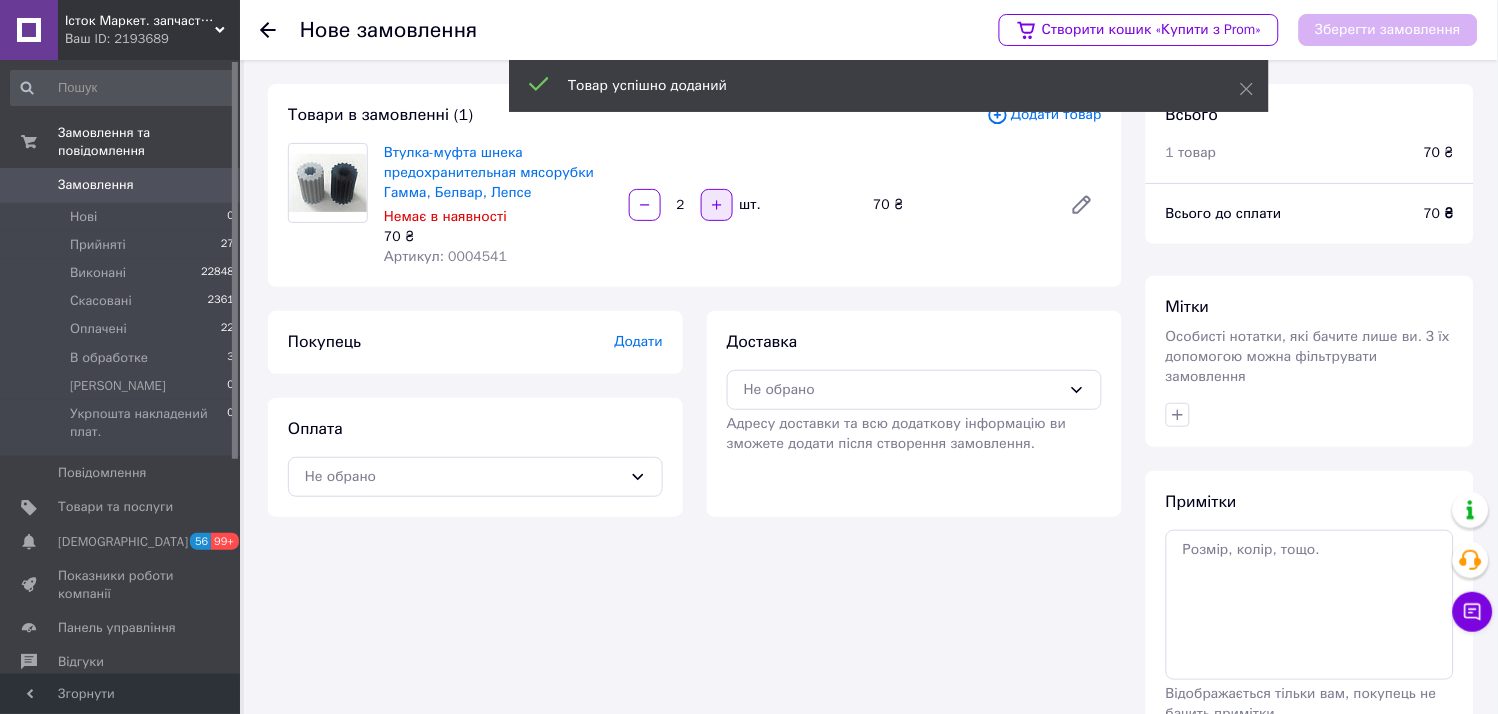 click 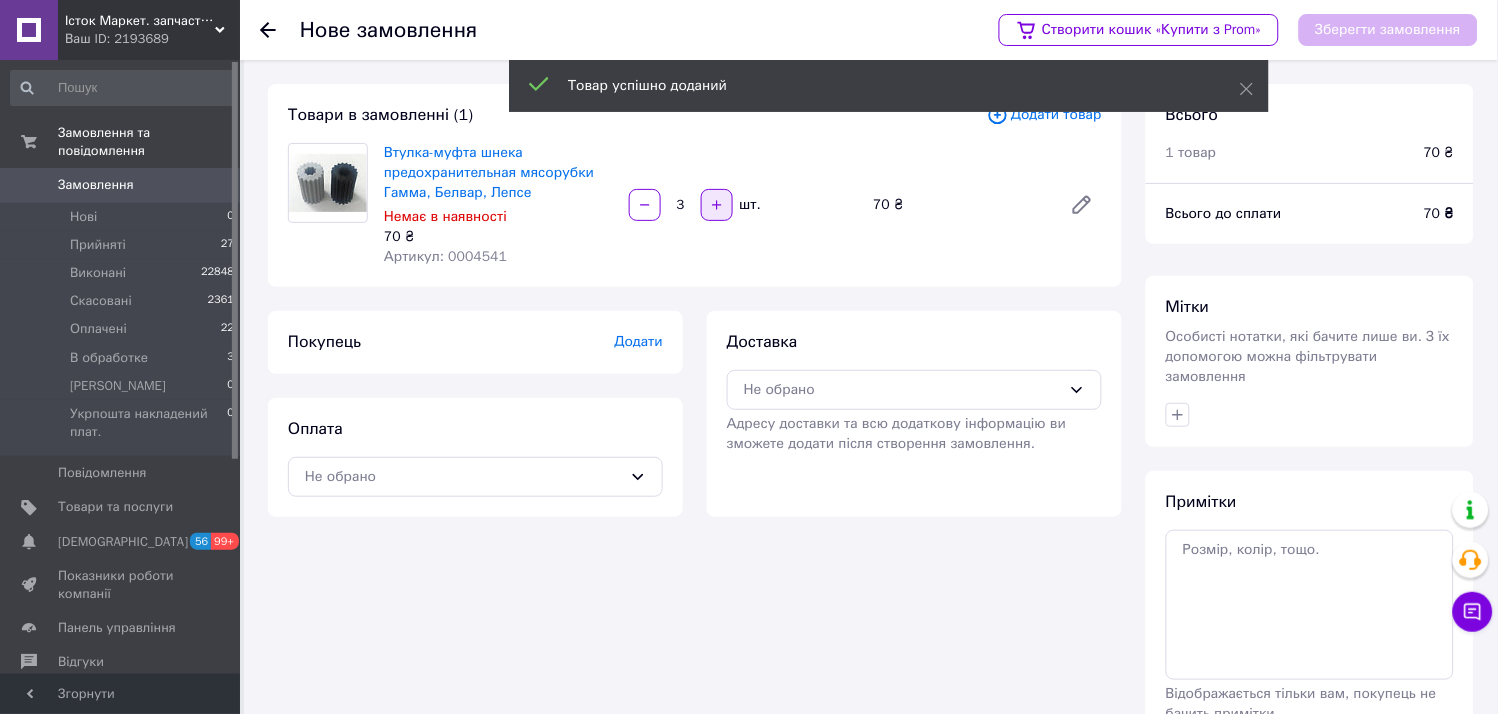 click 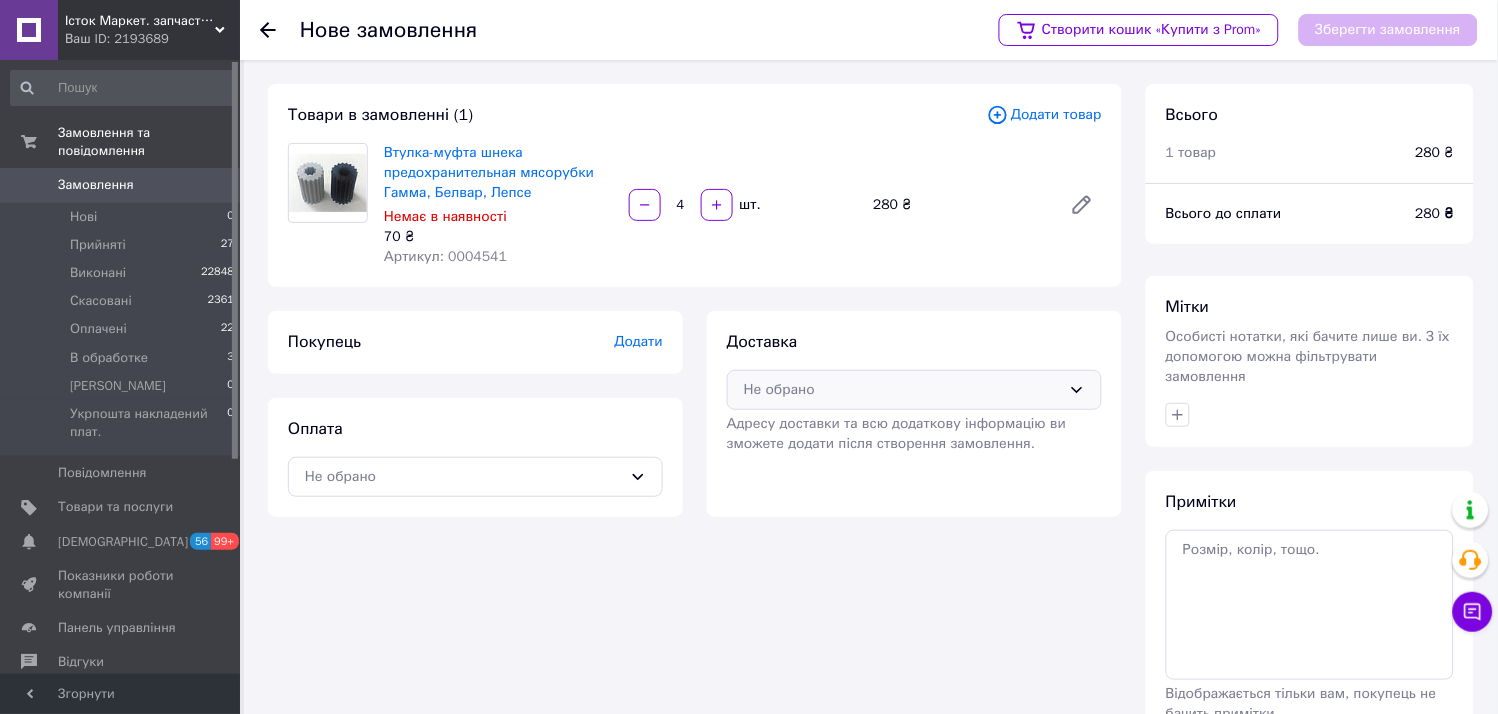 click on "Не обрано" at bounding box center [902, 390] 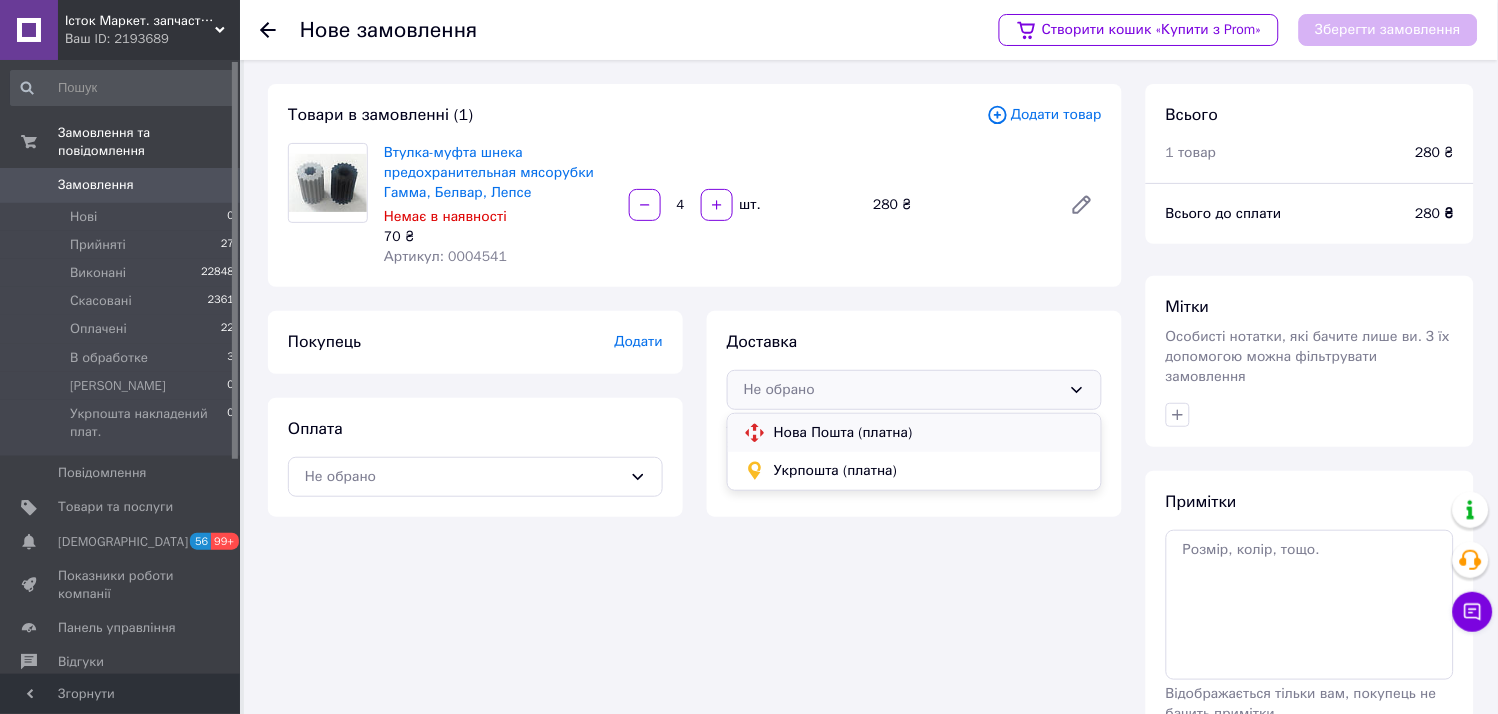 click on "Нова Пошта (платна)" at bounding box center (929, 433) 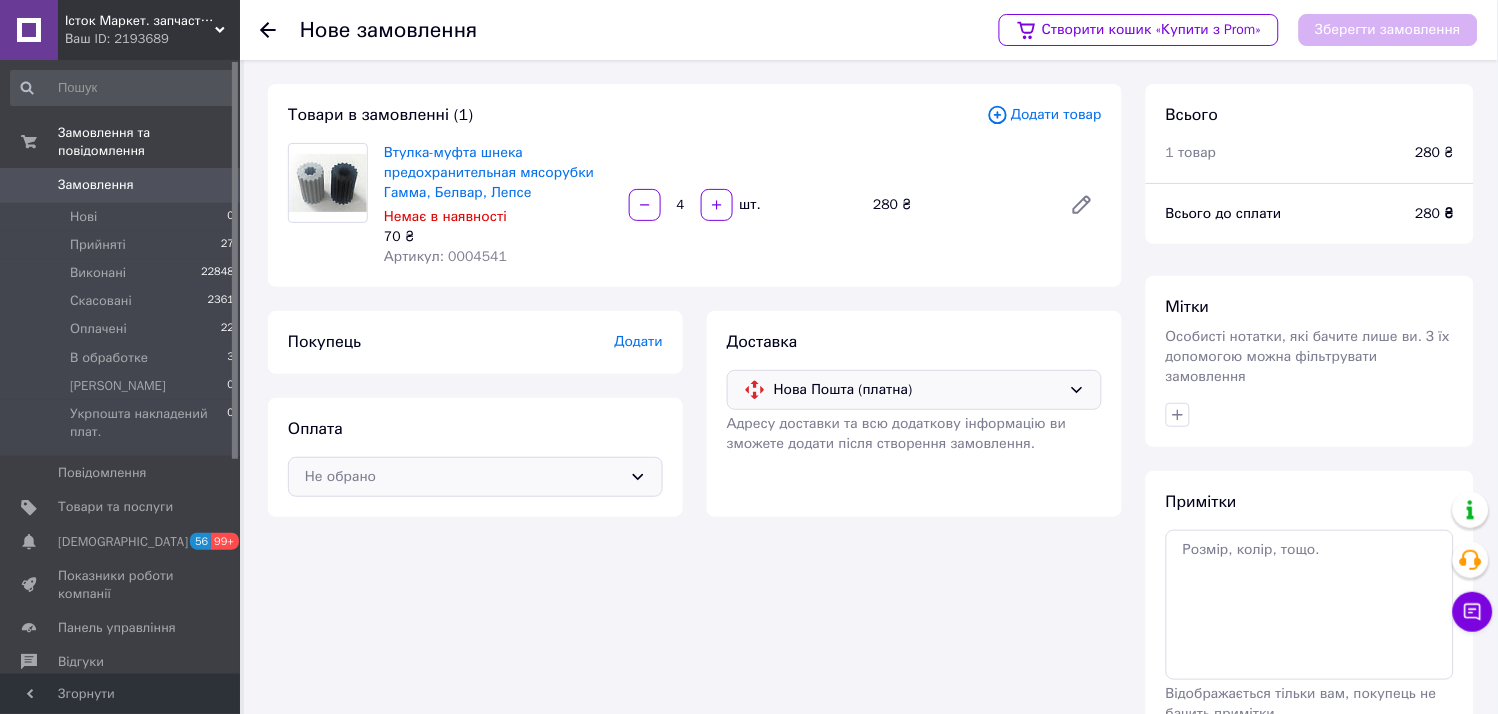 click on "Не обрано" at bounding box center [463, 477] 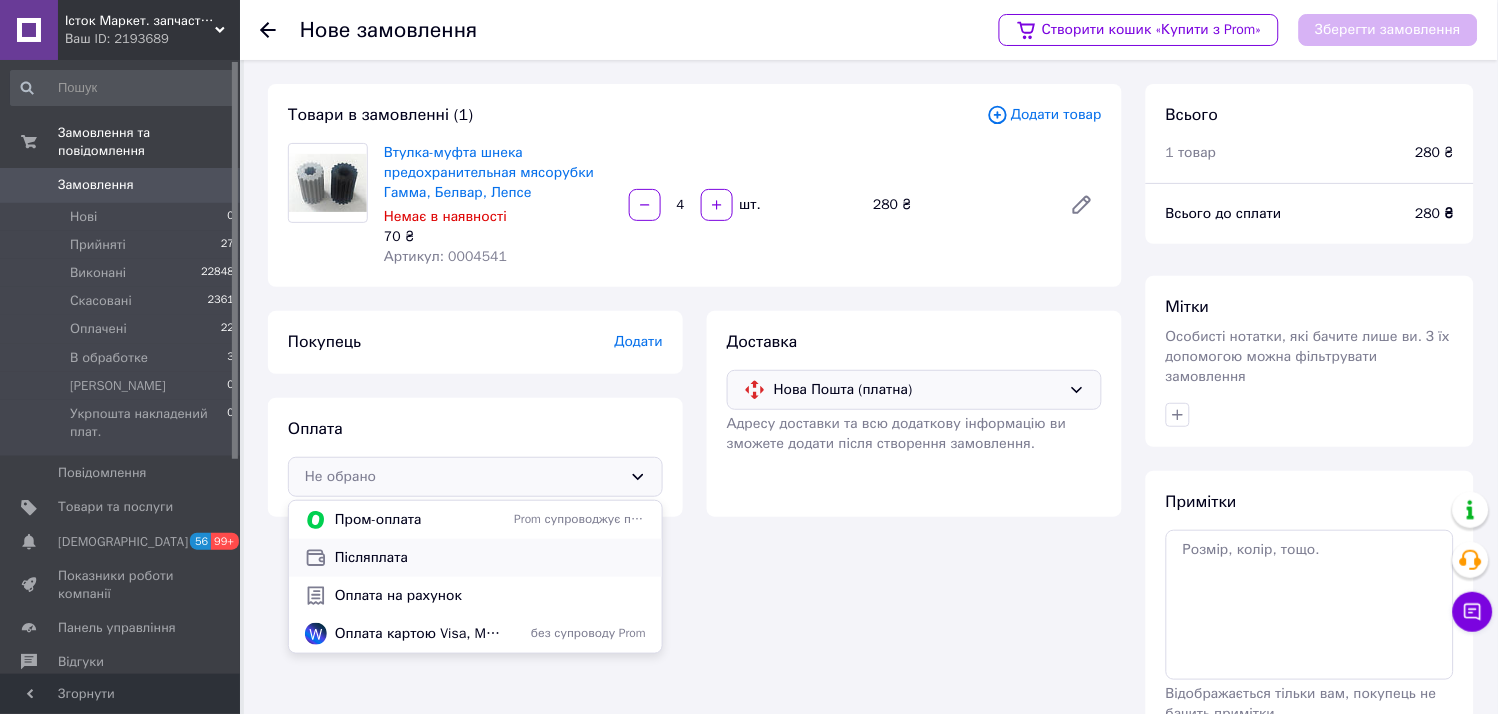 click on "Післяплата" at bounding box center (490, 558) 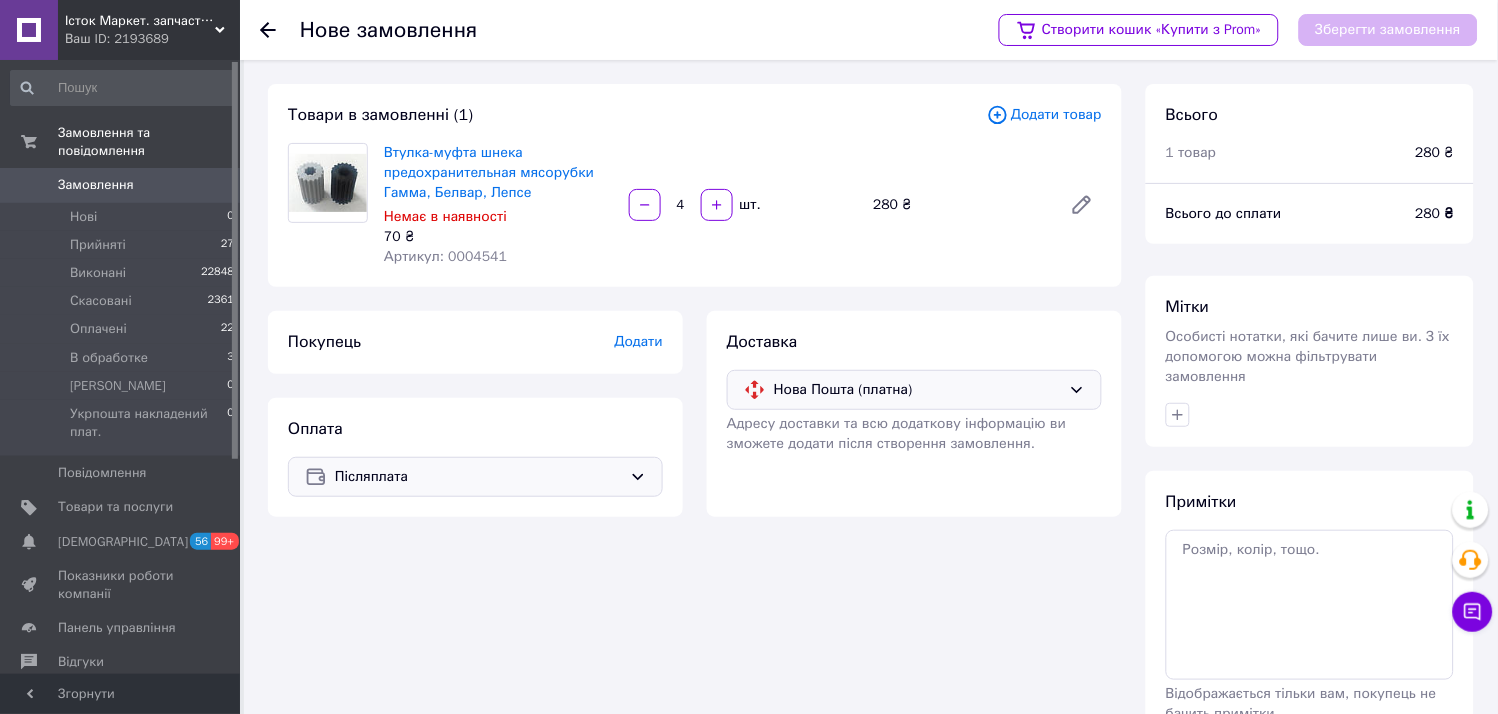 click on "Додати" at bounding box center [639, 341] 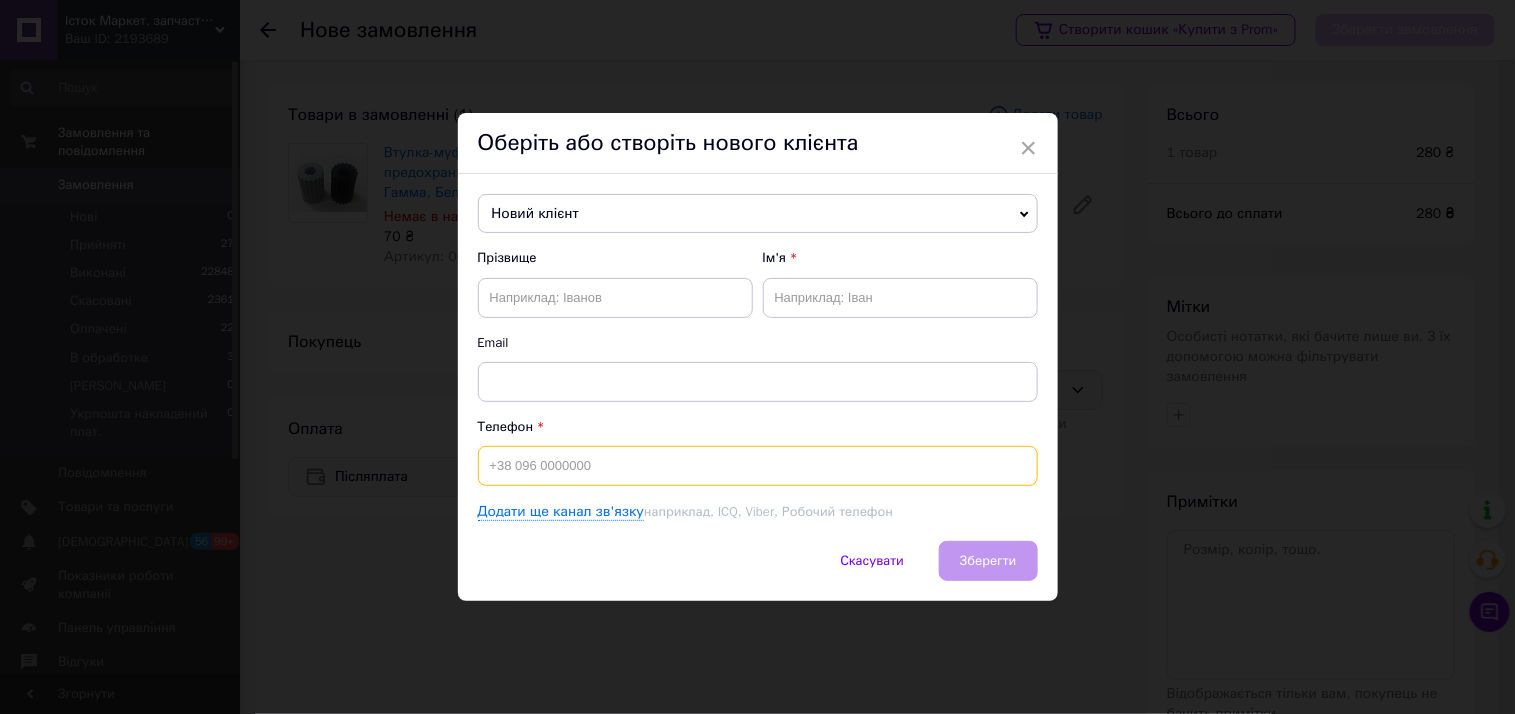 click at bounding box center (758, 466) 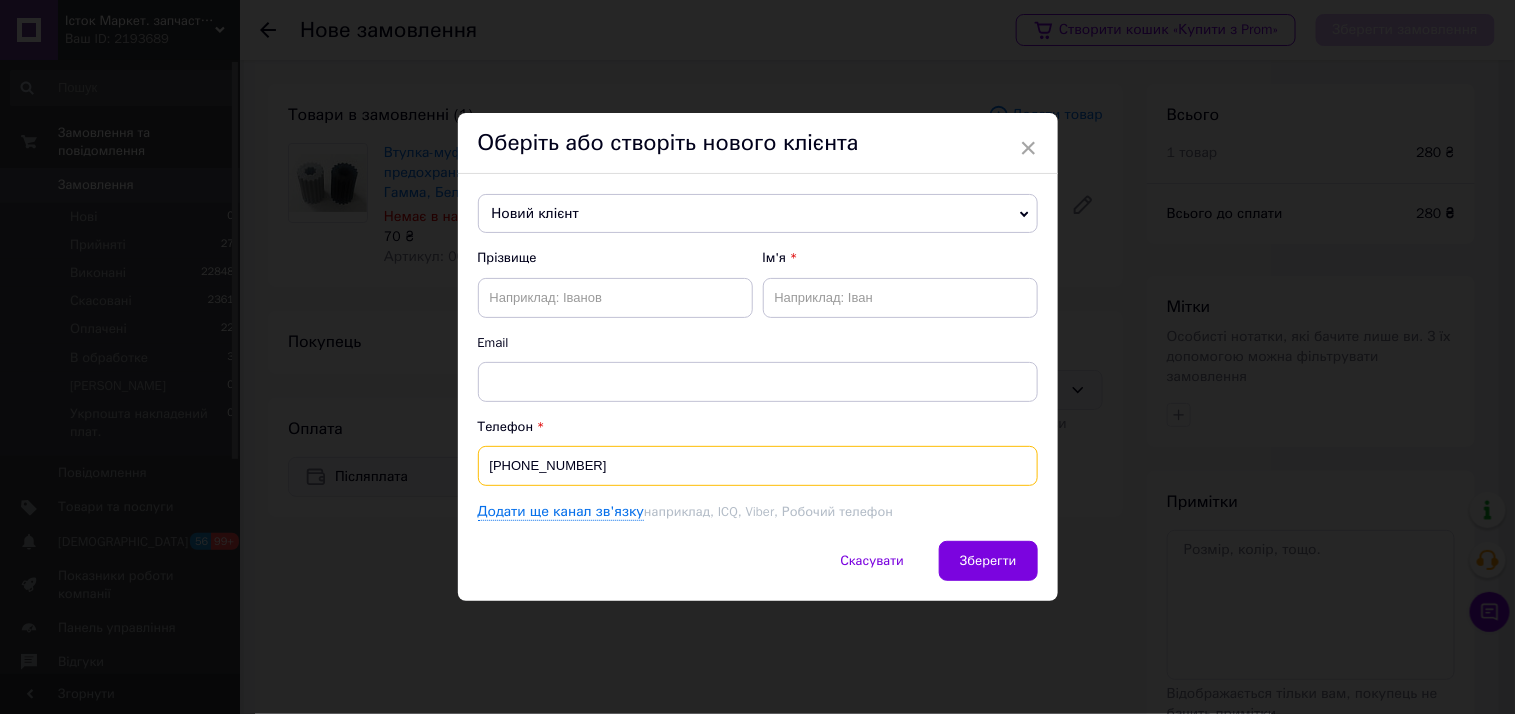 type on "[PHONE_NUMBER]" 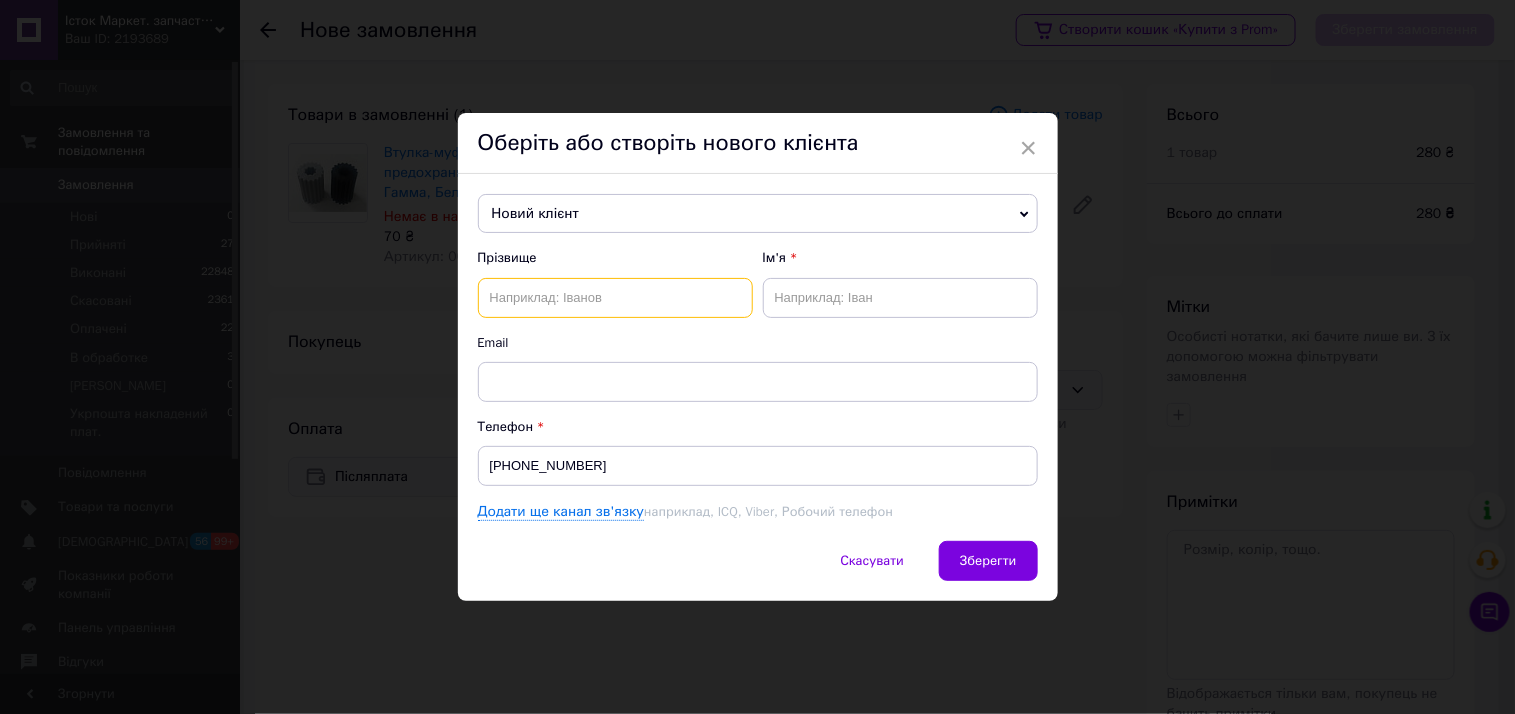 click at bounding box center (615, 298) 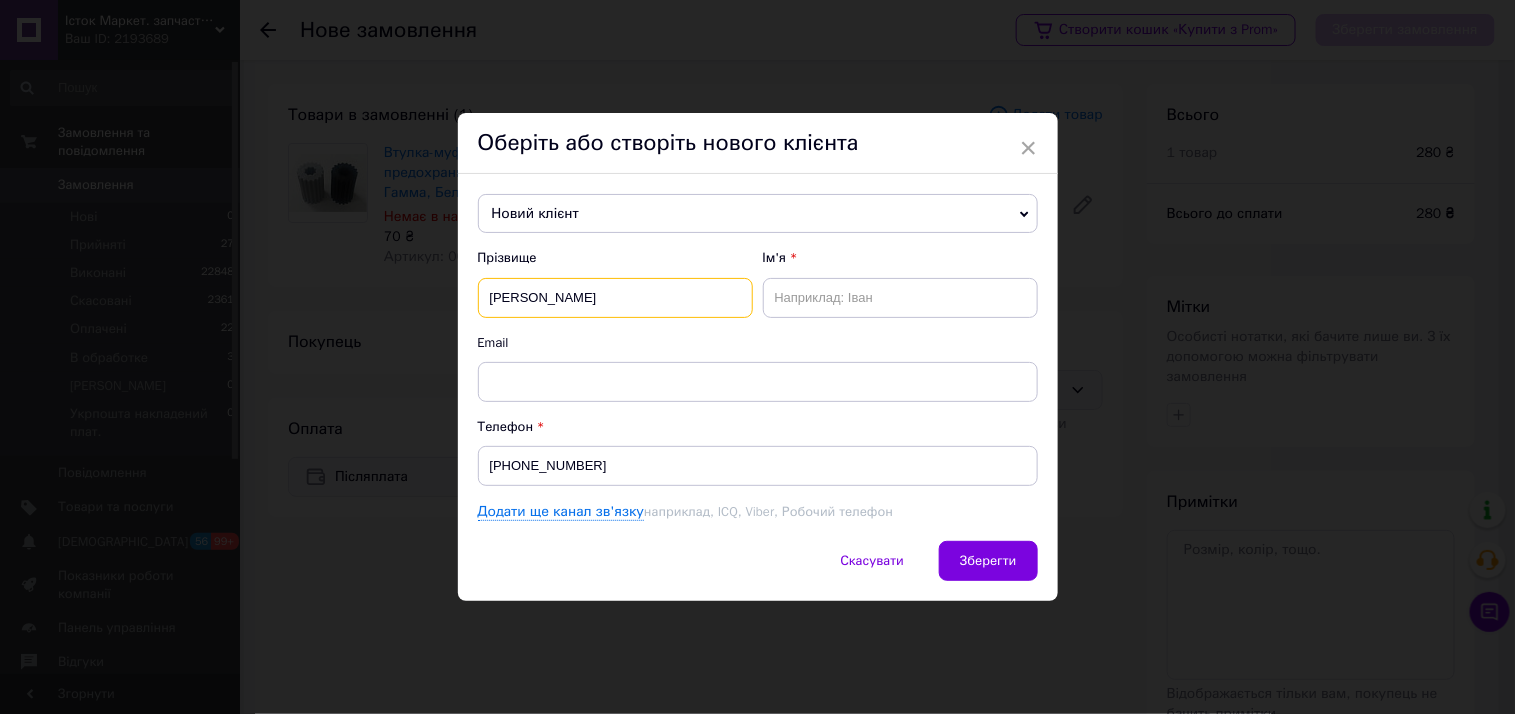type on "Цибін" 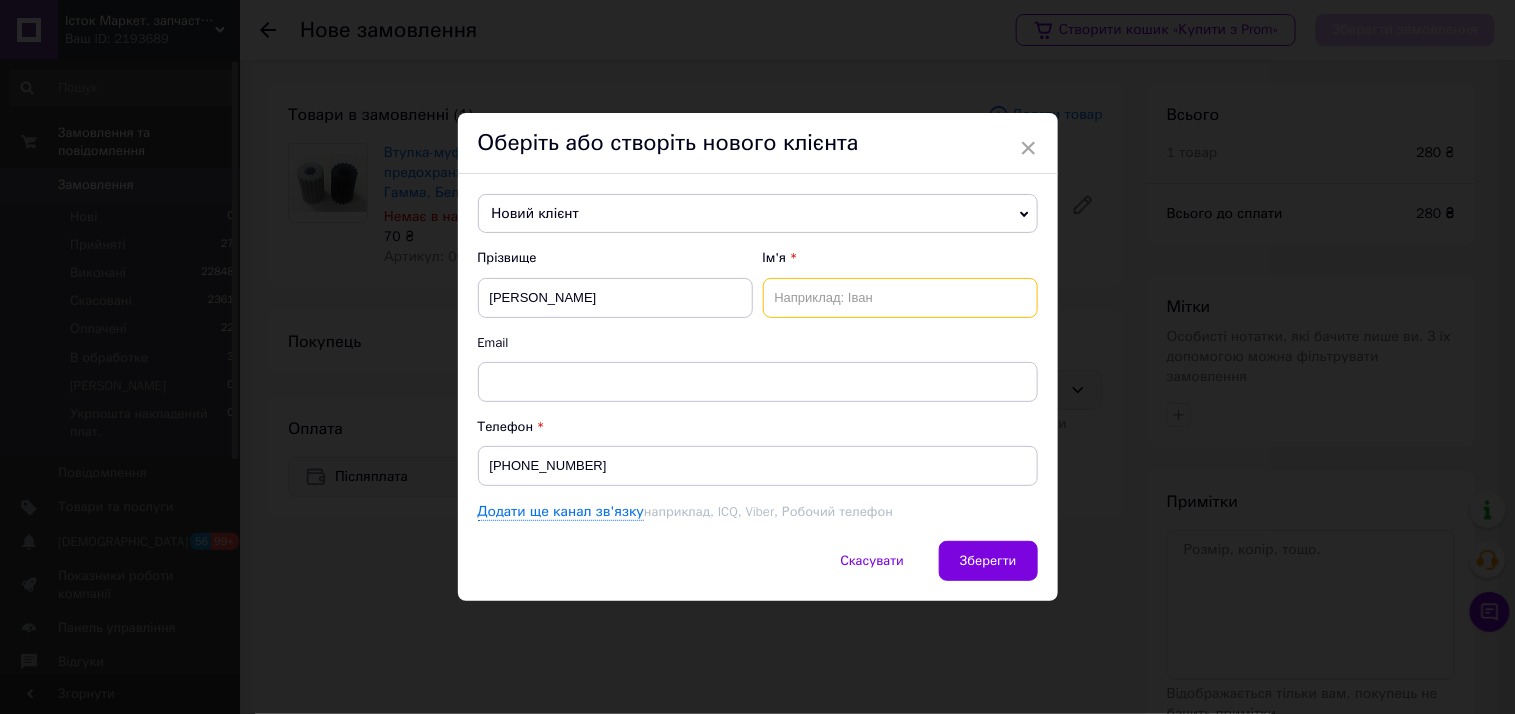 click at bounding box center [900, 298] 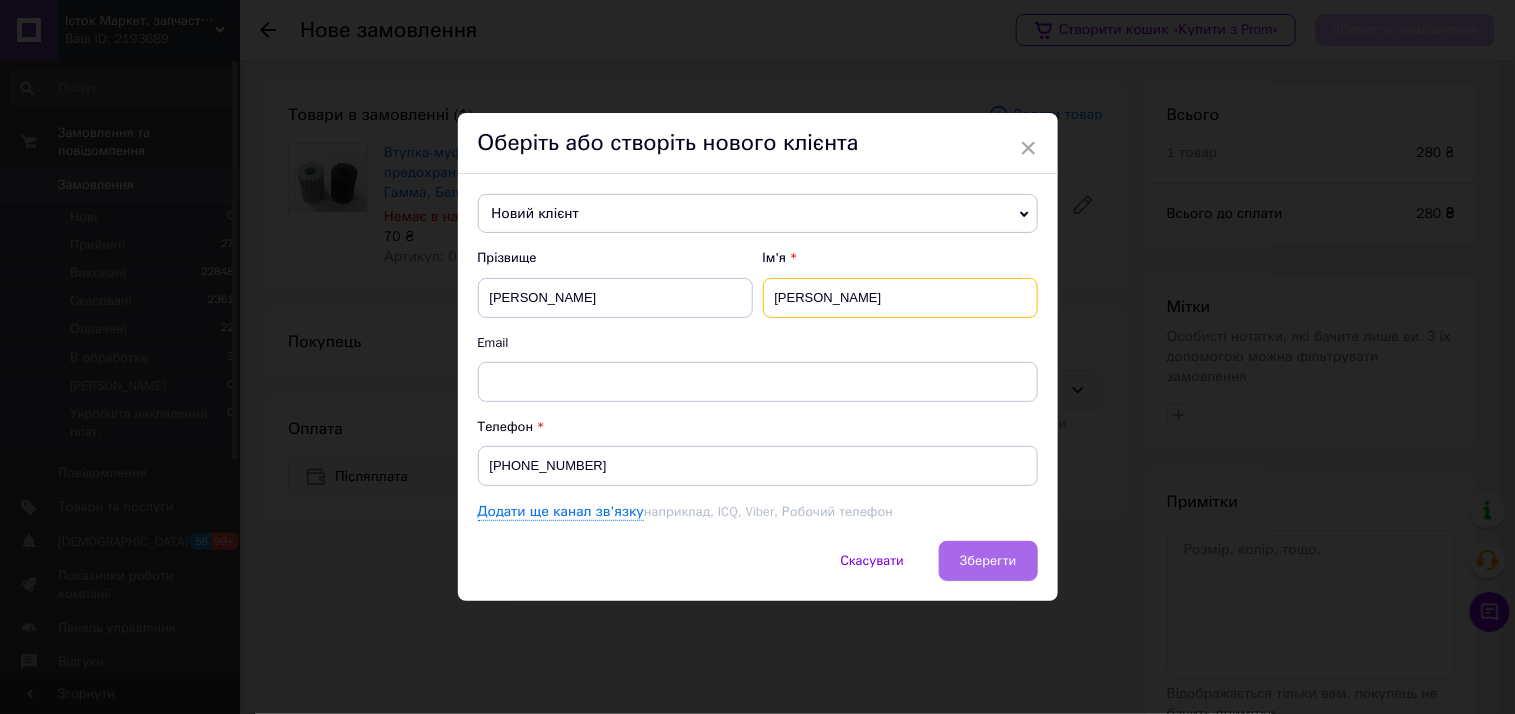 type on "Павло" 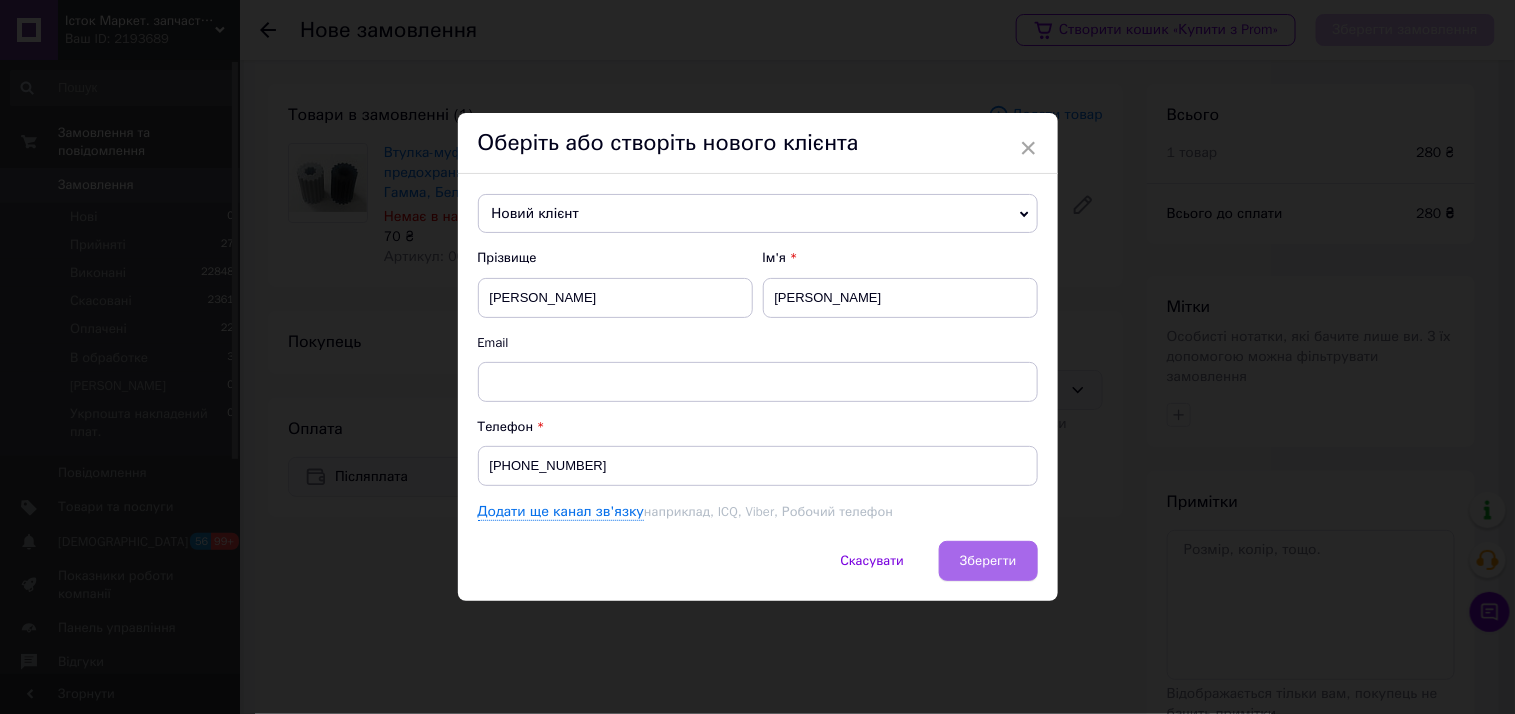 click on "Зберегти" at bounding box center (988, 560) 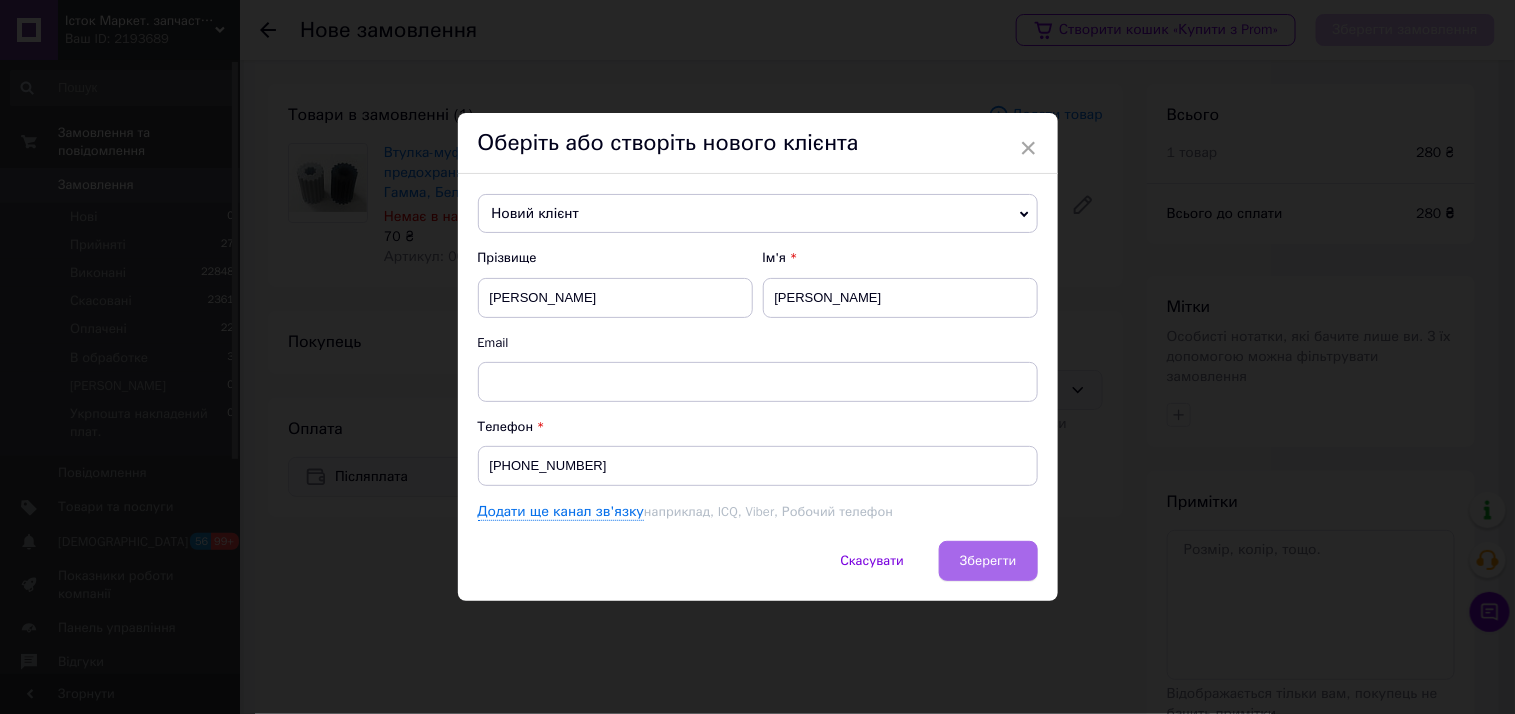 click on "Зберегти" at bounding box center [988, 561] 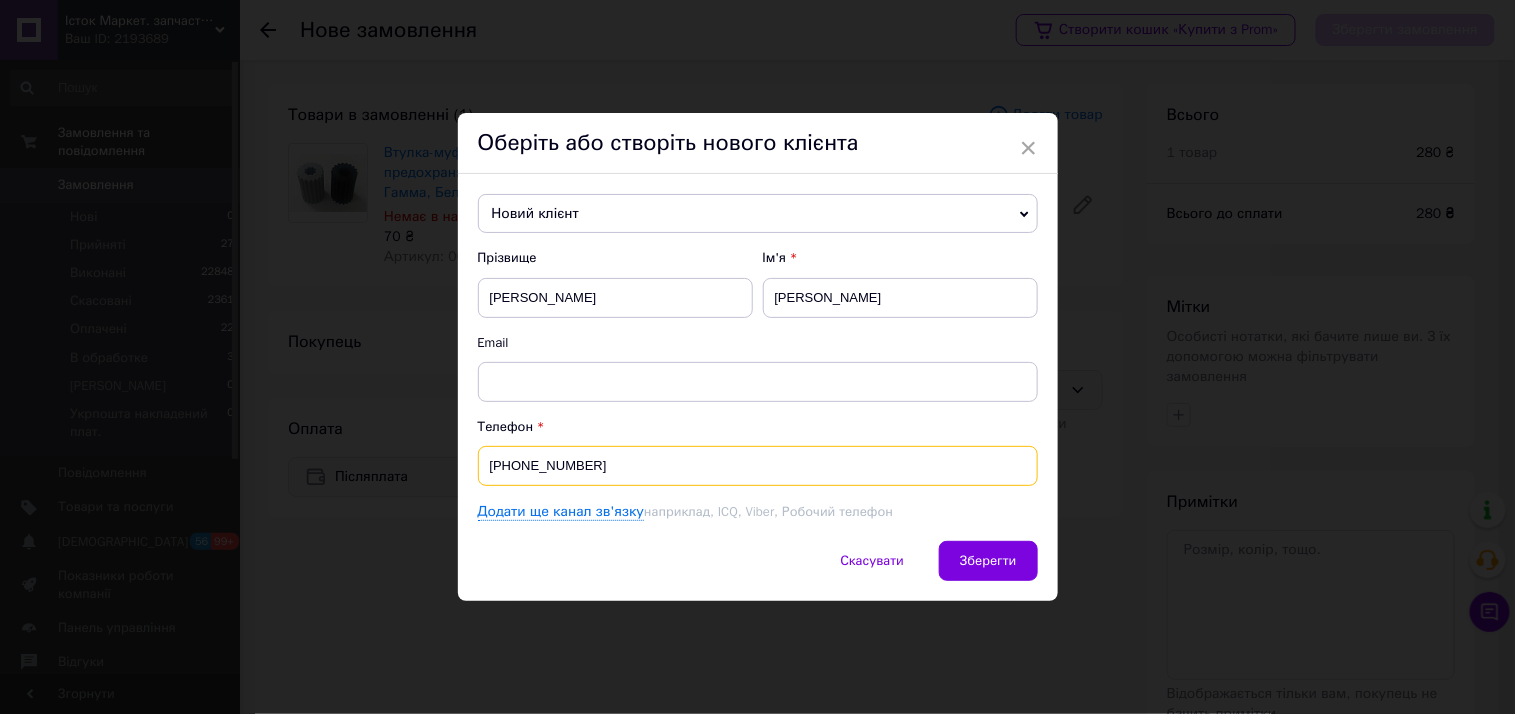 click on "[PHONE_NUMBER]" at bounding box center [758, 466] 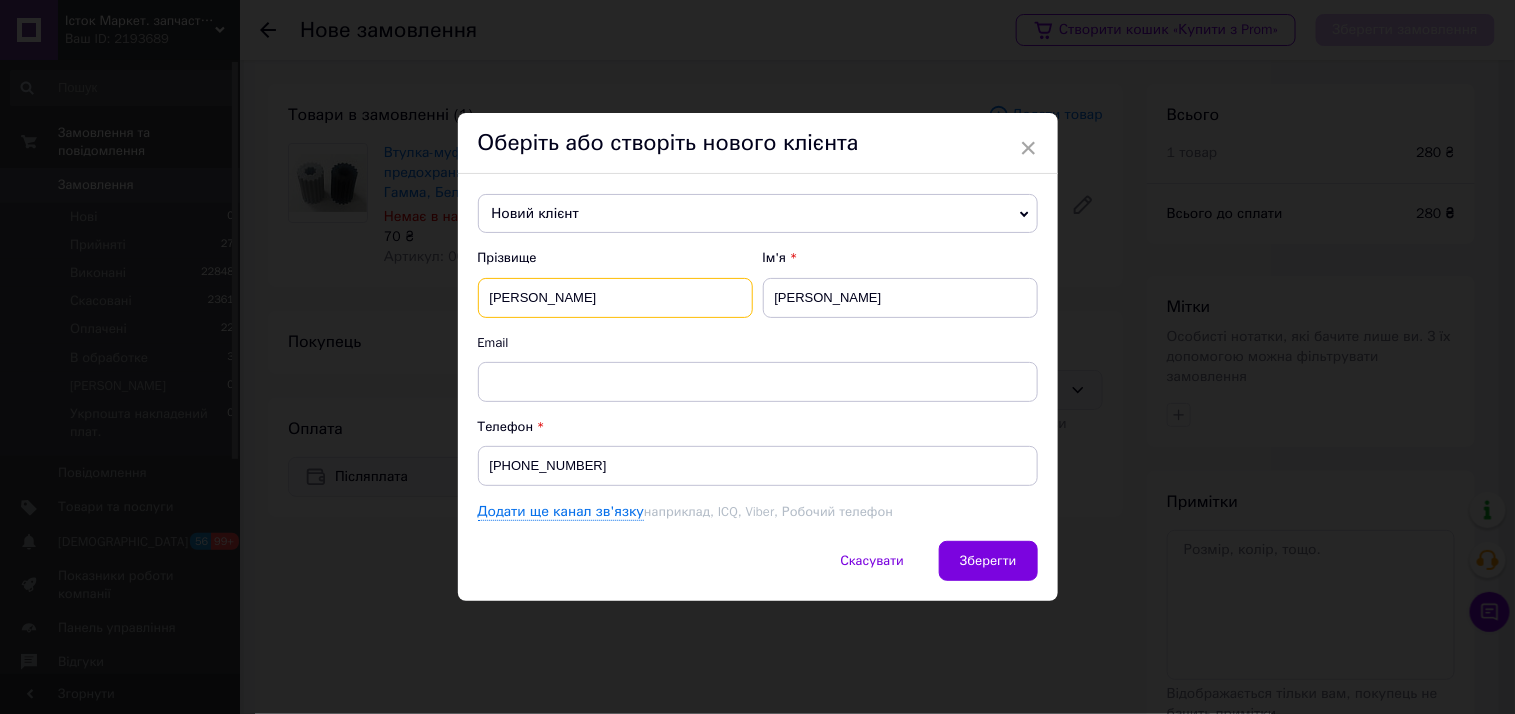 click on "Цибін" at bounding box center [615, 298] 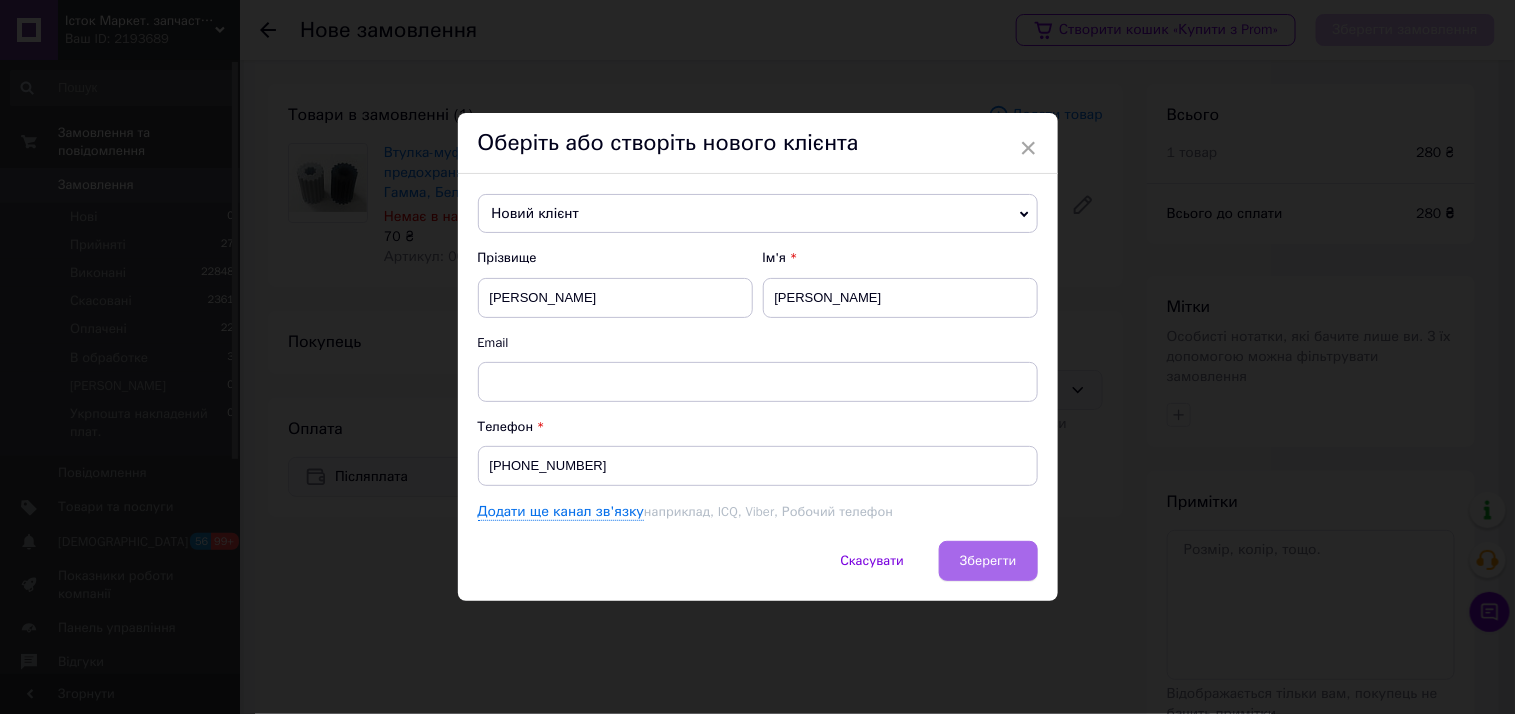 click on "Зберегти" at bounding box center [988, 560] 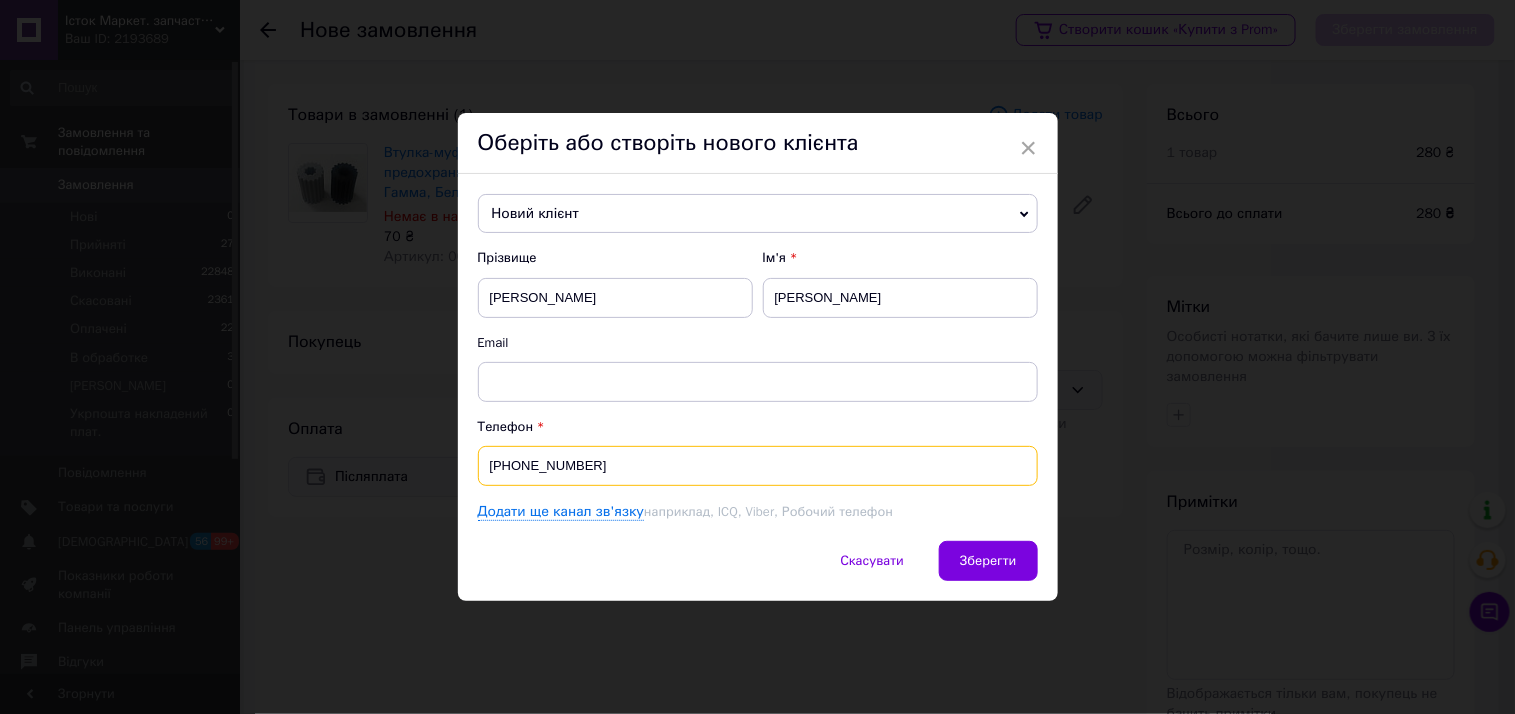 drag, startPoint x: 606, startPoint y: 464, endPoint x: 466, endPoint y: 442, distance: 141.71803 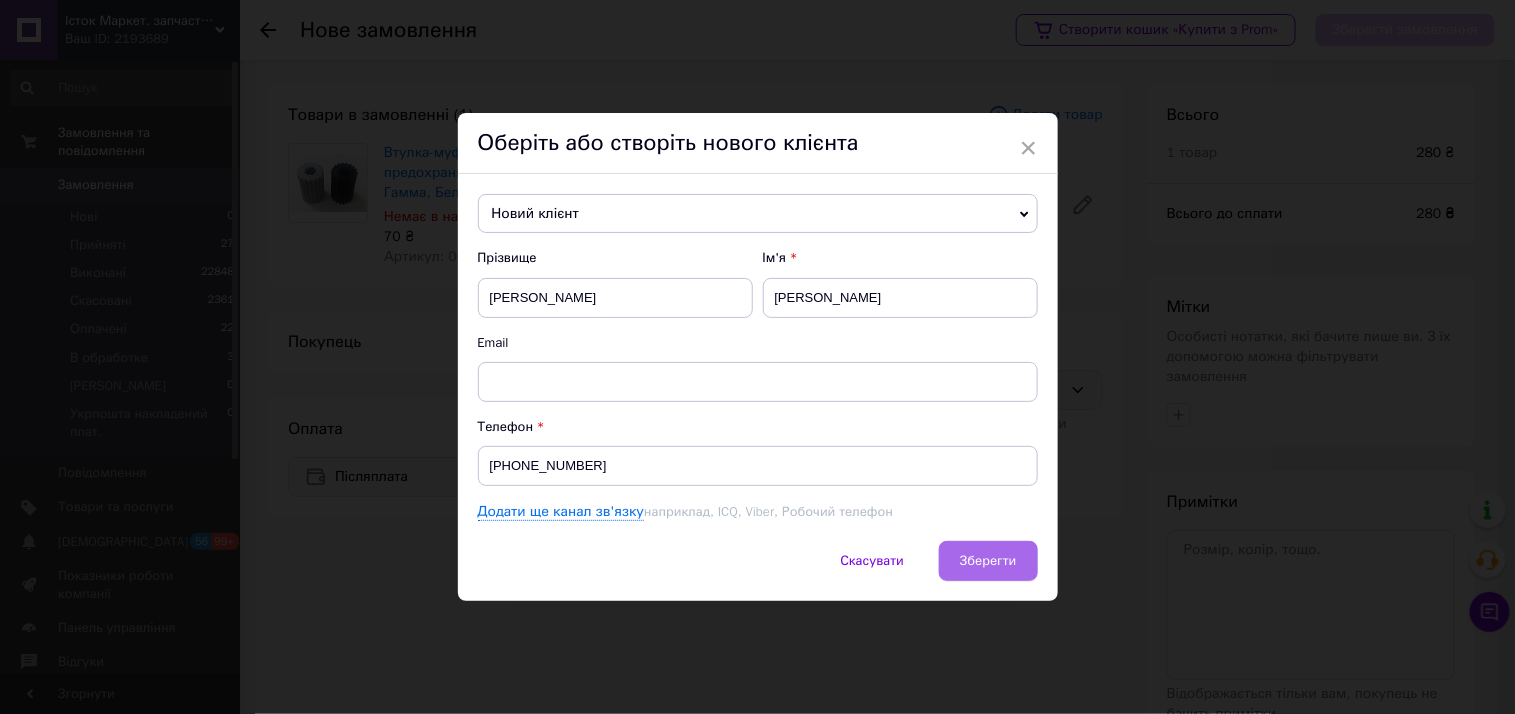 click on "Зберегти" at bounding box center [988, 561] 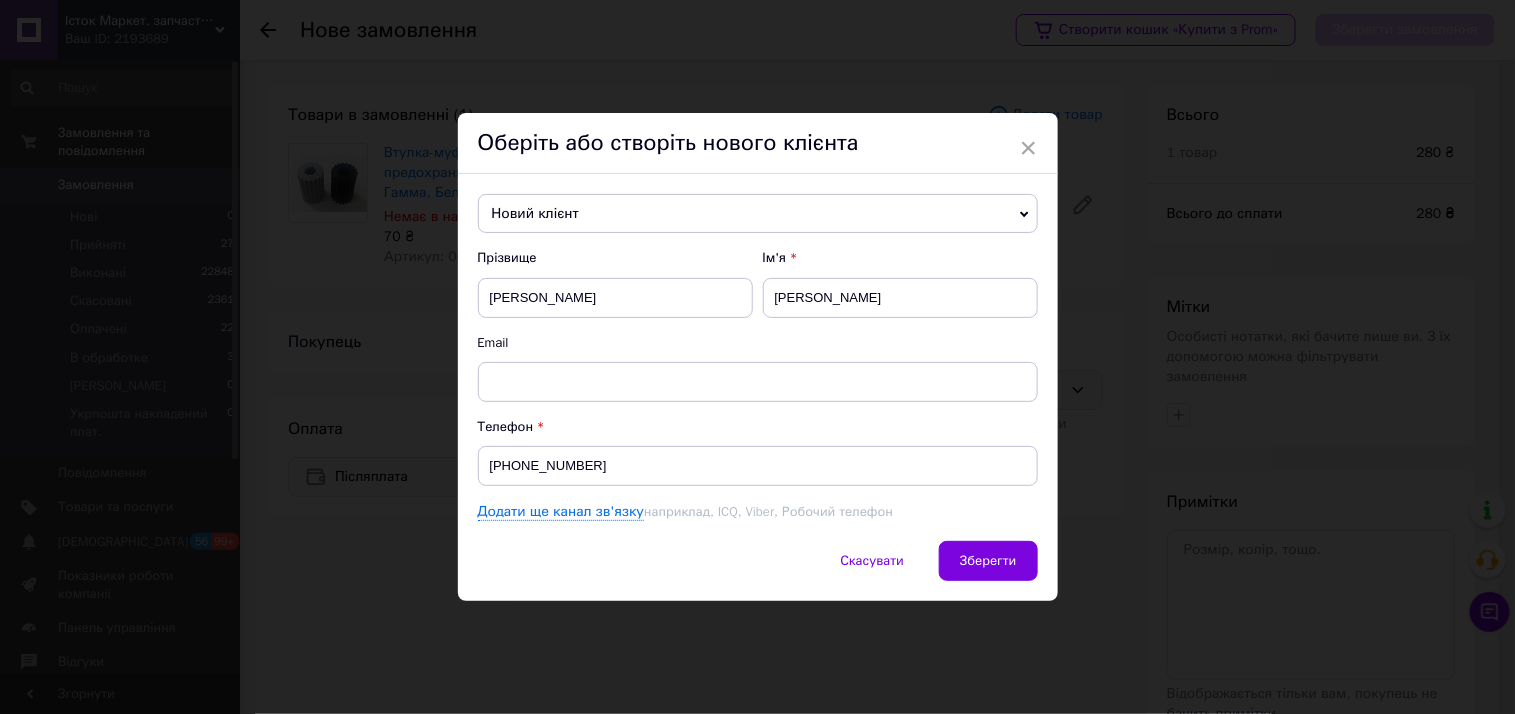 click on "Новий клієнт" at bounding box center (758, 214) 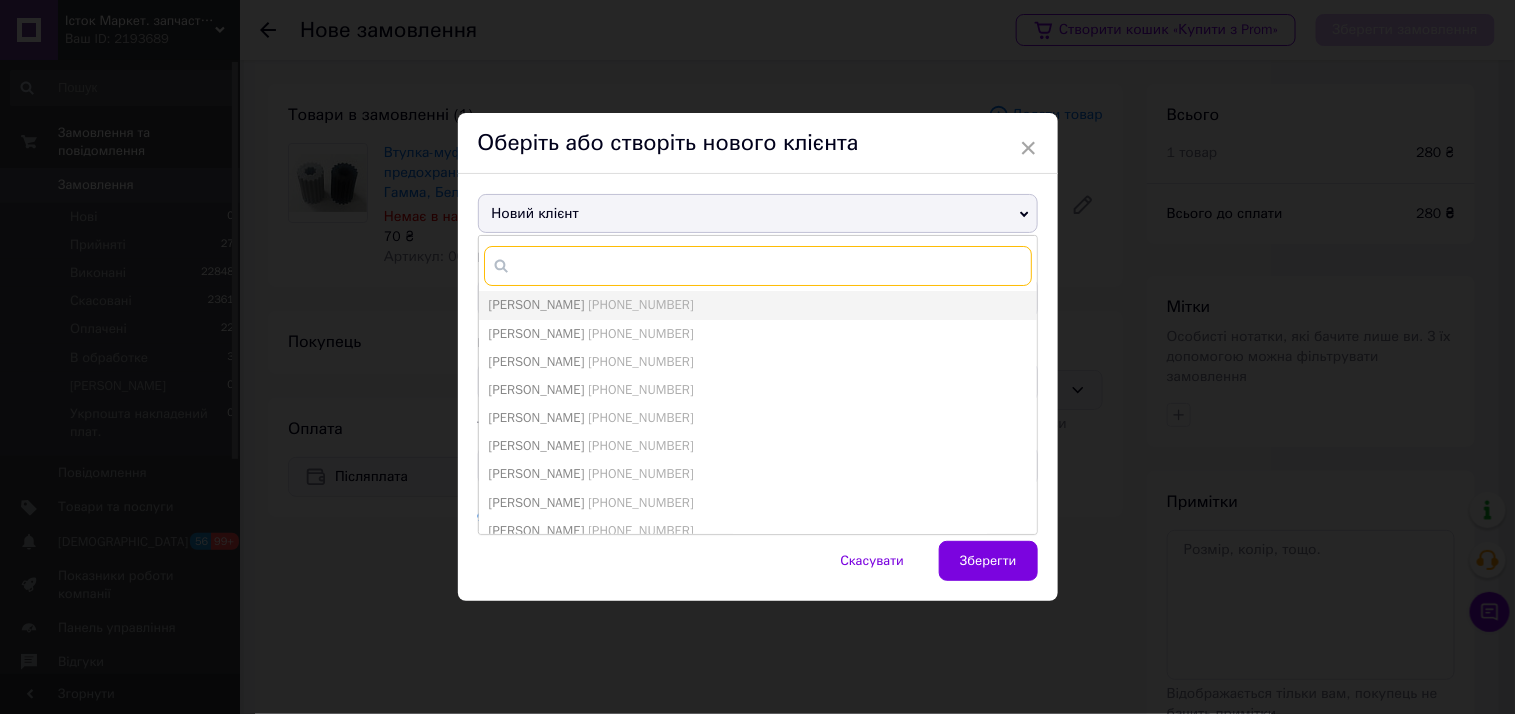 paste 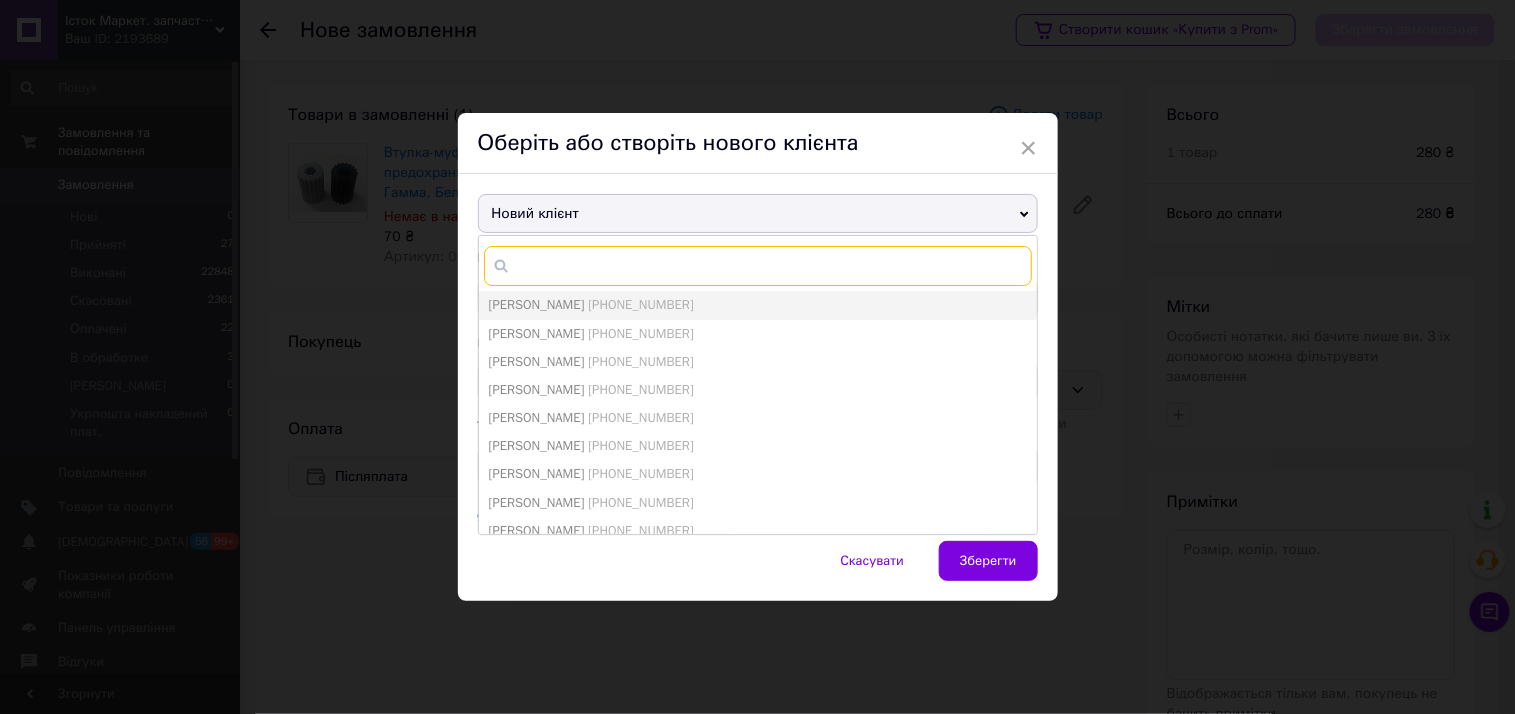 click at bounding box center (758, 266) 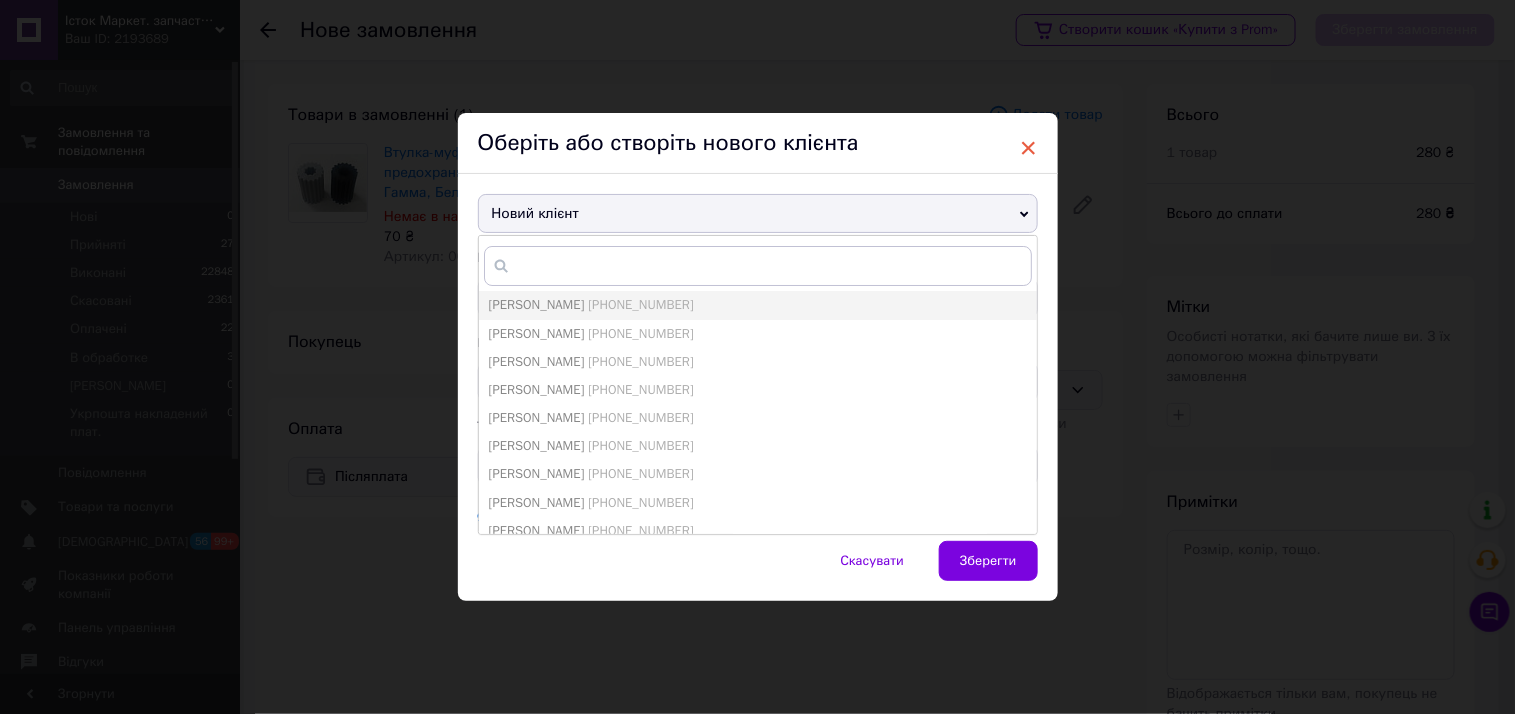click on "×" at bounding box center (1029, 148) 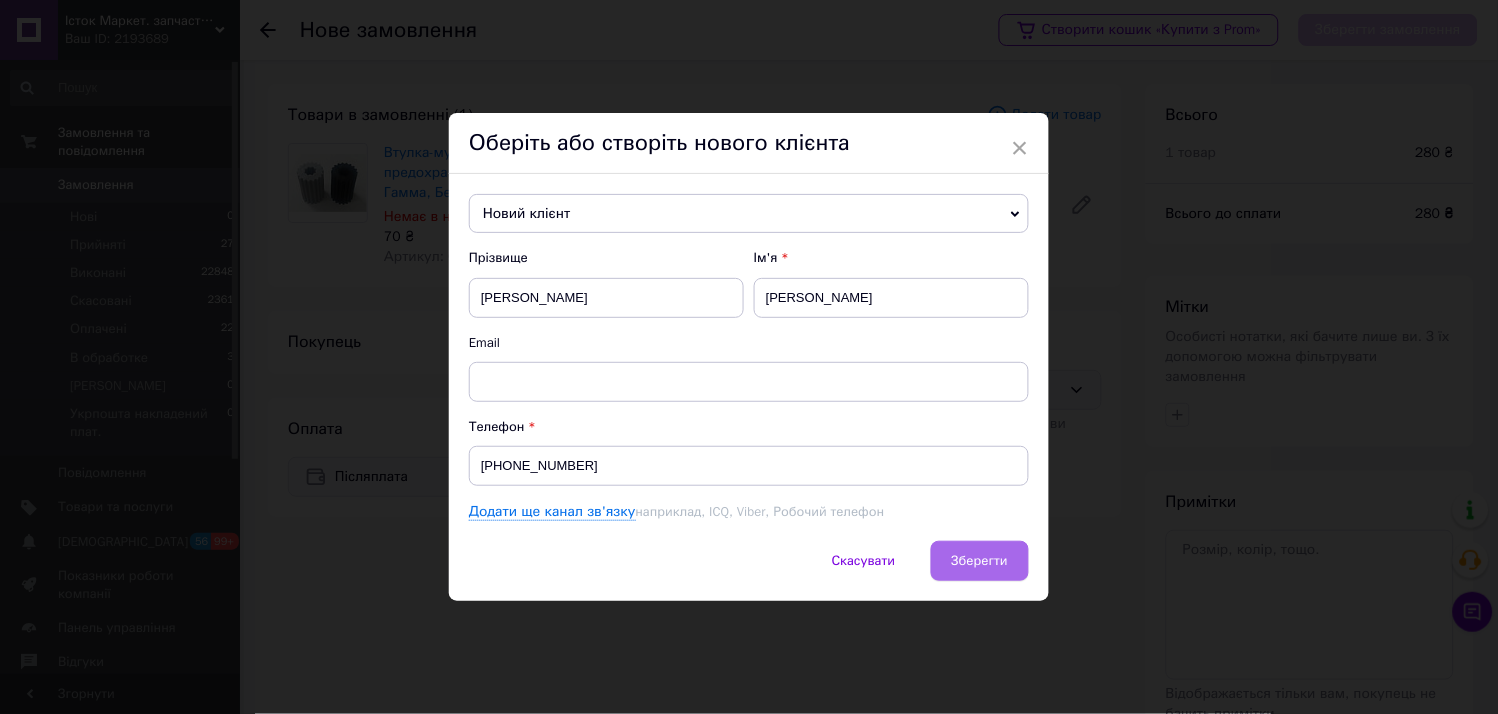 click on "Зберегти" at bounding box center [980, 560] 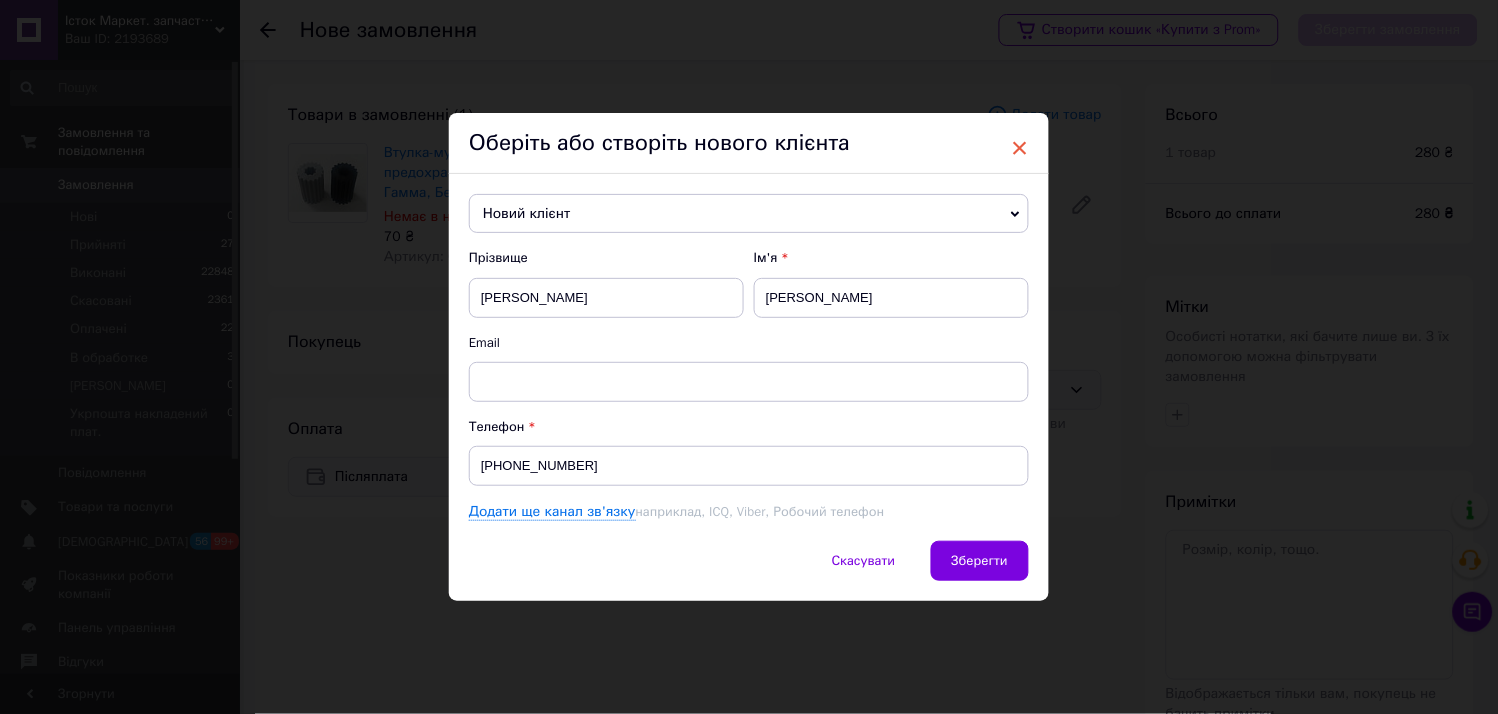 click on "×" at bounding box center [1020, 148] 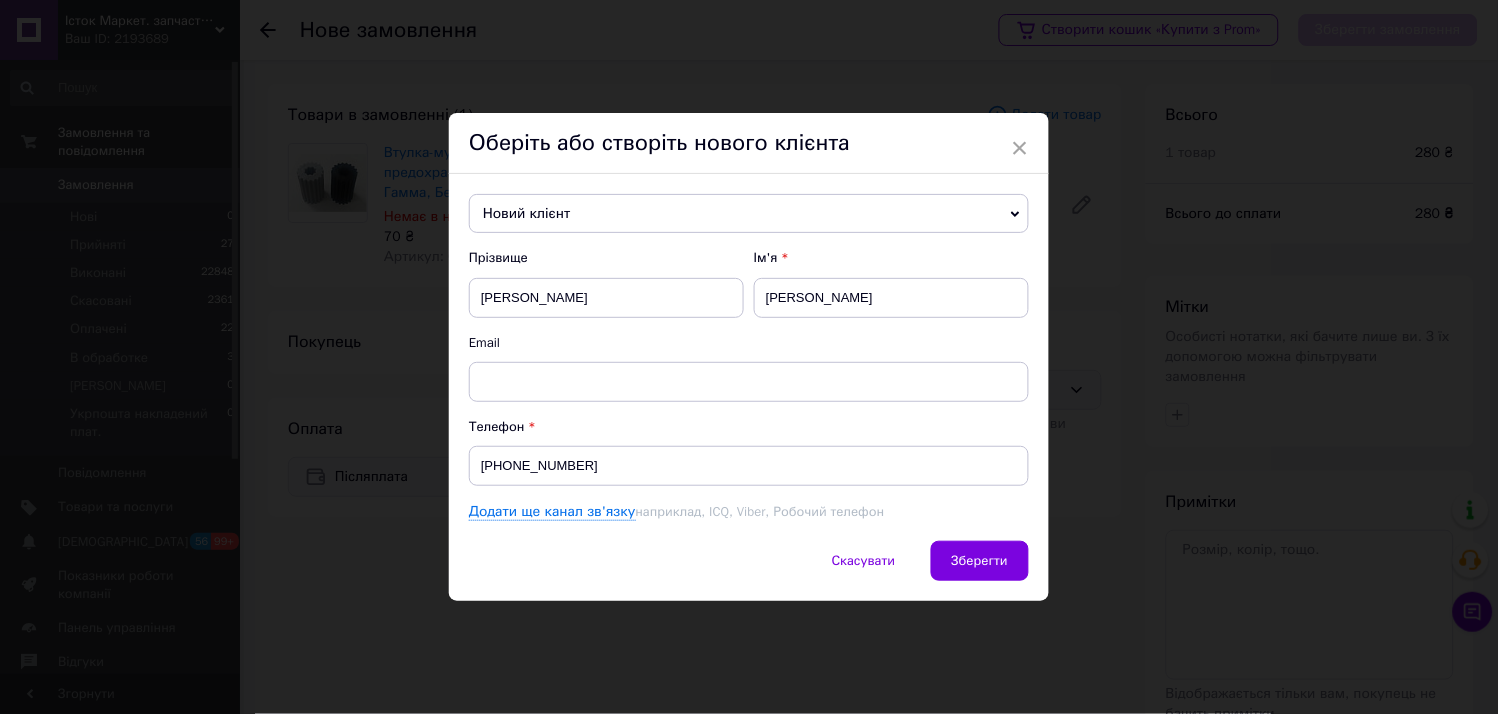 click on "Новий клієнт Ілецький Олег   +380932592124 Андріанова Олена   +380680676961 Басанец Владимир   +380661680539 Білий Олександр   +380974491694 Васильєвих Вікторія   +380971056020 Веровець Борис   +380960913798 Вікторія Ростова   +380508840598 Драчук Людмила   +380988419961 Запухляк Наталія   +380686480718 Котов Алексей   +380661896996 Лиса Вікторія   +380660013528 Луста Галина   +380990577038 Малий Володимир   +380961249761 Манухов Євген   +380671734267 Мельниченко Максим   +380662119926 Новий клієнт   Ноніна Зіна   +380987206150 Рожкован Сергей   +380951479887 Чернишкіна Аліна   +380992949823 Чечетка Виталий   +380936724522 Югас Ростислав   +380663030292 Прізвище Цибін Ім'я Email" at bounding box center (749, 358) 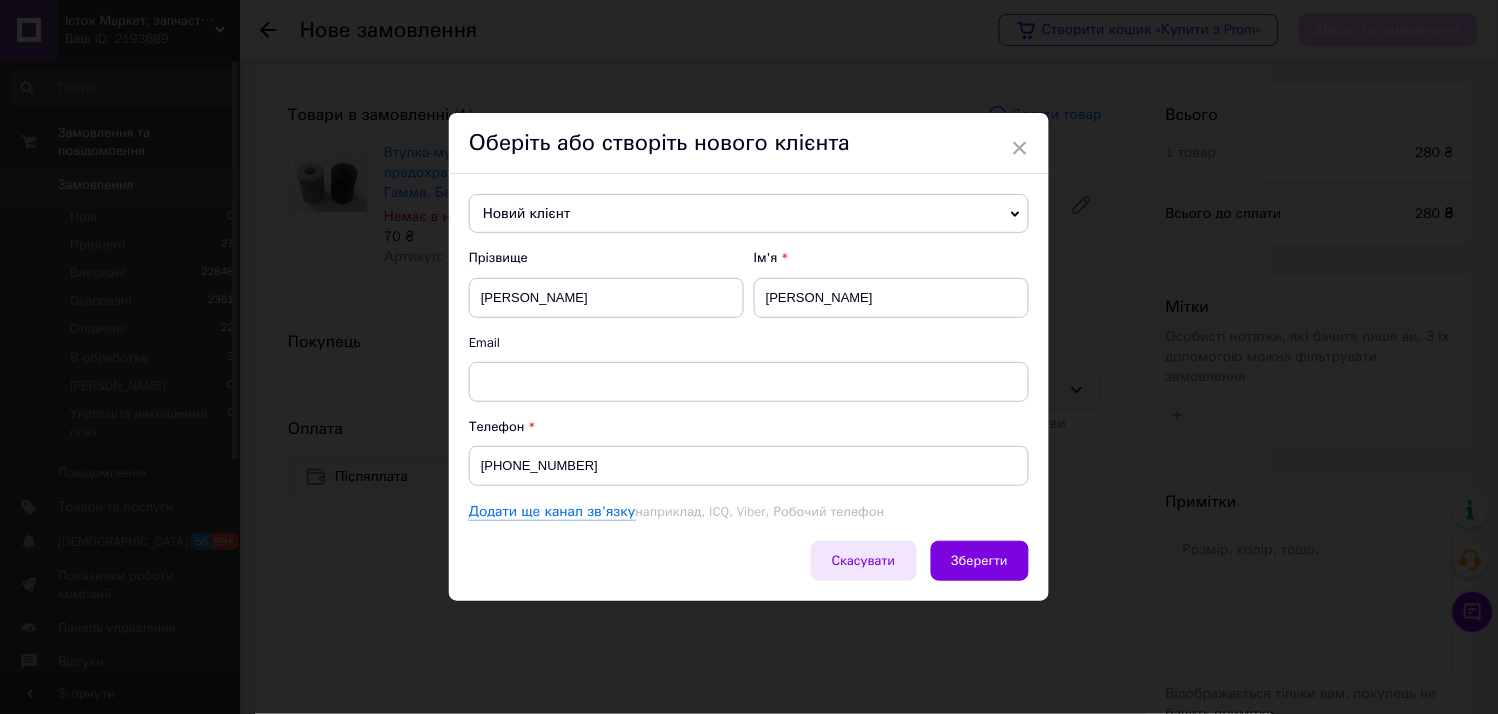 click on "Скасувати" at bounding box center [864, 561] 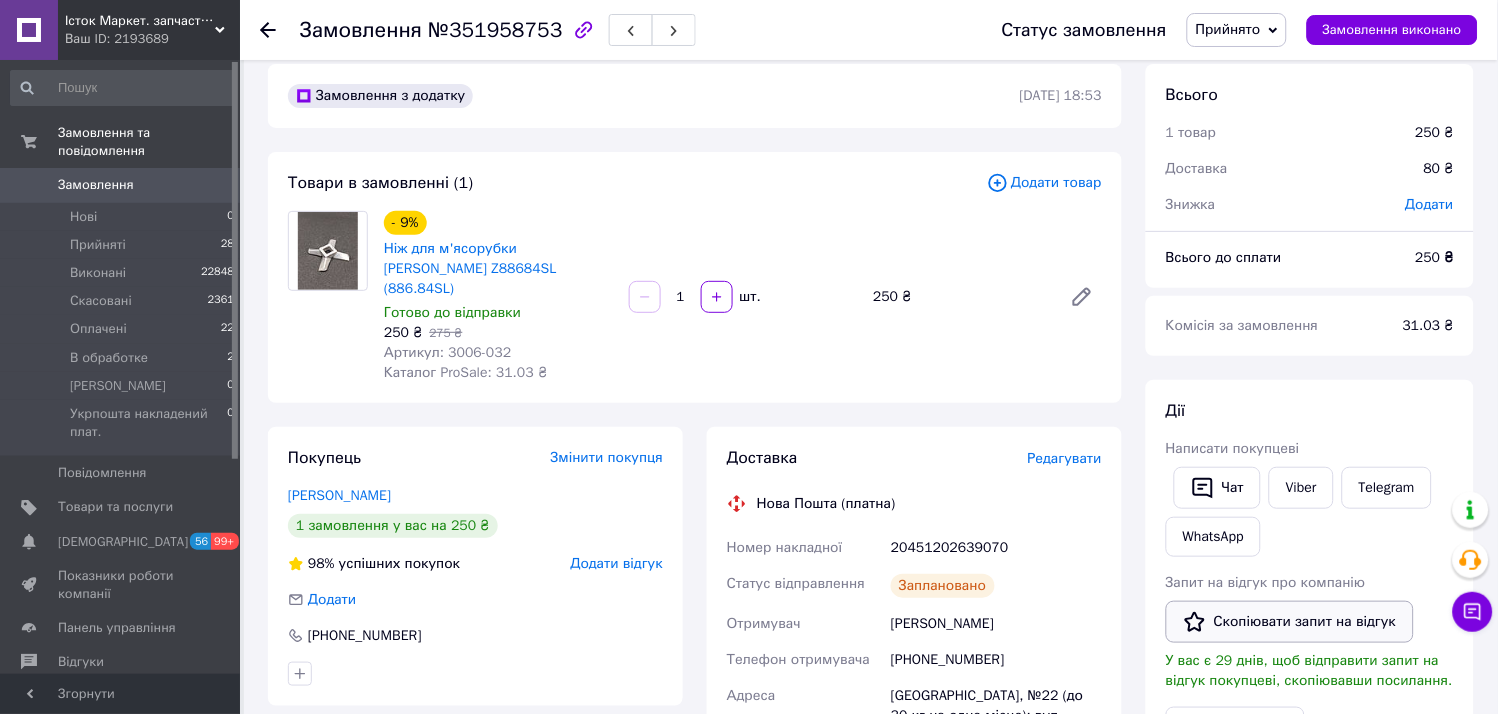 scroll, scrollTop: 0, scrollLeft: 0, axis: both 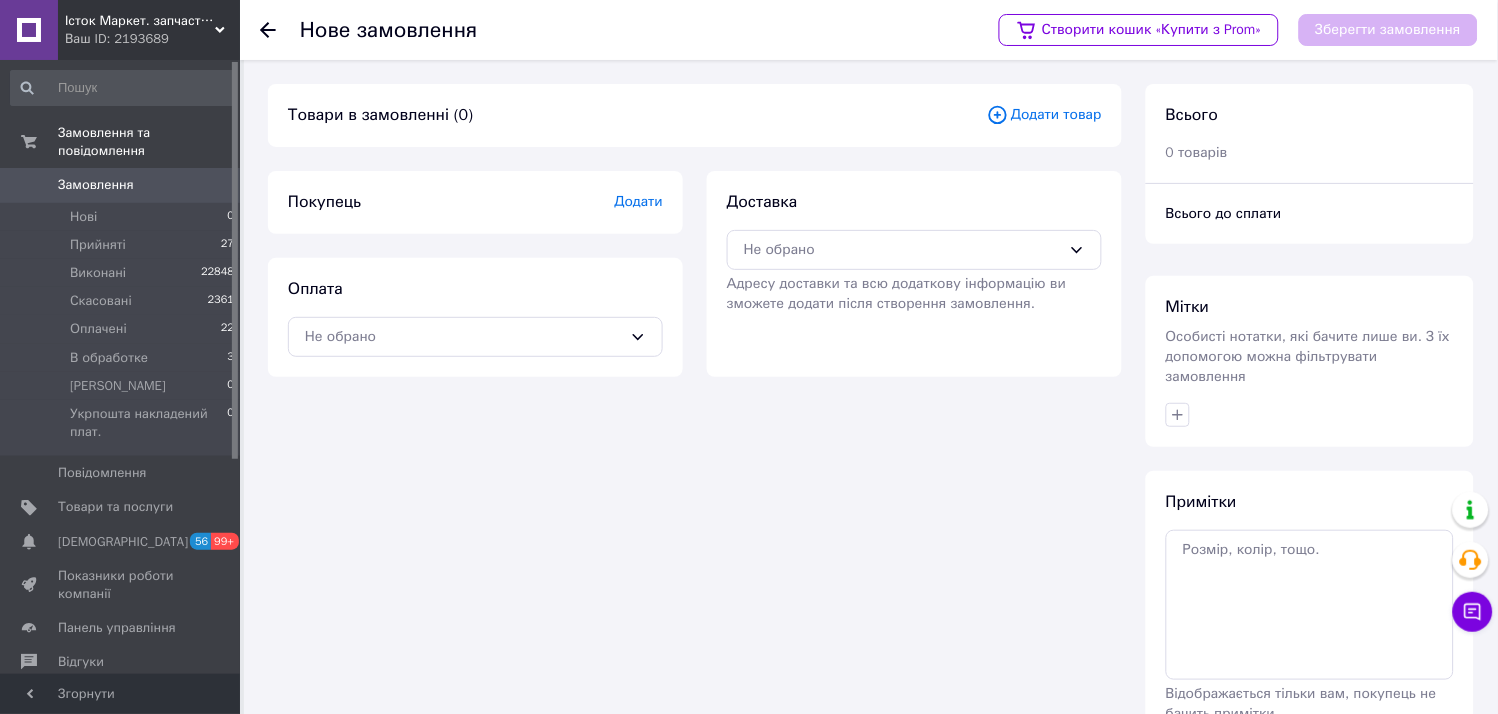 click on "Додати" at bounding box center [639, 201] 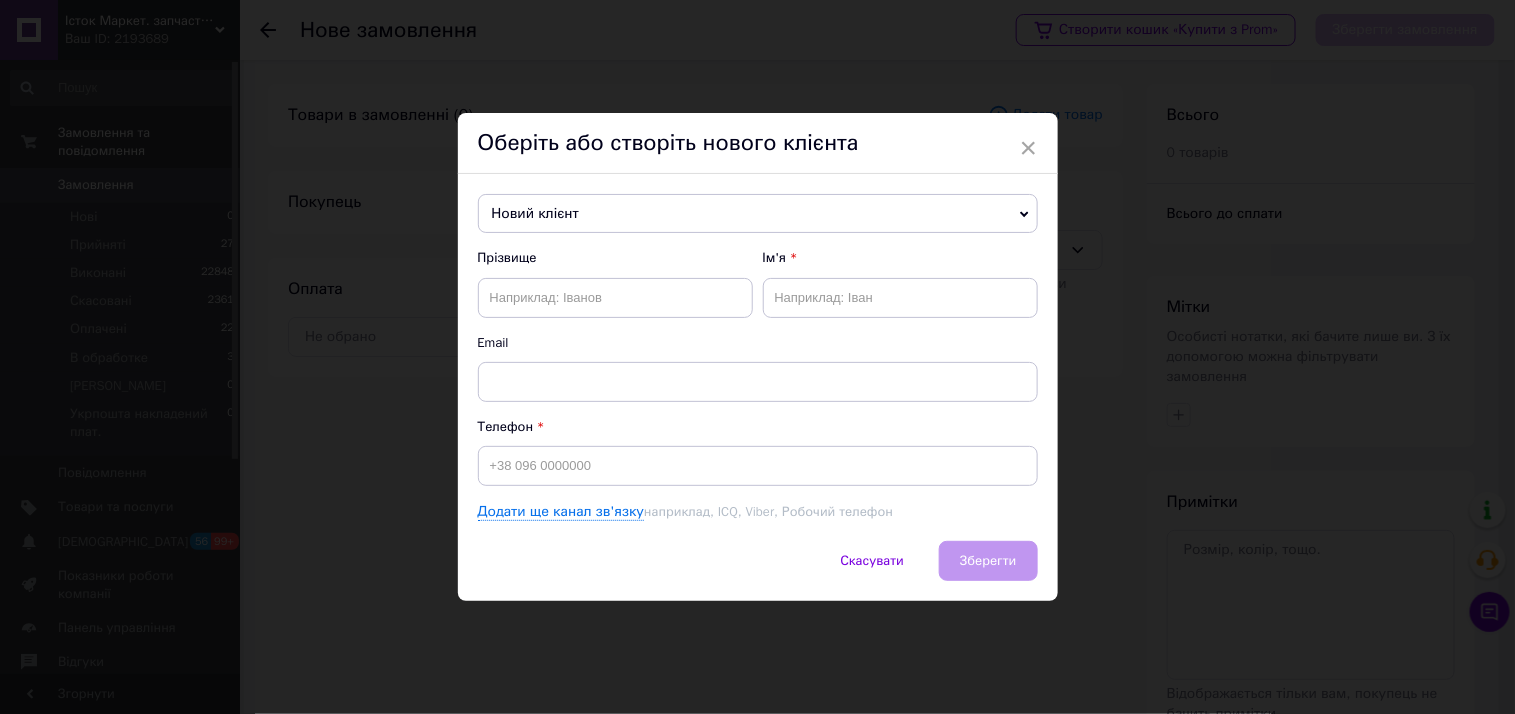 click on "Новий клієнт" at bounding box center [758, 214] 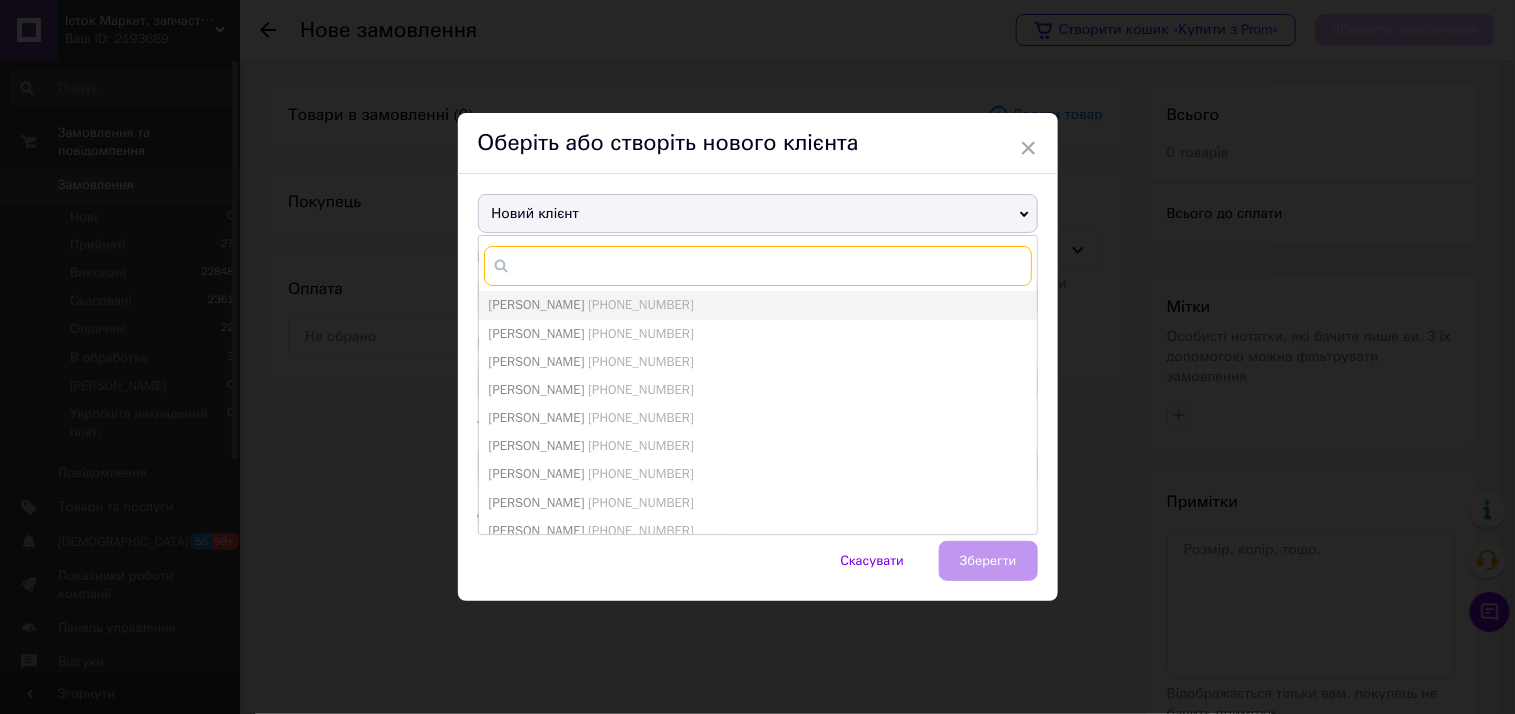 paste on "[PHONE_NUMBER]" 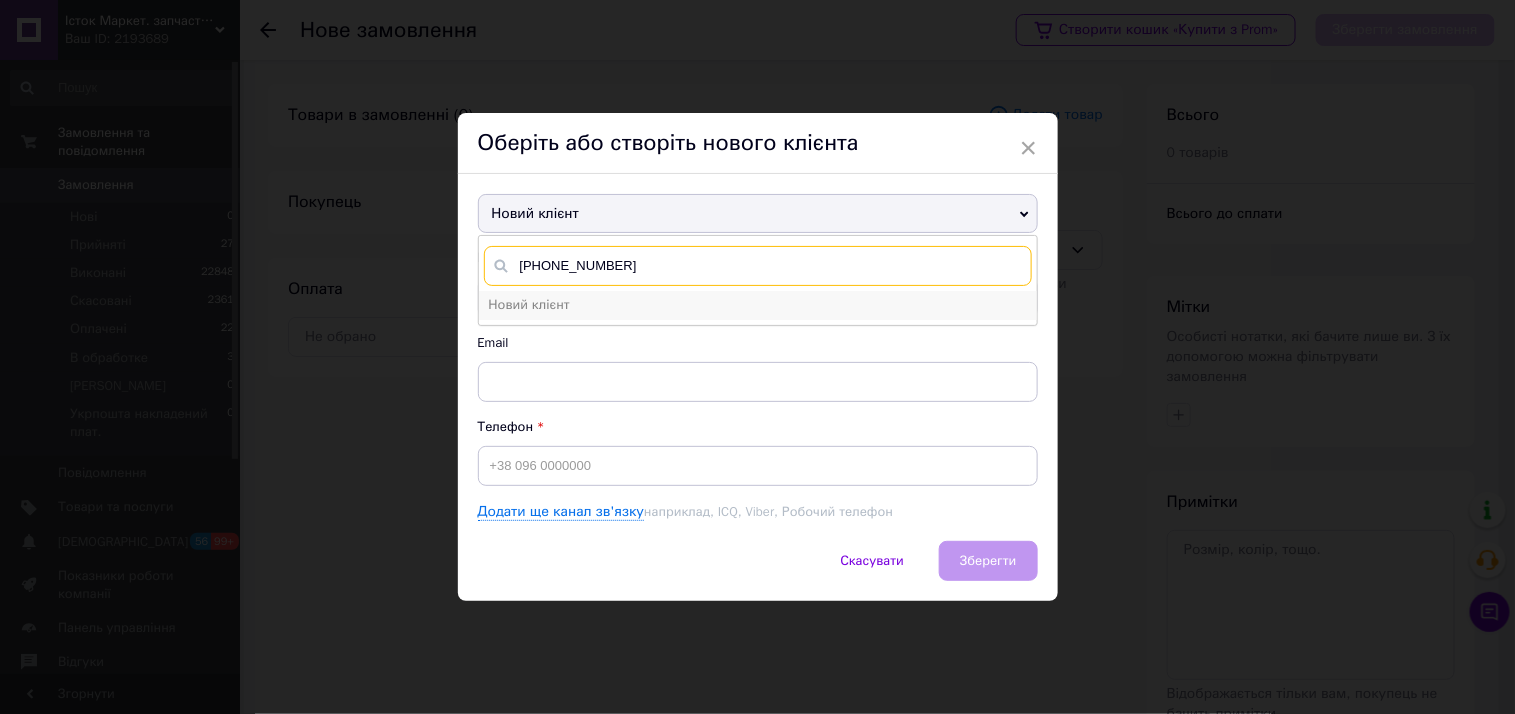 type on "[PHONE_NUMBER]" 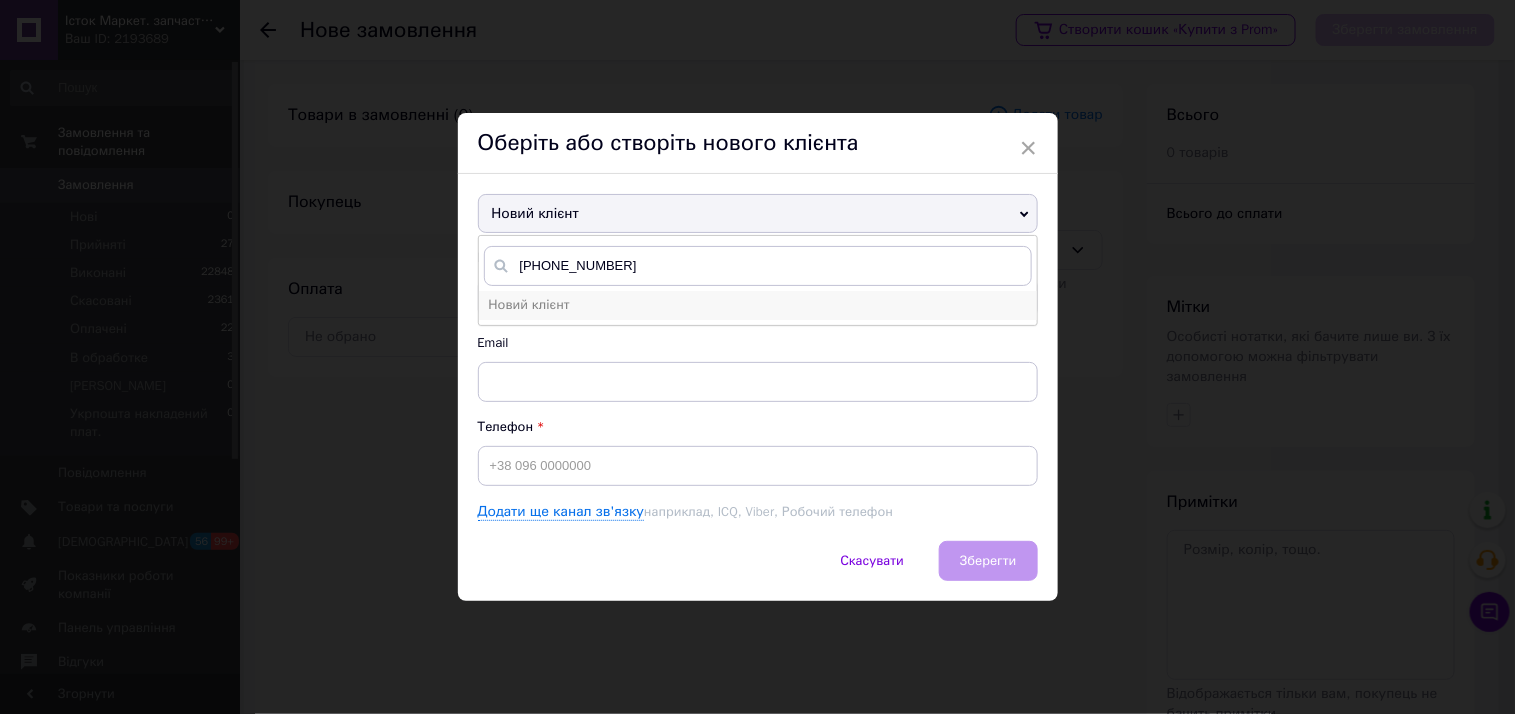 click on "Новий клієнт" at bounding box center [758, 305] 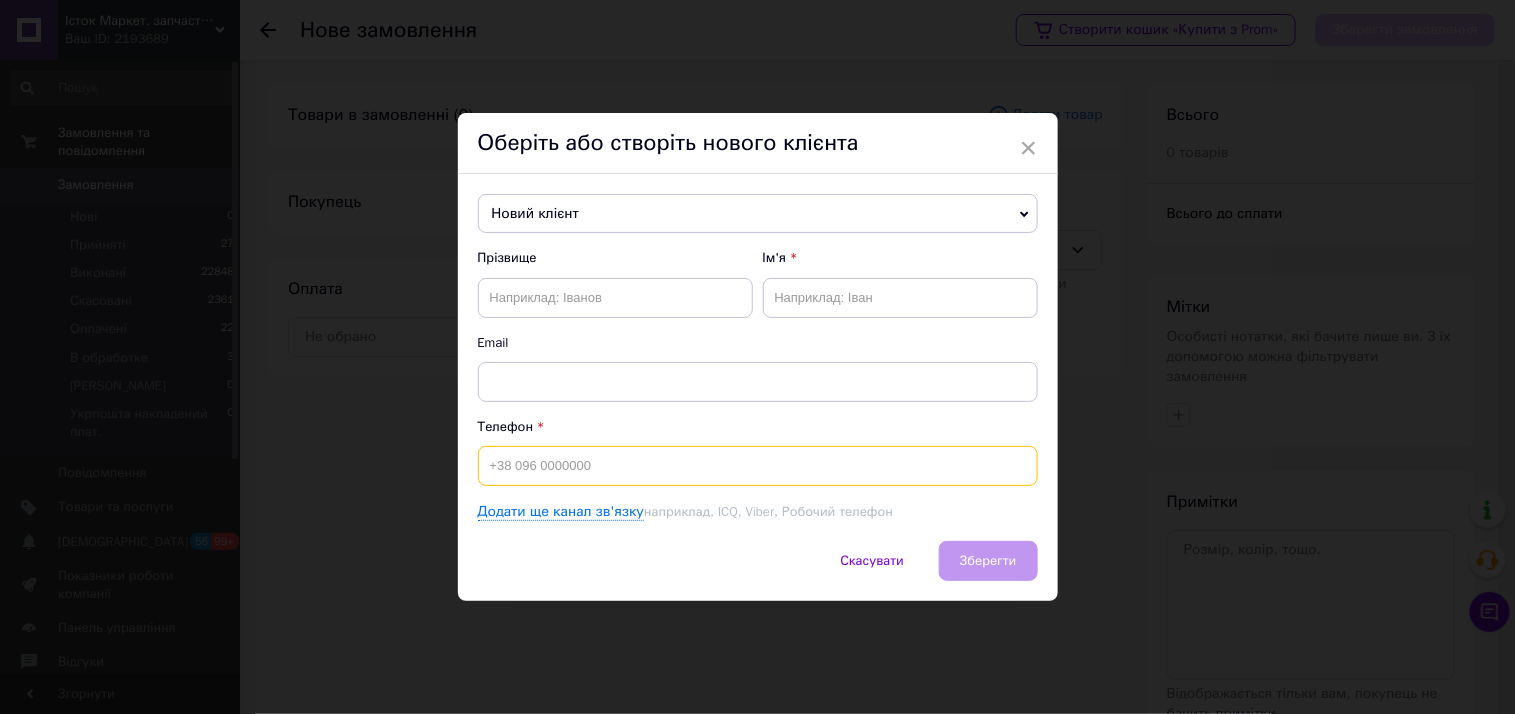 click at bounding box center [758, 466] 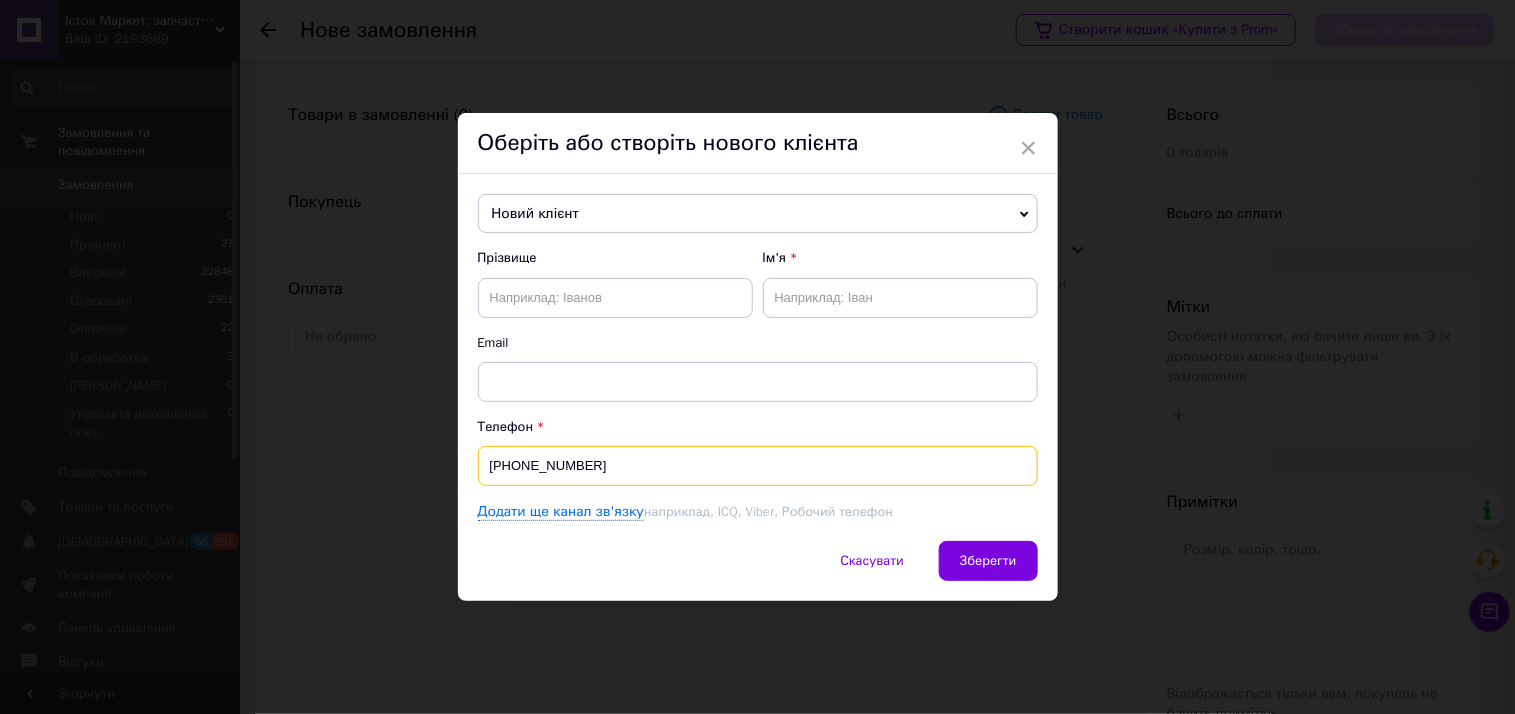 type on "[PHONE_NUMBER]" 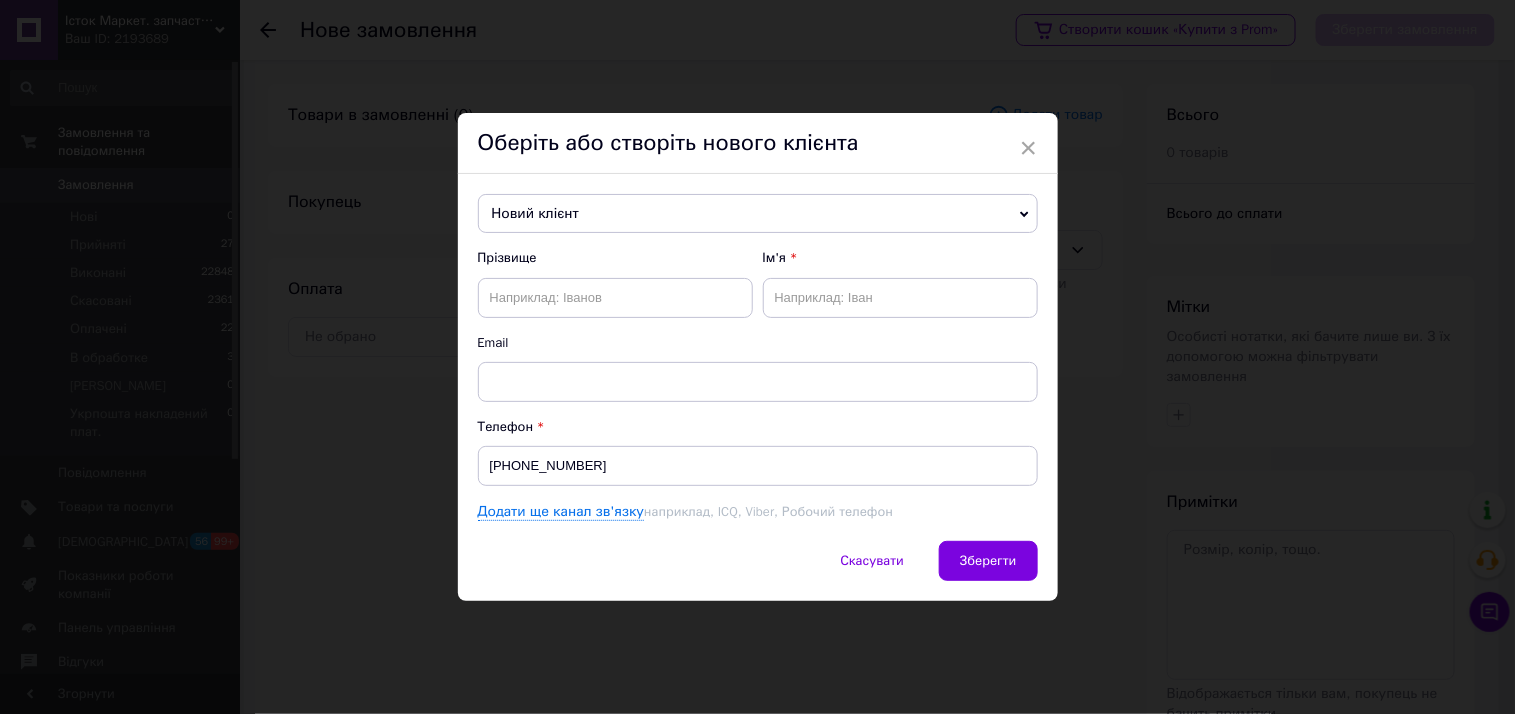 click on "Прізвище Ім'я Email" at bounding box center [758, 325] 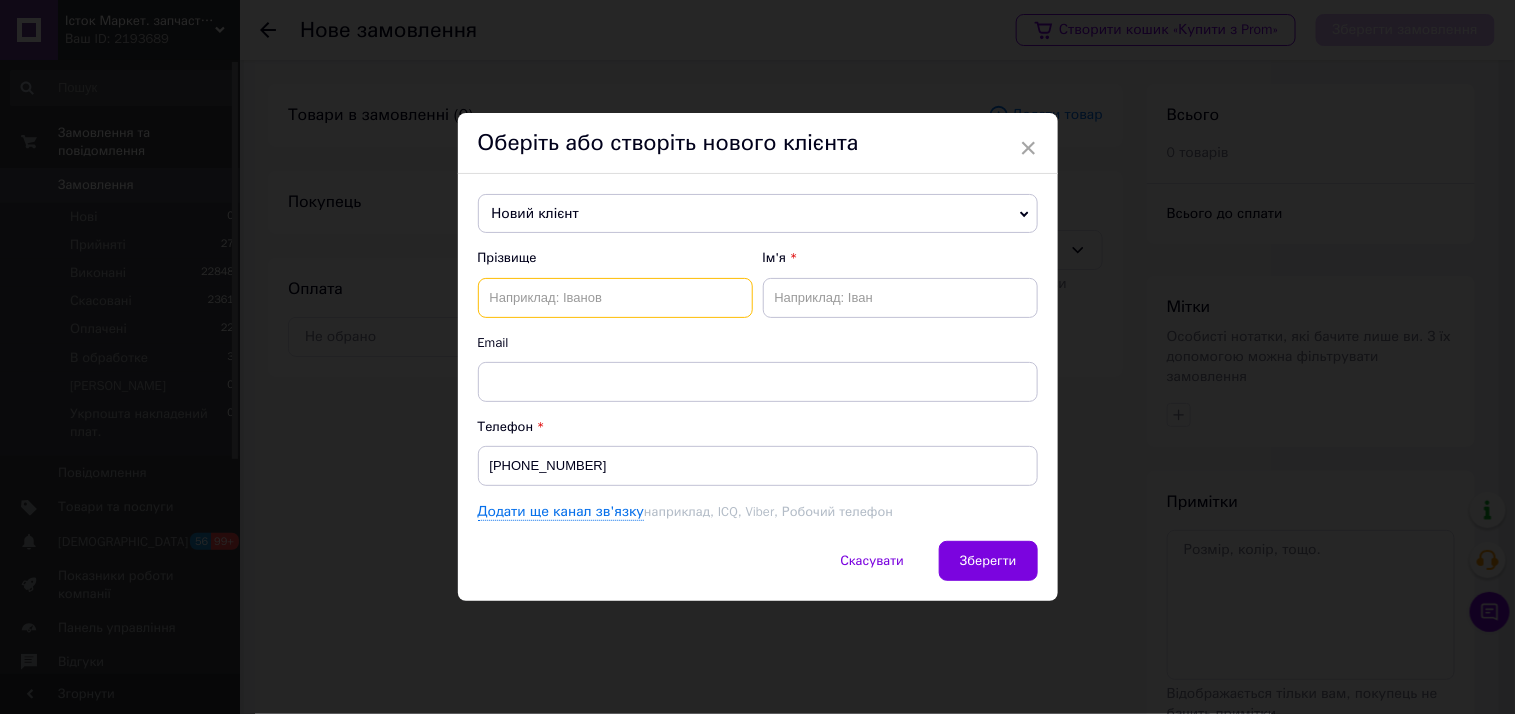 click at bounding box center (615, 298) 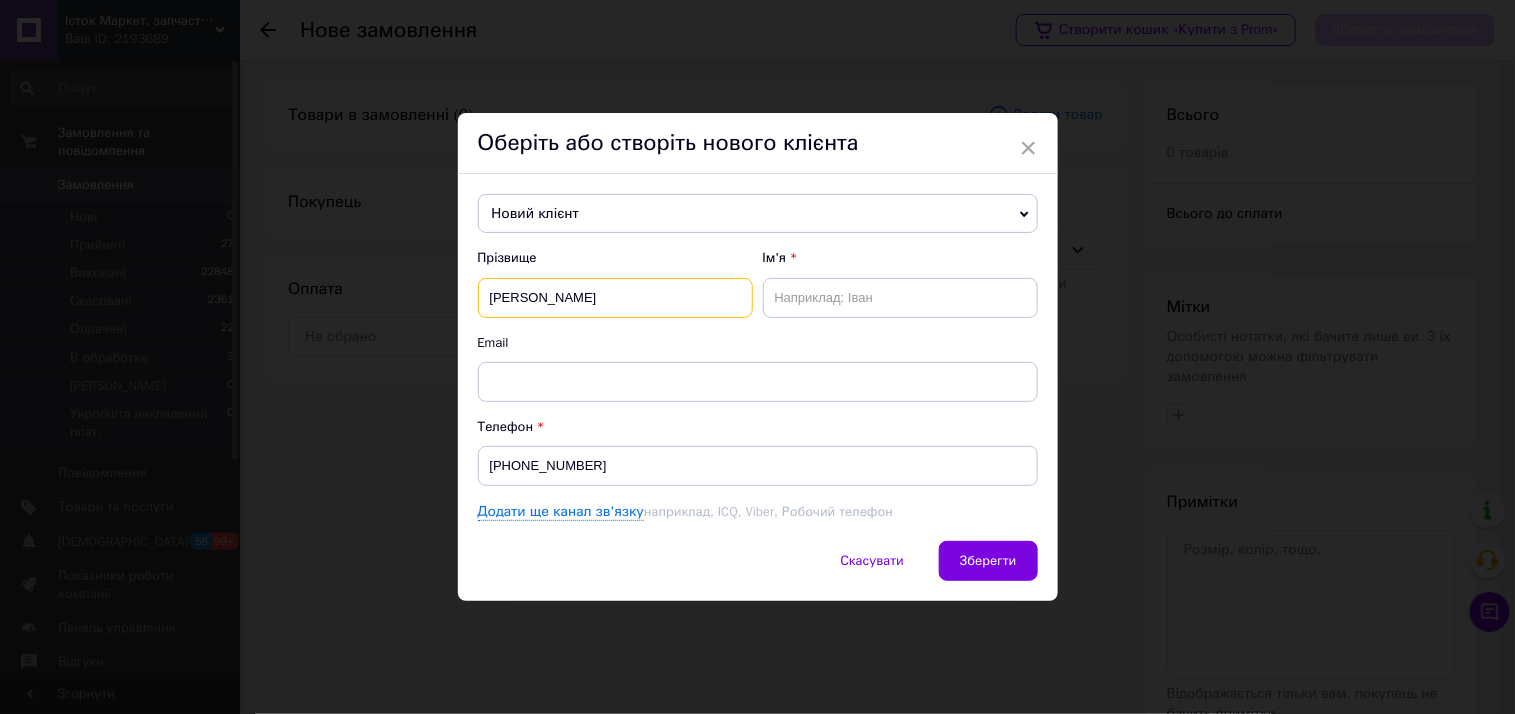 type on "[PERSON_NAME]" 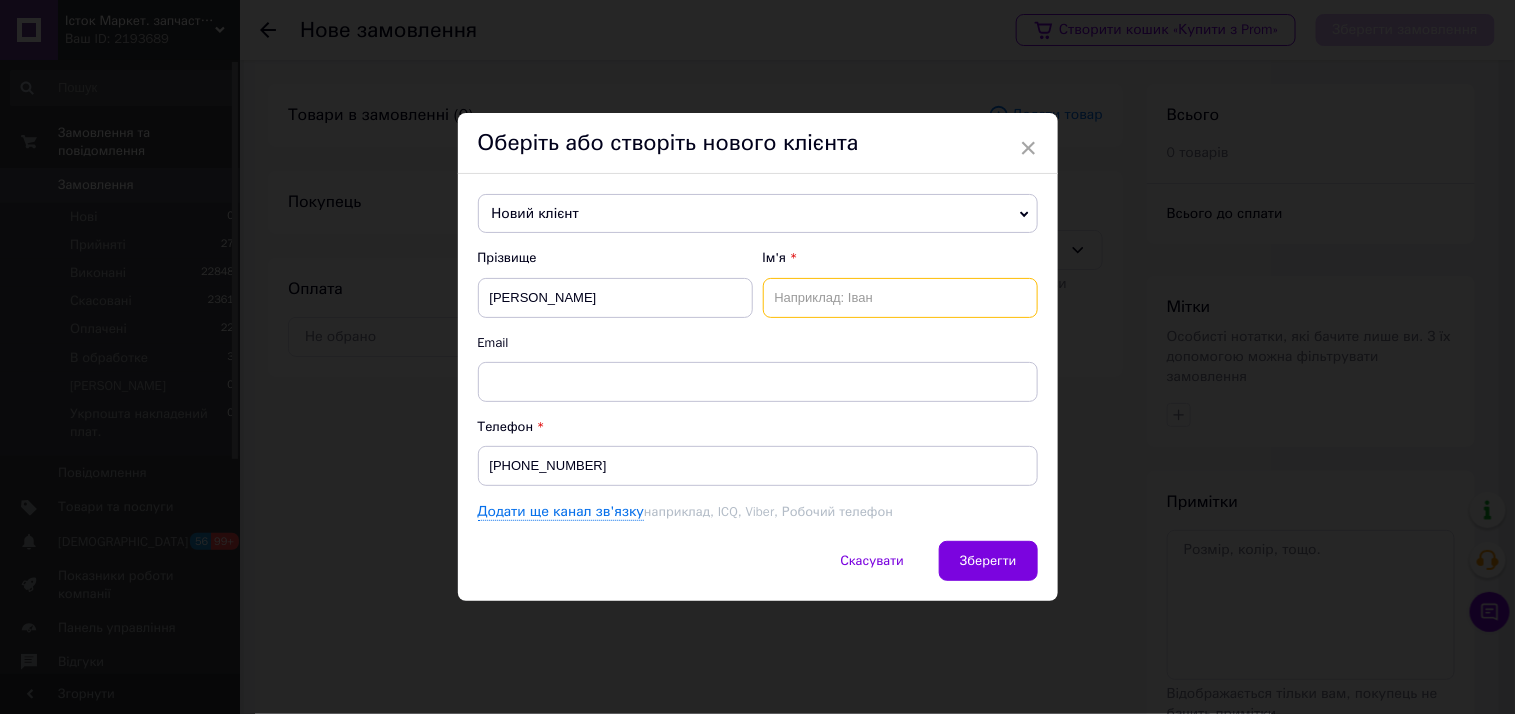 click at bounding box center (900, 298) 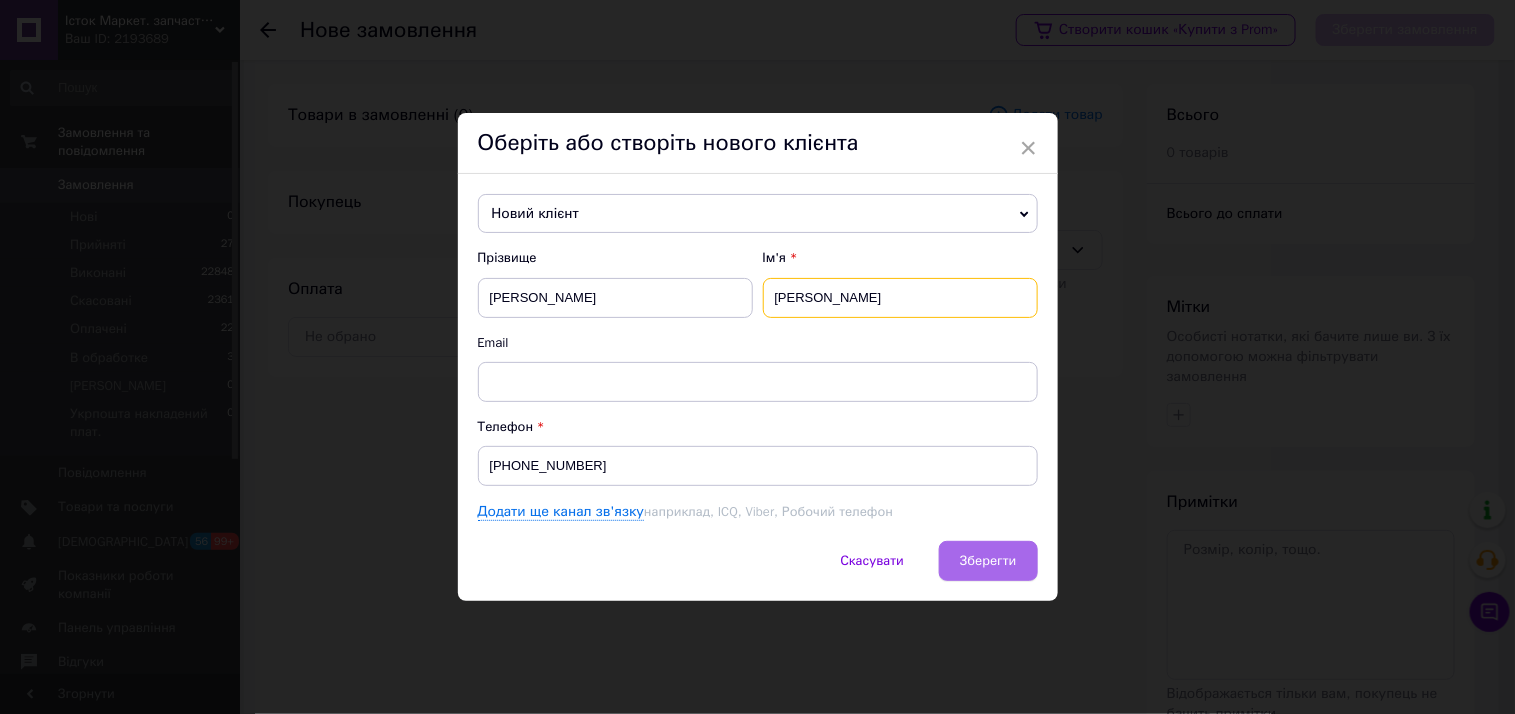 type on "[PERSON_NAME]" 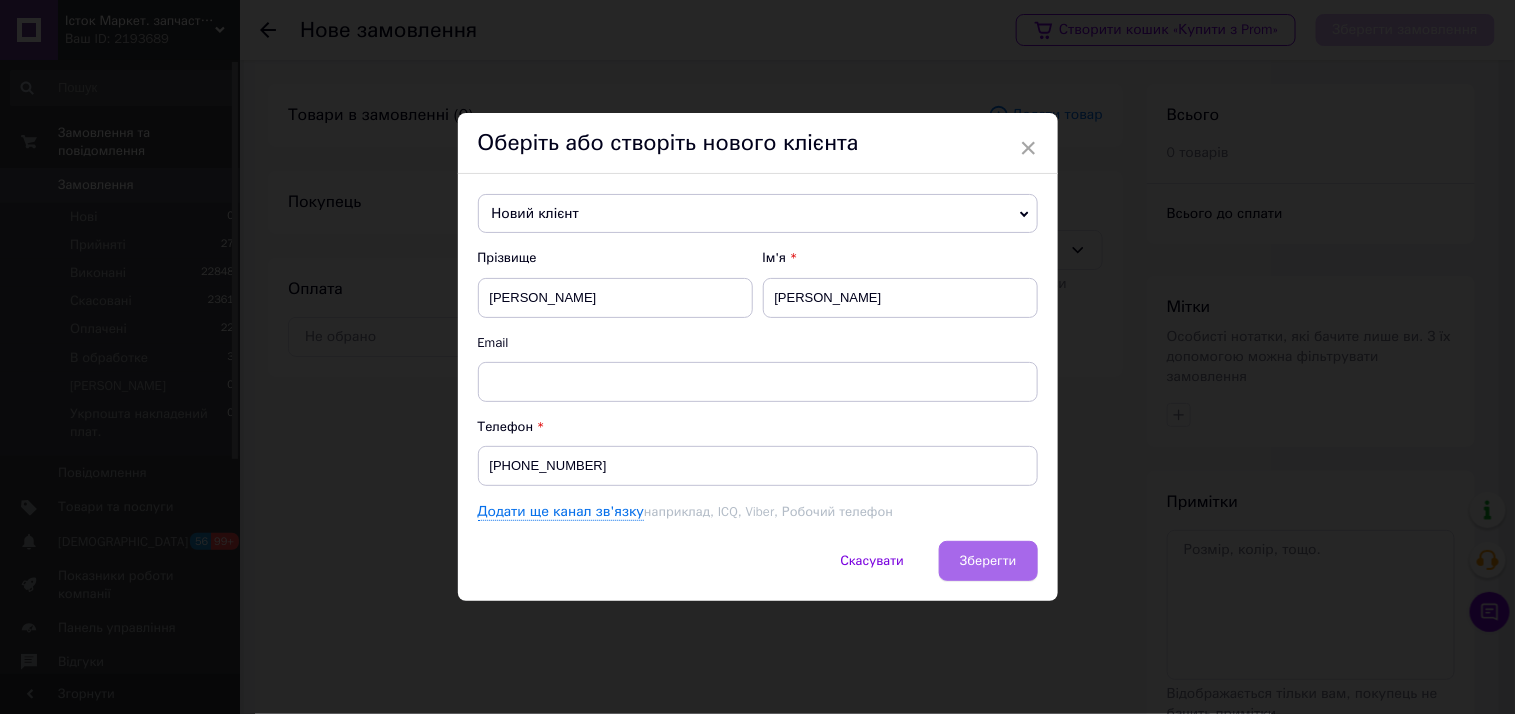 click on "Зберегти" at bounding box center (988, 561) 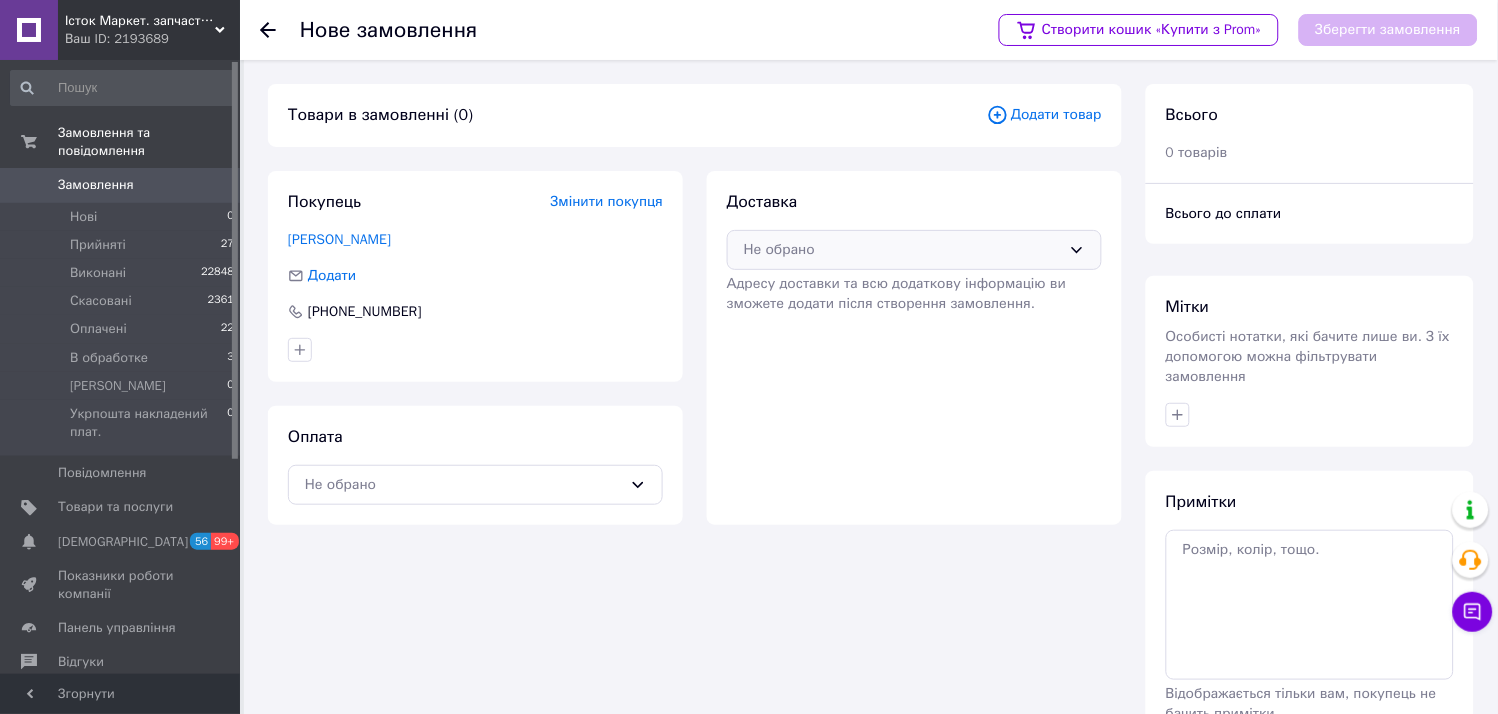 click on "Не обрано" at bounding box center (902, 250) 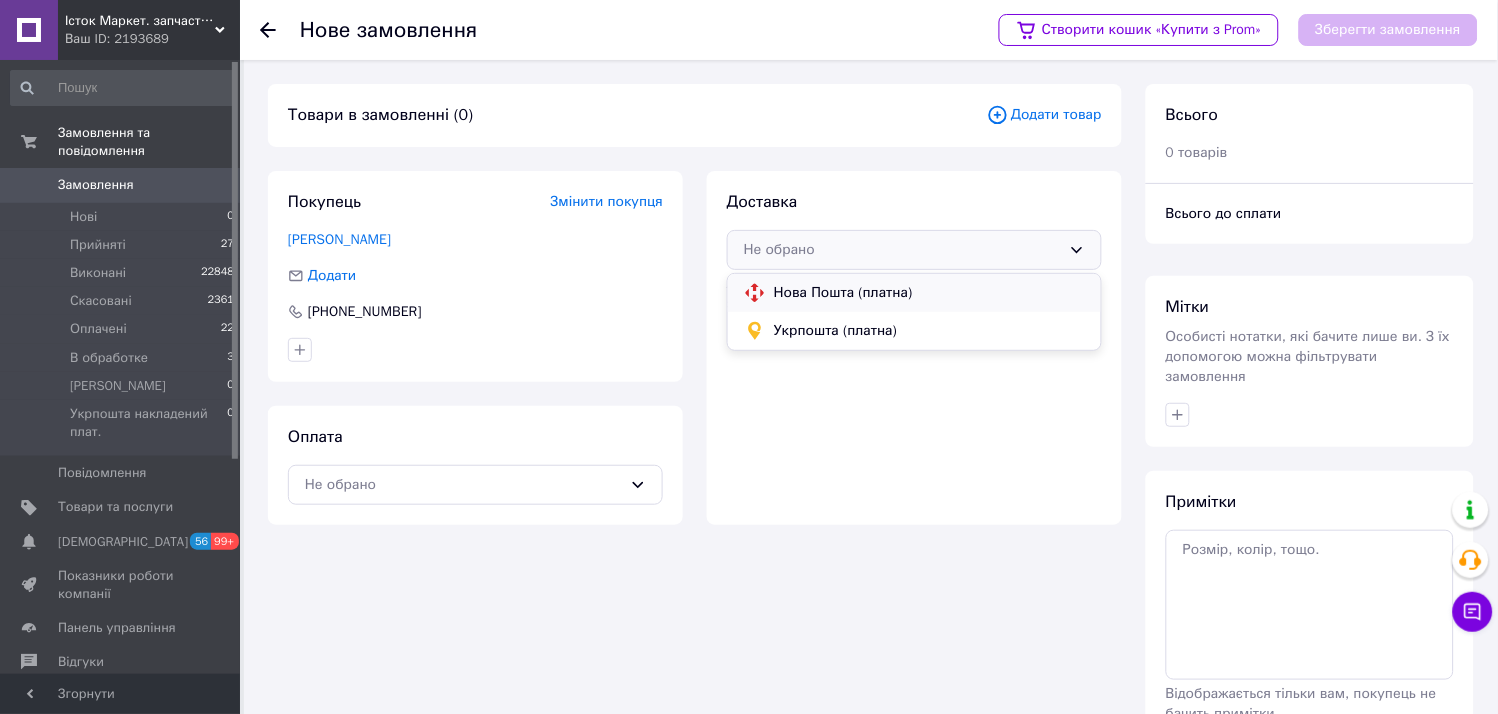 click on "Нова Пошта (платна)" at bounding box center (929, 293) 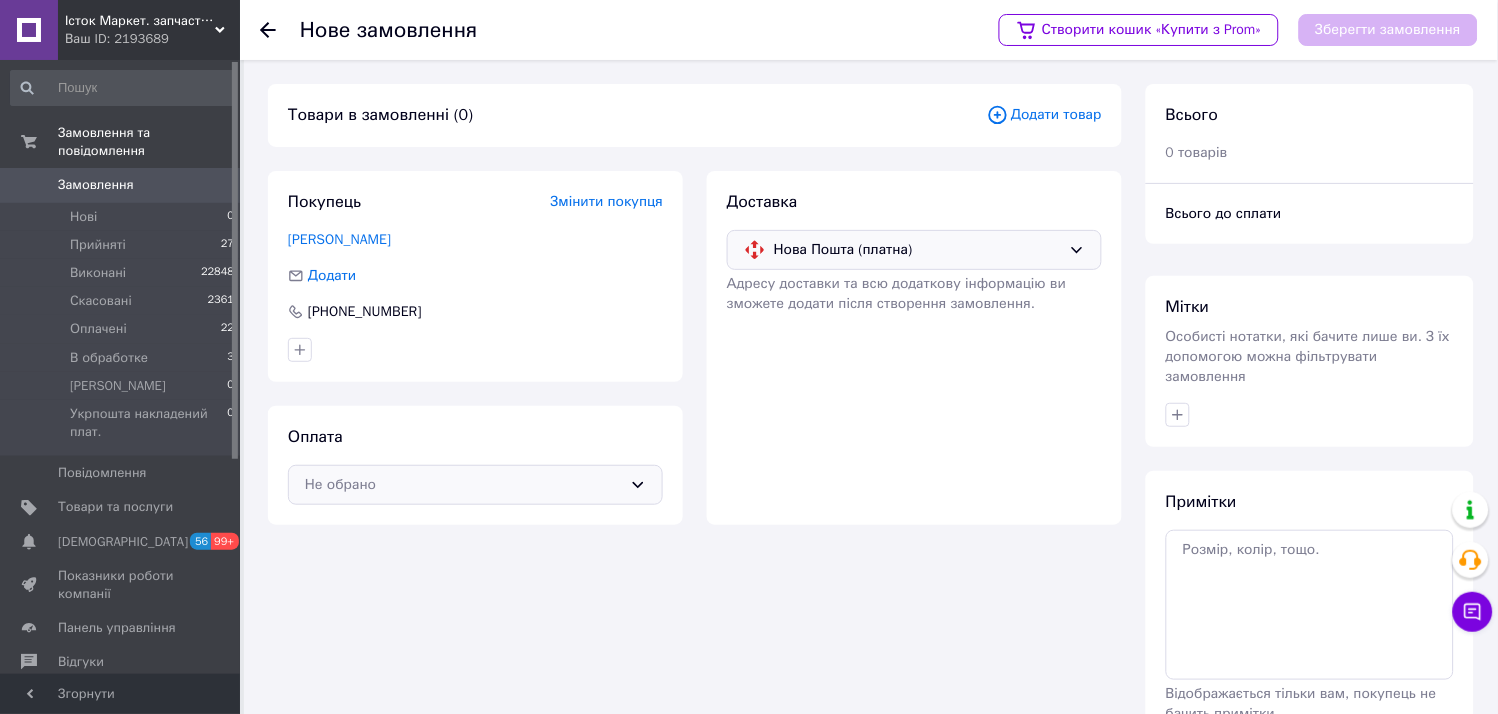 click on "Оплата Не обрано" at bounding box center (475, 465) 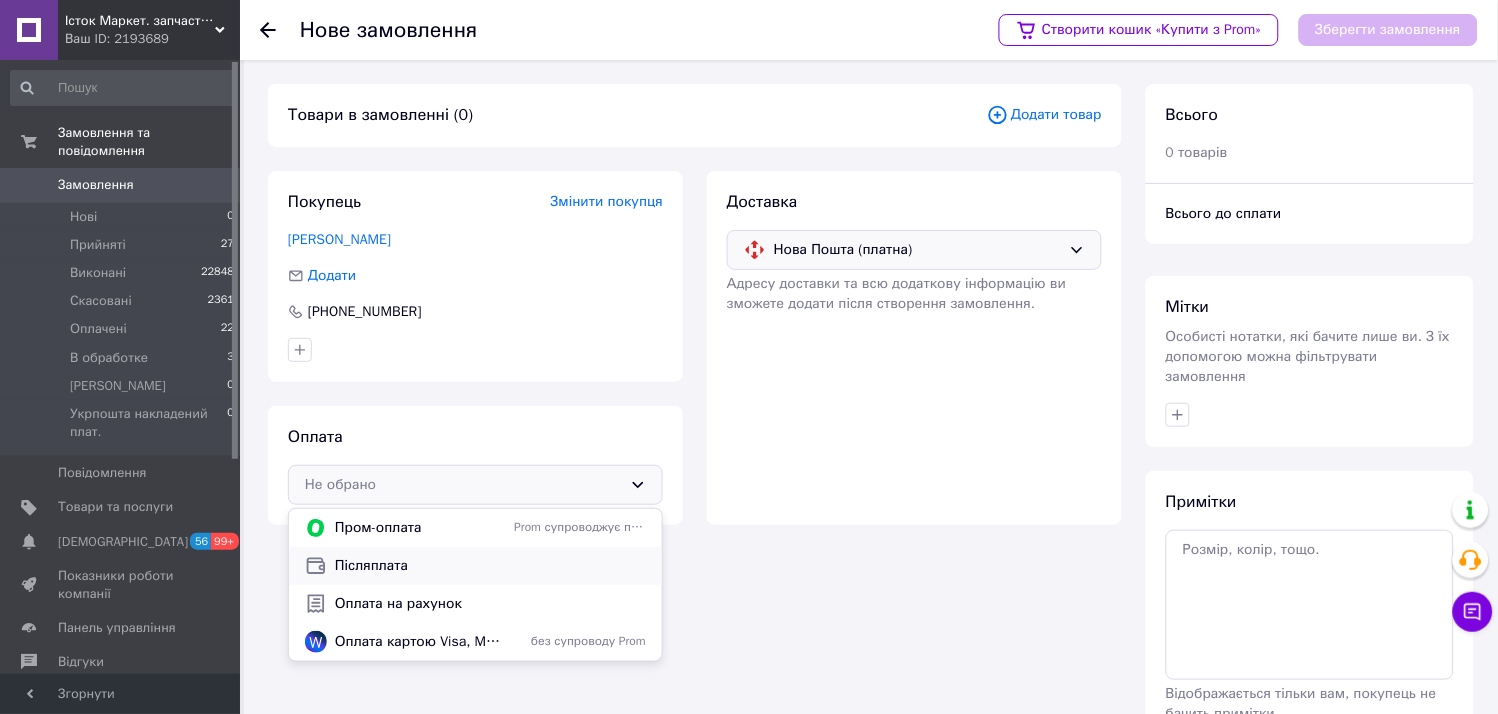 click on "Післяплата" at bounding box center [490, 566] 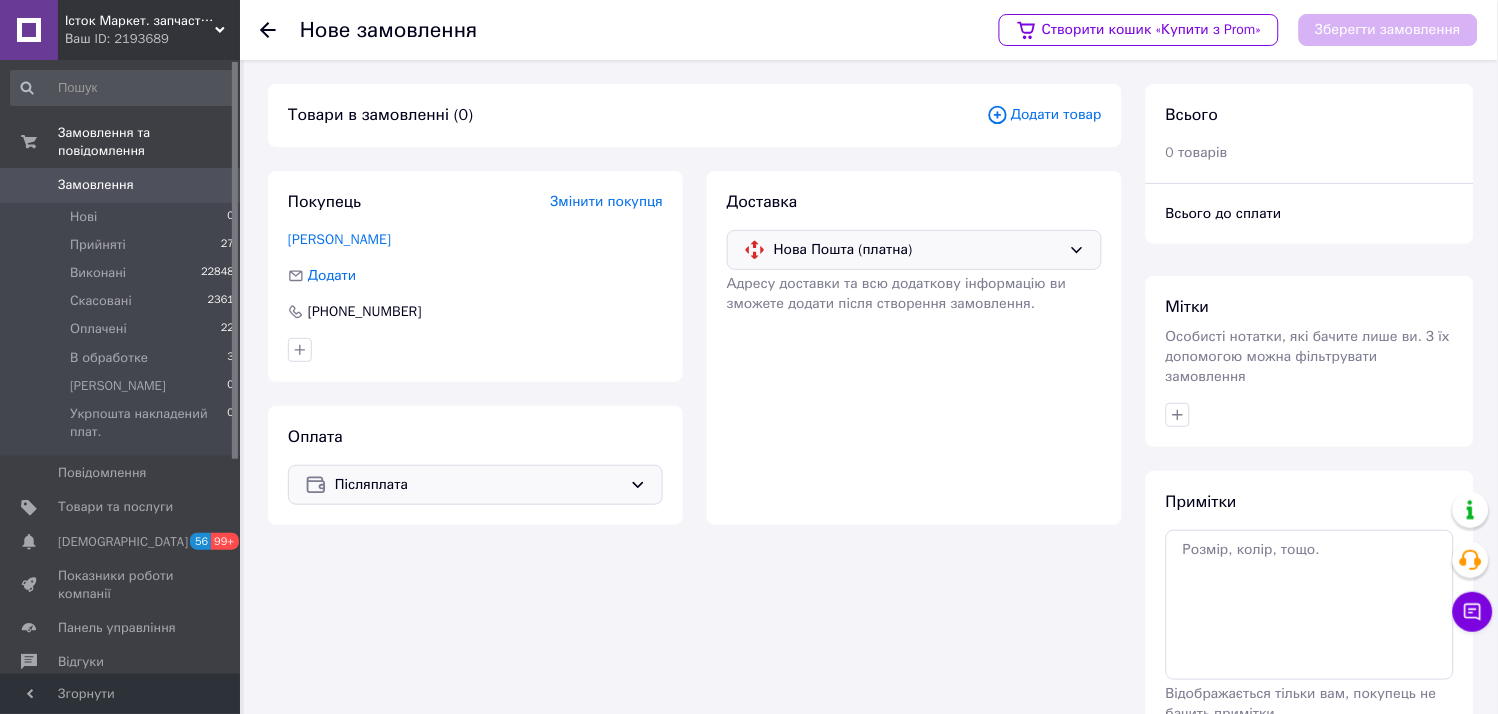 click on "Додати товар" at bounding box center [1044, 115] 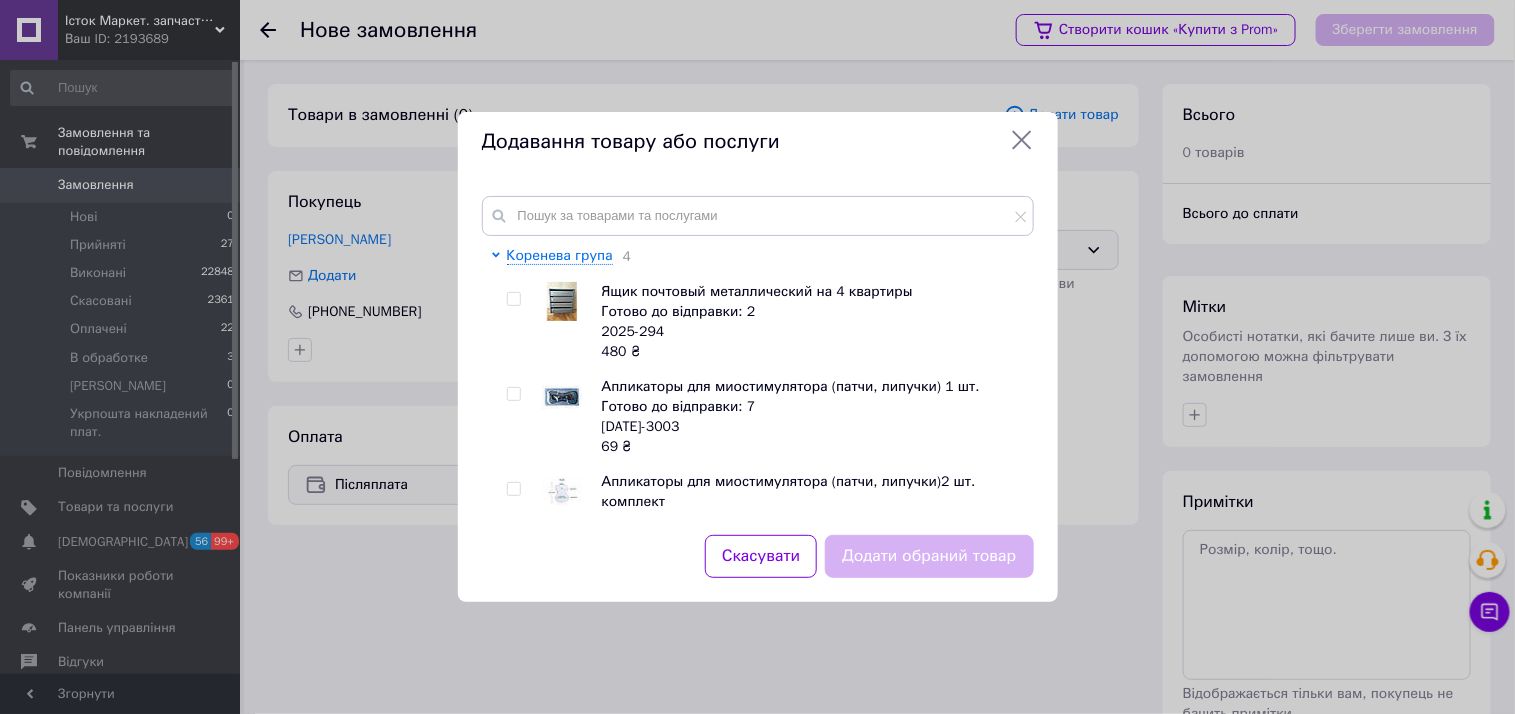 click on "Коренева група 4 Ящик почтовый металлический на 4 квартиры Готово до відправки: 2 2025-294 480   ₴ Апликаторы для миостимулятора (патчи, липучки) 1 шт. Готово до відправки: 7 [DATE]-3003 69   ₴ Апликаторы для миостимулятора (патчи, липучки)2 шт. комплект В наявності [DATE]-2214 59   ₴ Электроды для миостимулятора (патчи, липучки) 2 шт. комплект Готово до відправки: 2 [DATE]-2212 59   ₴ Запчастини для м'ясорубок 4 Запчастини для хлібопічок 192 Запчасти для блендеров и миксеров 11 Запчасти для стиральных машин 1 Запчастини гуртом  (в групі немає доступних позицій)" at bounding box center (758, 353) 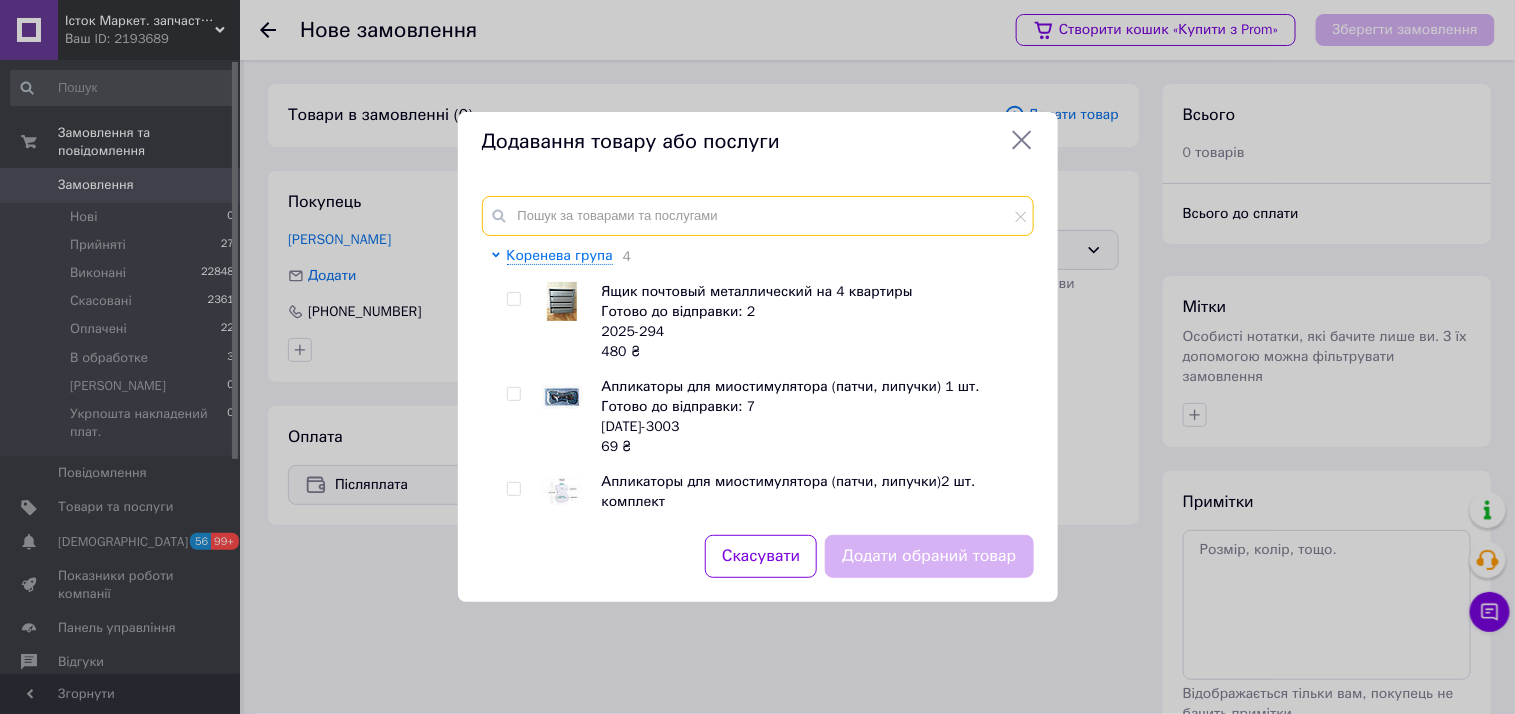 click at bounding box center [758, 216] 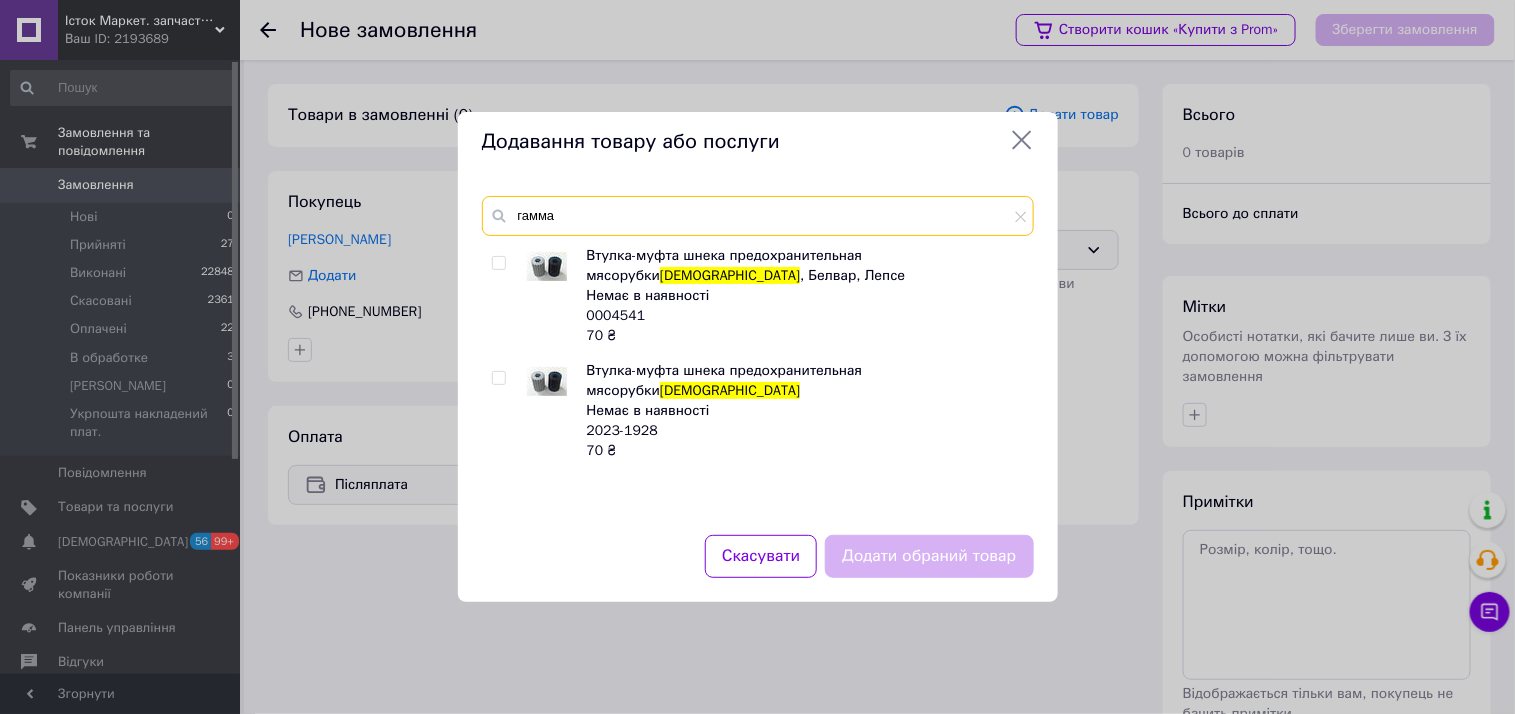 type on "гамма" 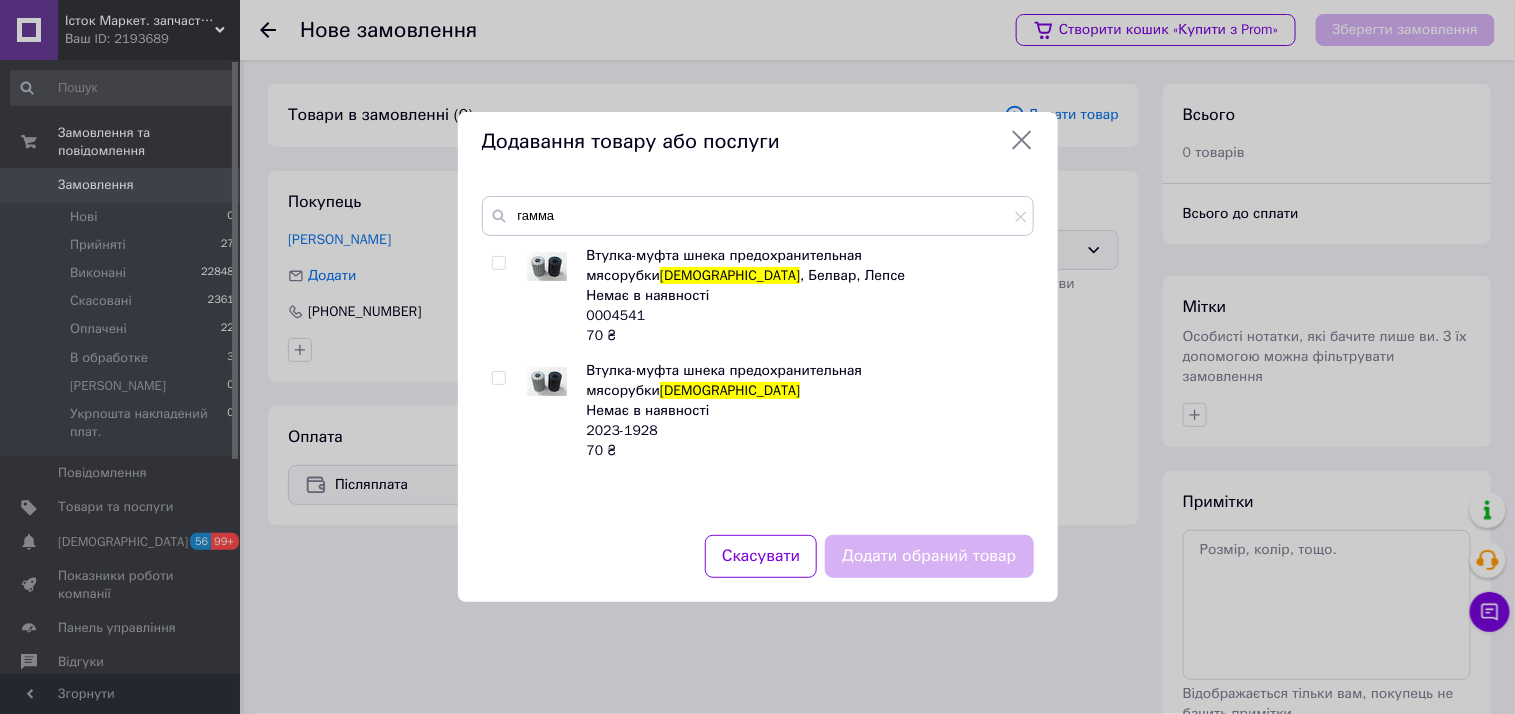 click at bounding box center (498, 263) 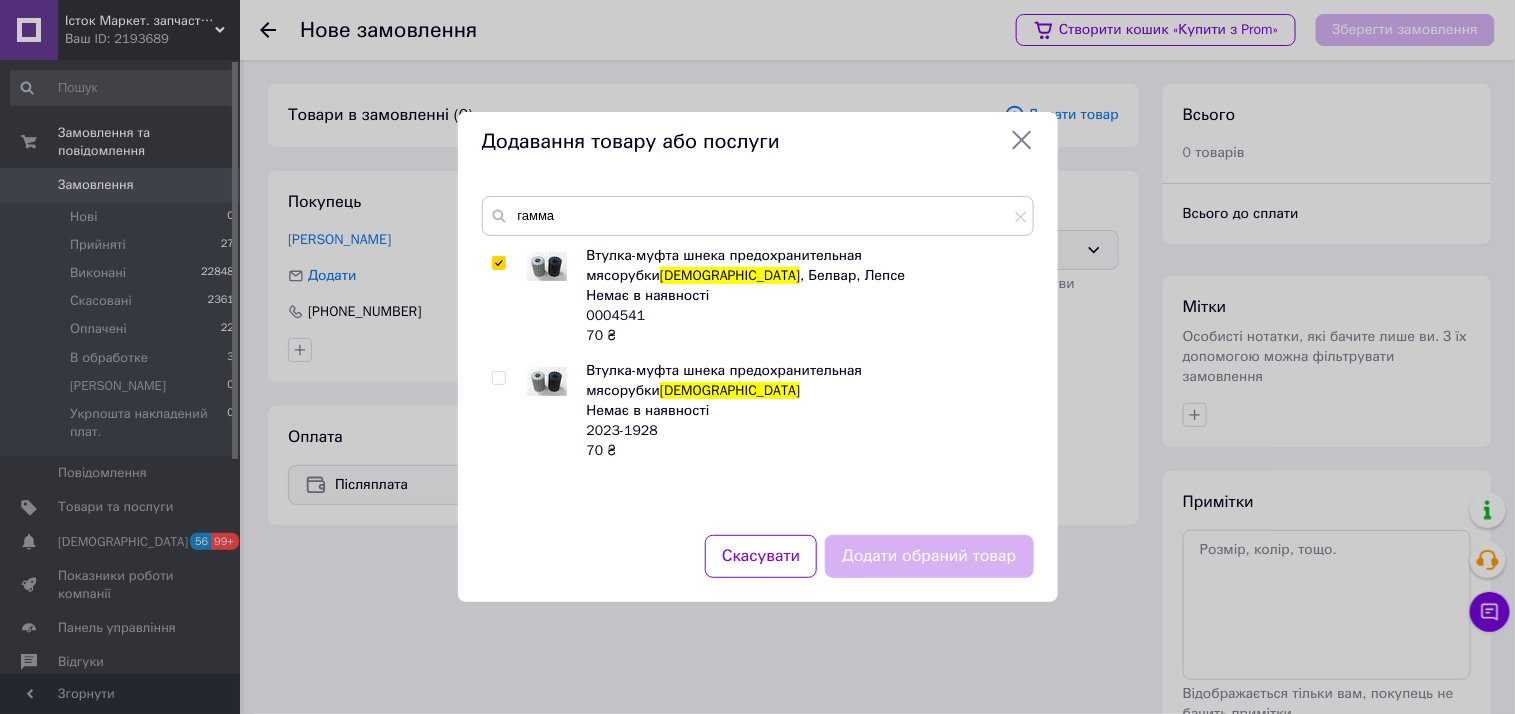 checkbox on "true" 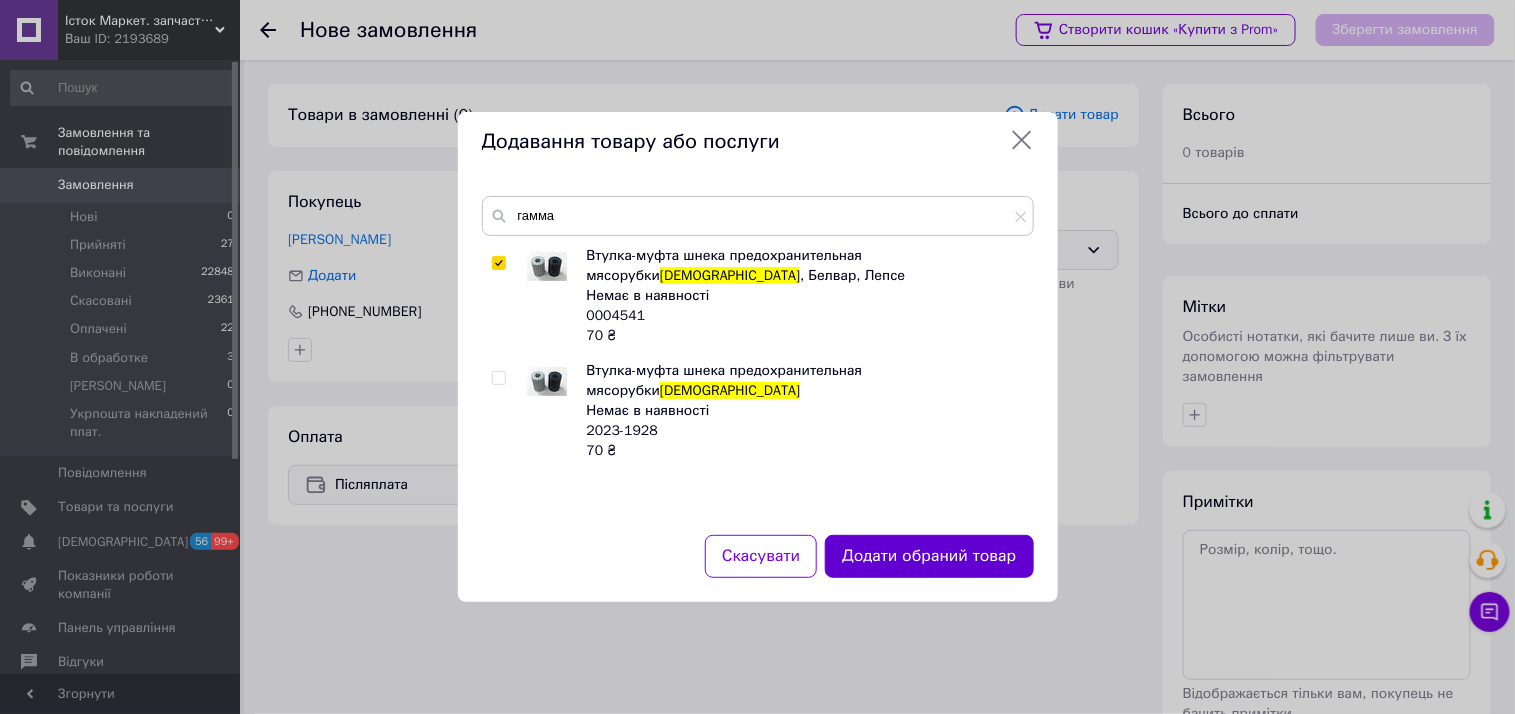 click on "Додати обраний товар" at bounding box center (929, 556) 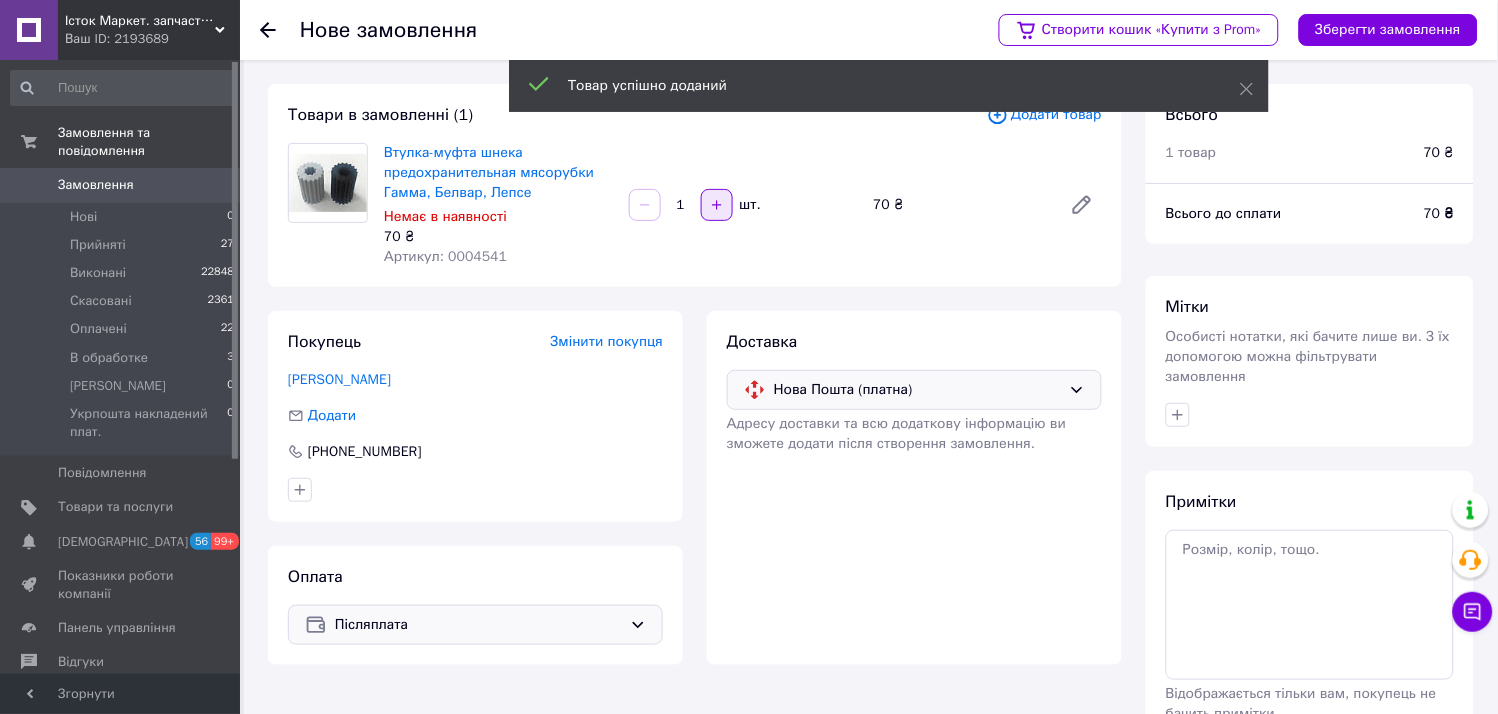 click 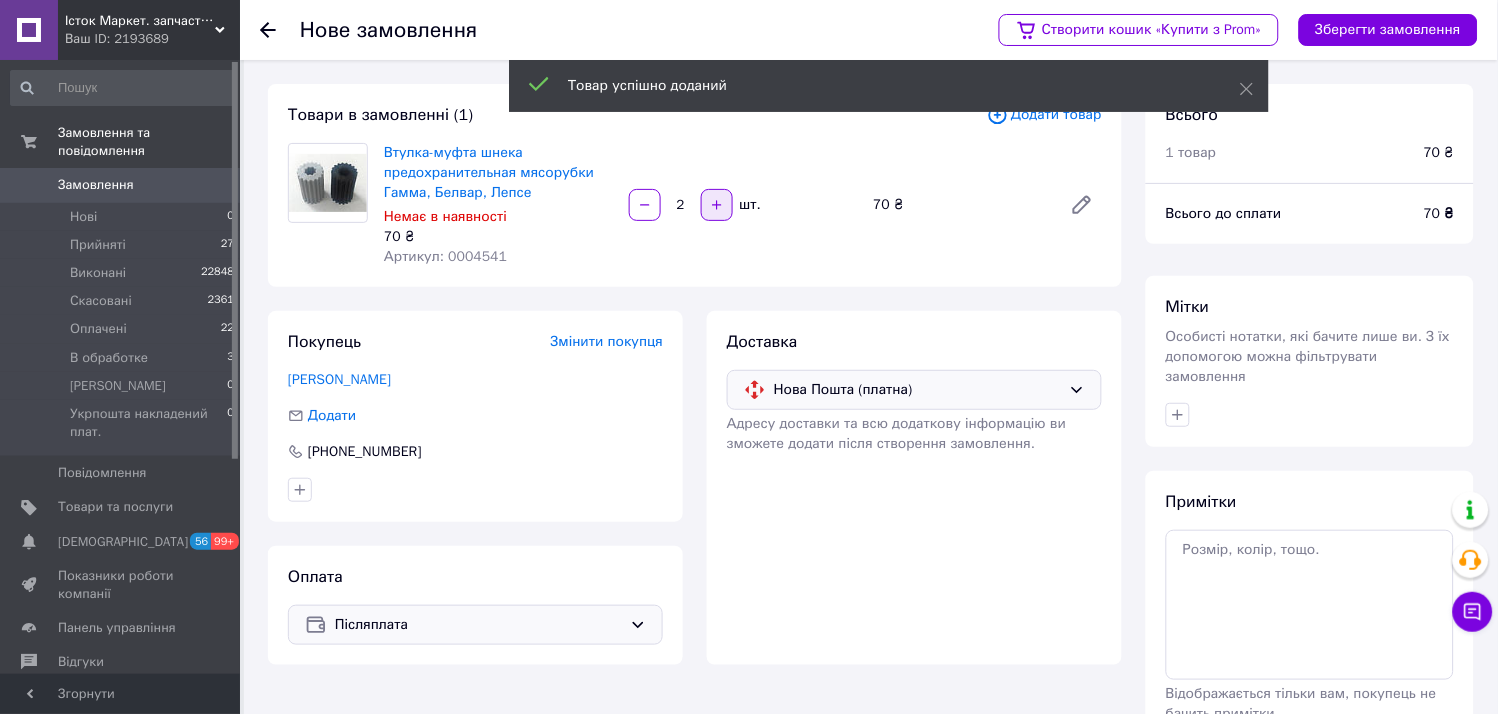 click 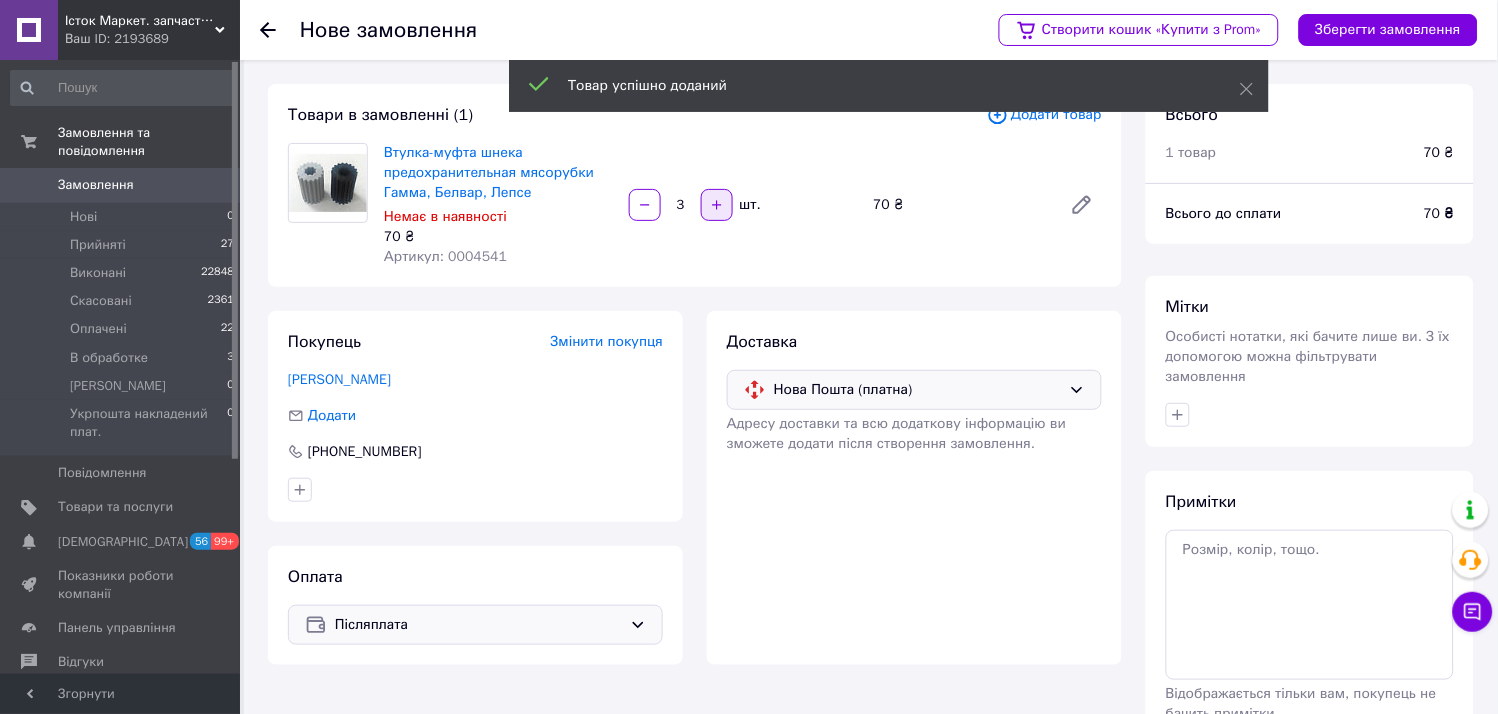 click 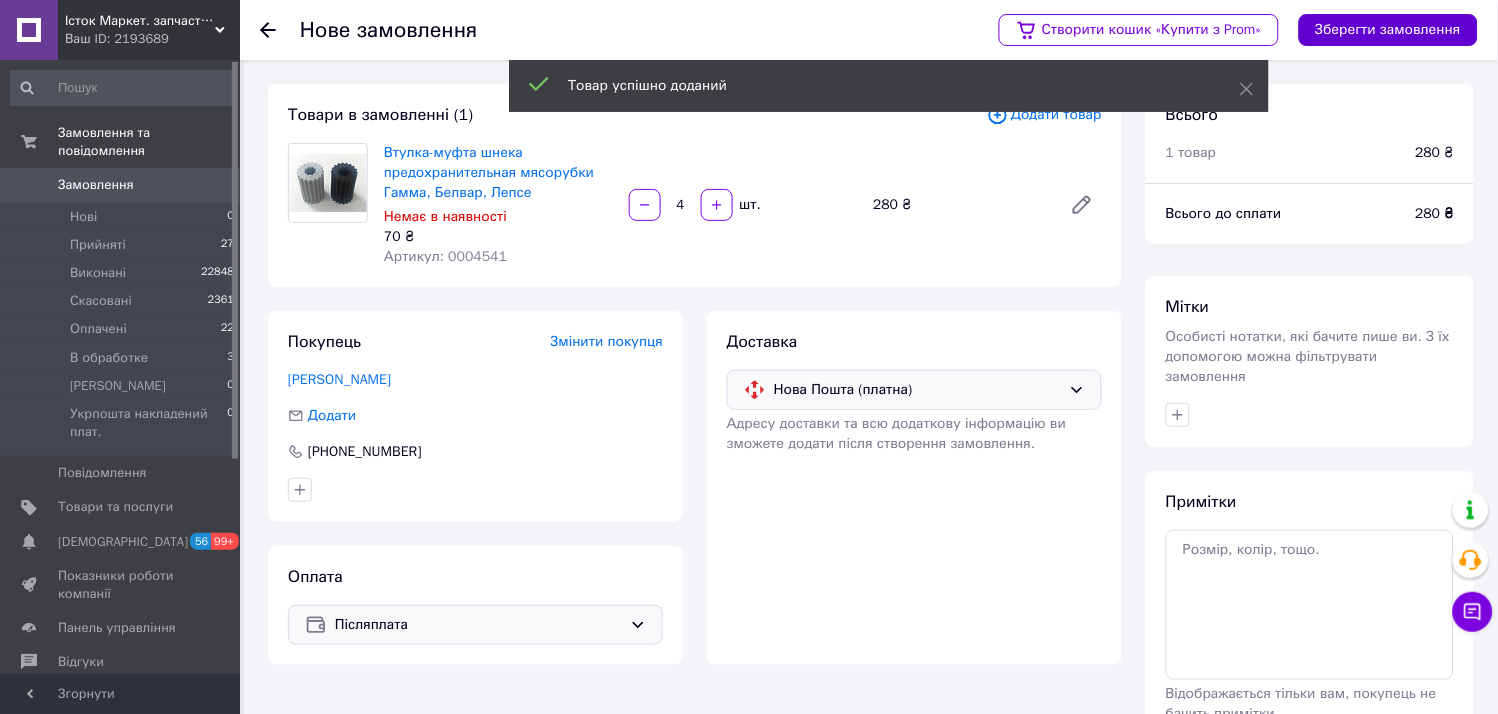 click on "Зберегти замовлення" at bounding box center (1388, 30) 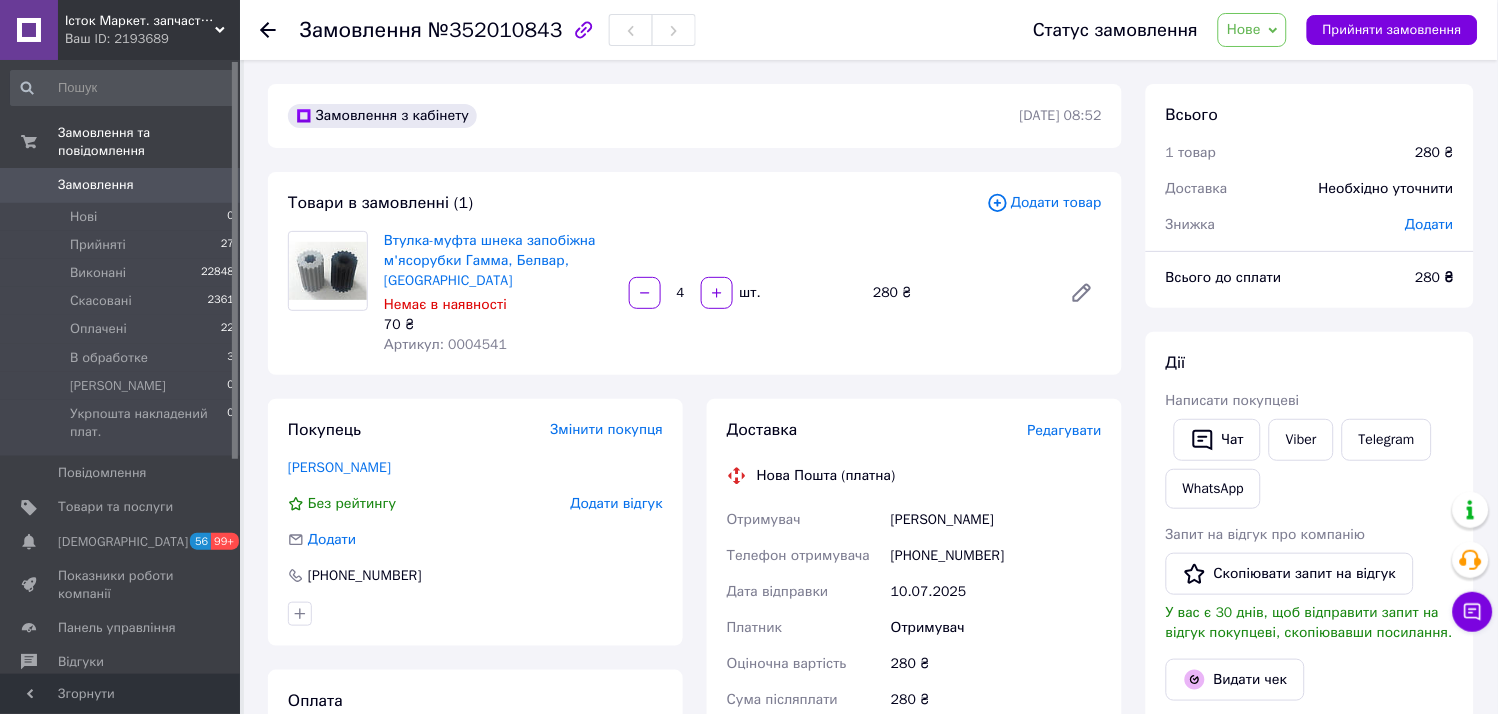 click on "Додати" at bounding box center [1430, 224] 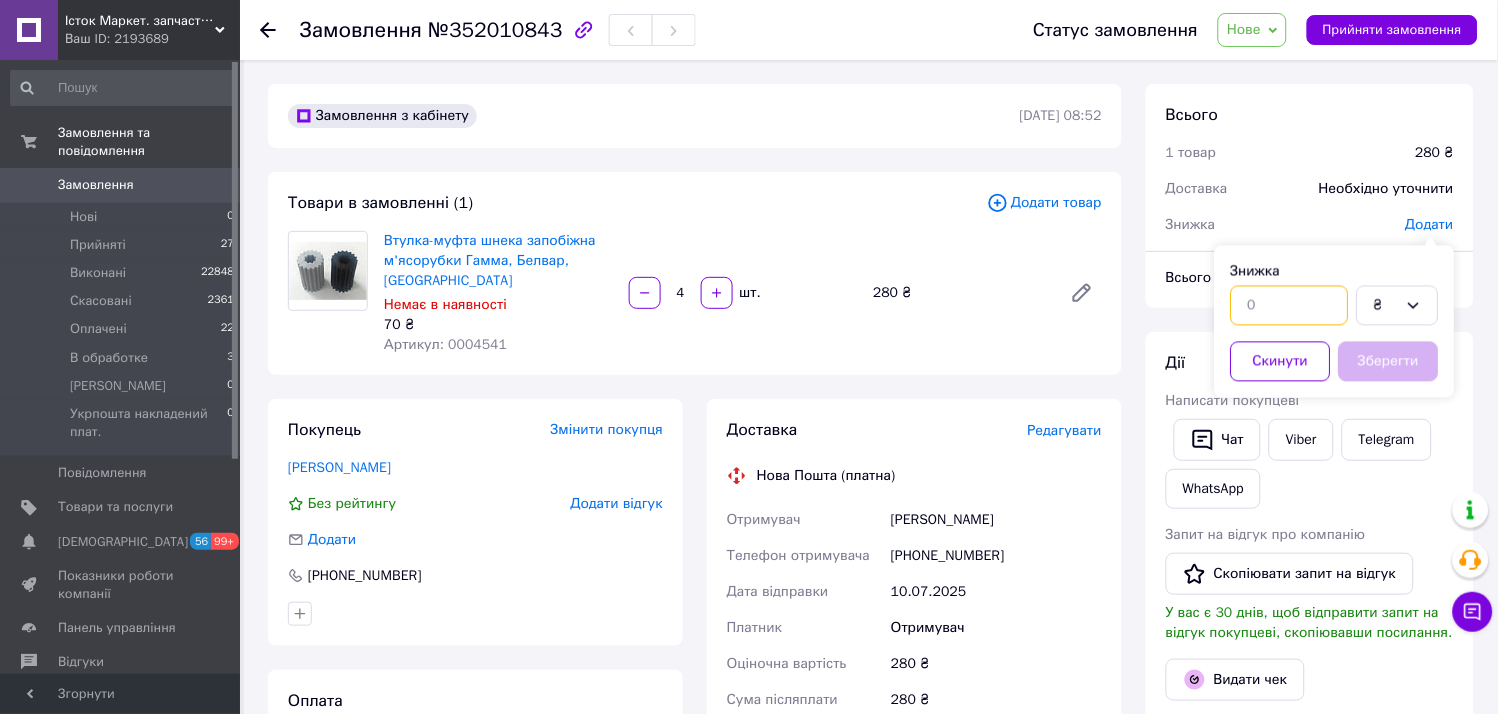 click at bounding box center [1290, 306] 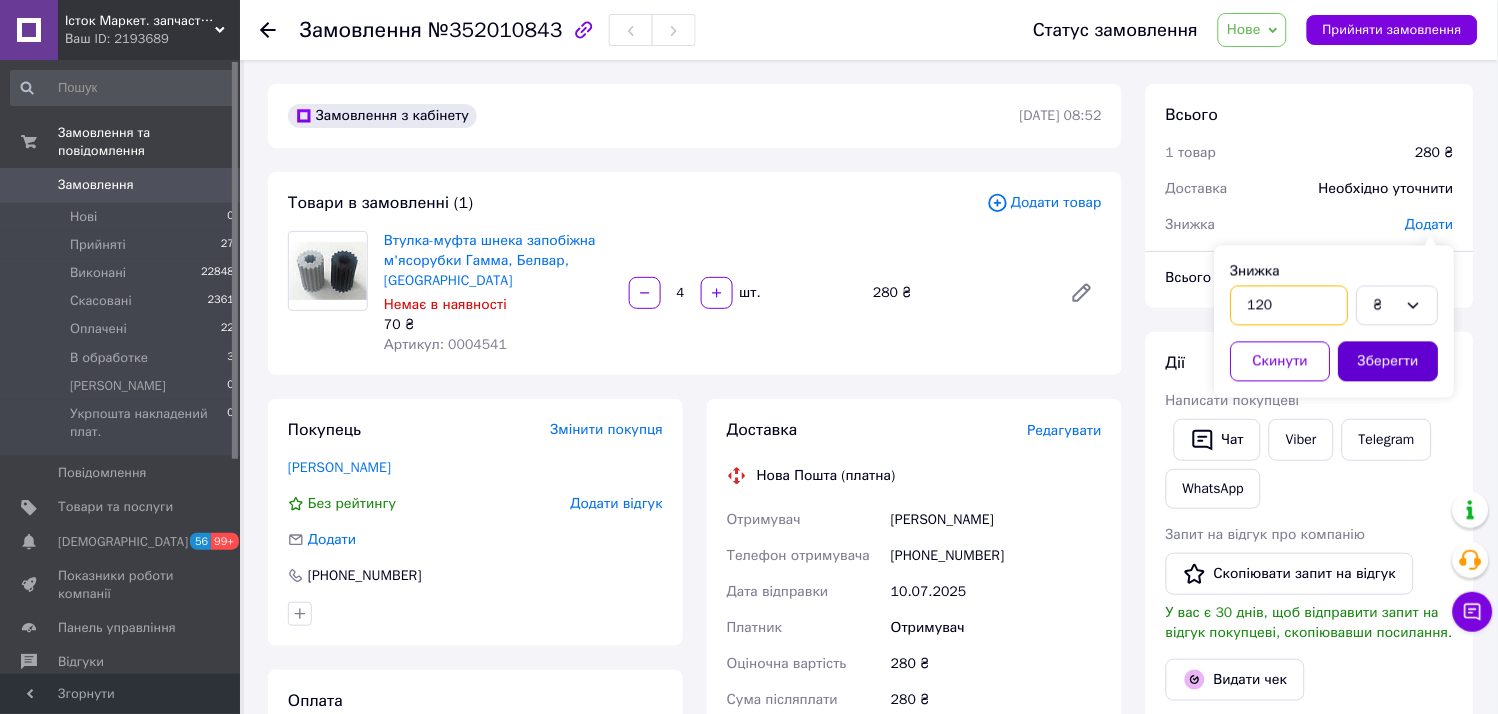 type on "120" 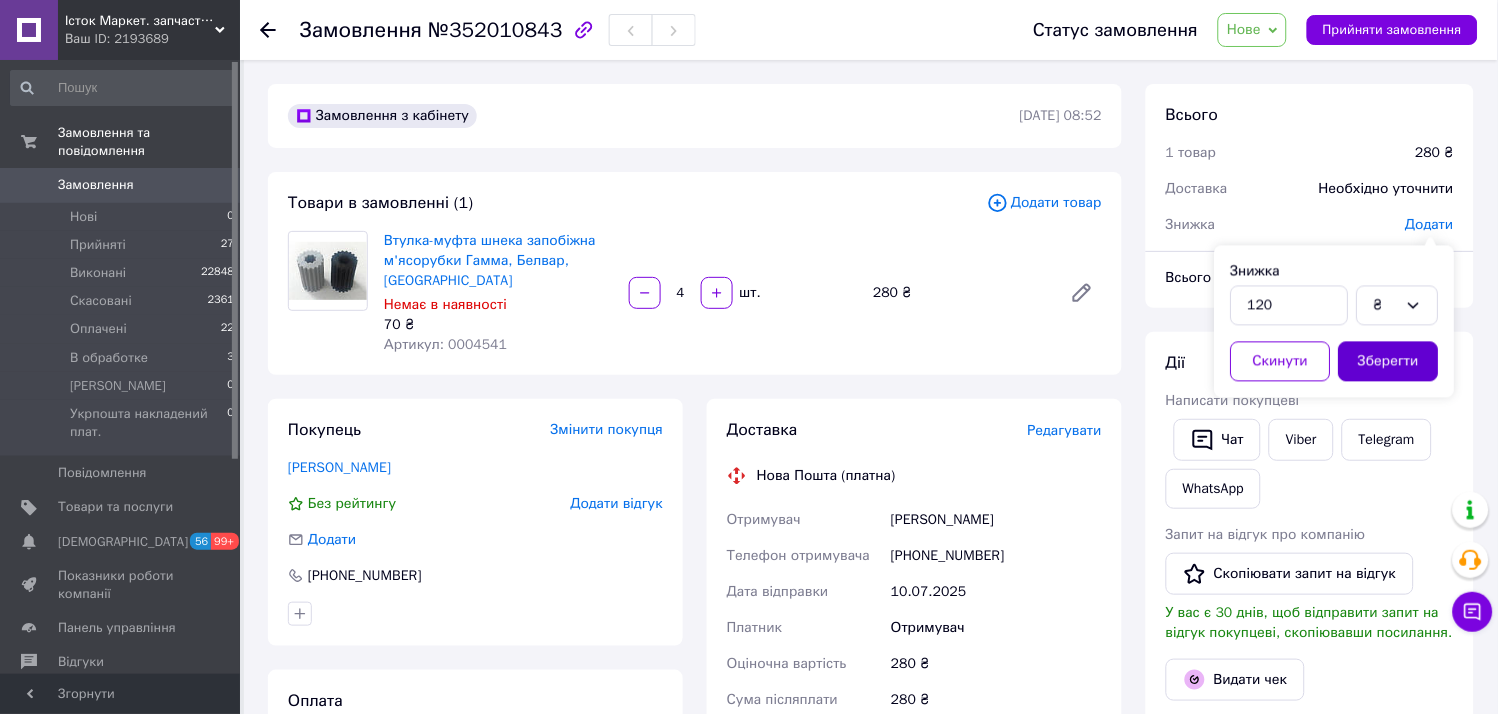 click on "Зберегти" at bounding box center (1389, 362) 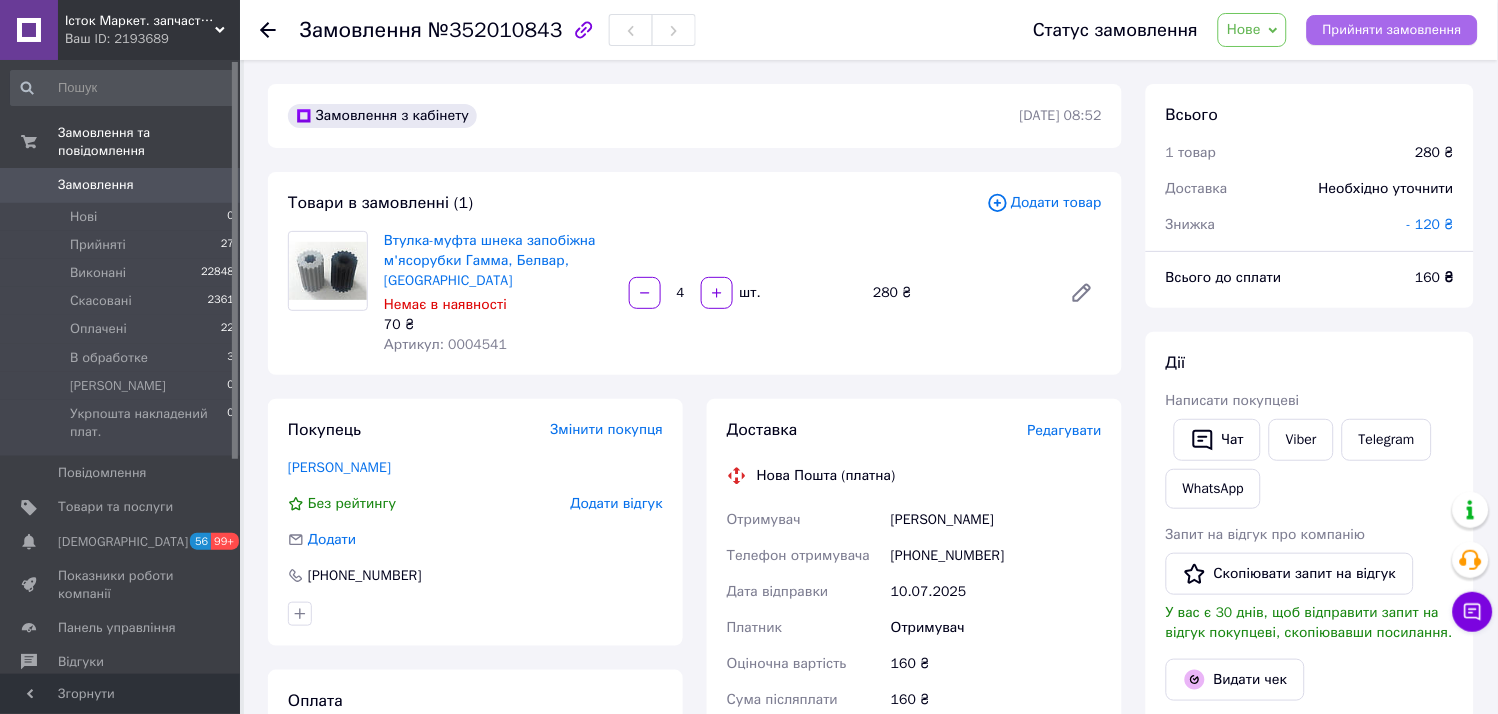 click on "Прийняти замовлення" at bounding box center (1392, 30) 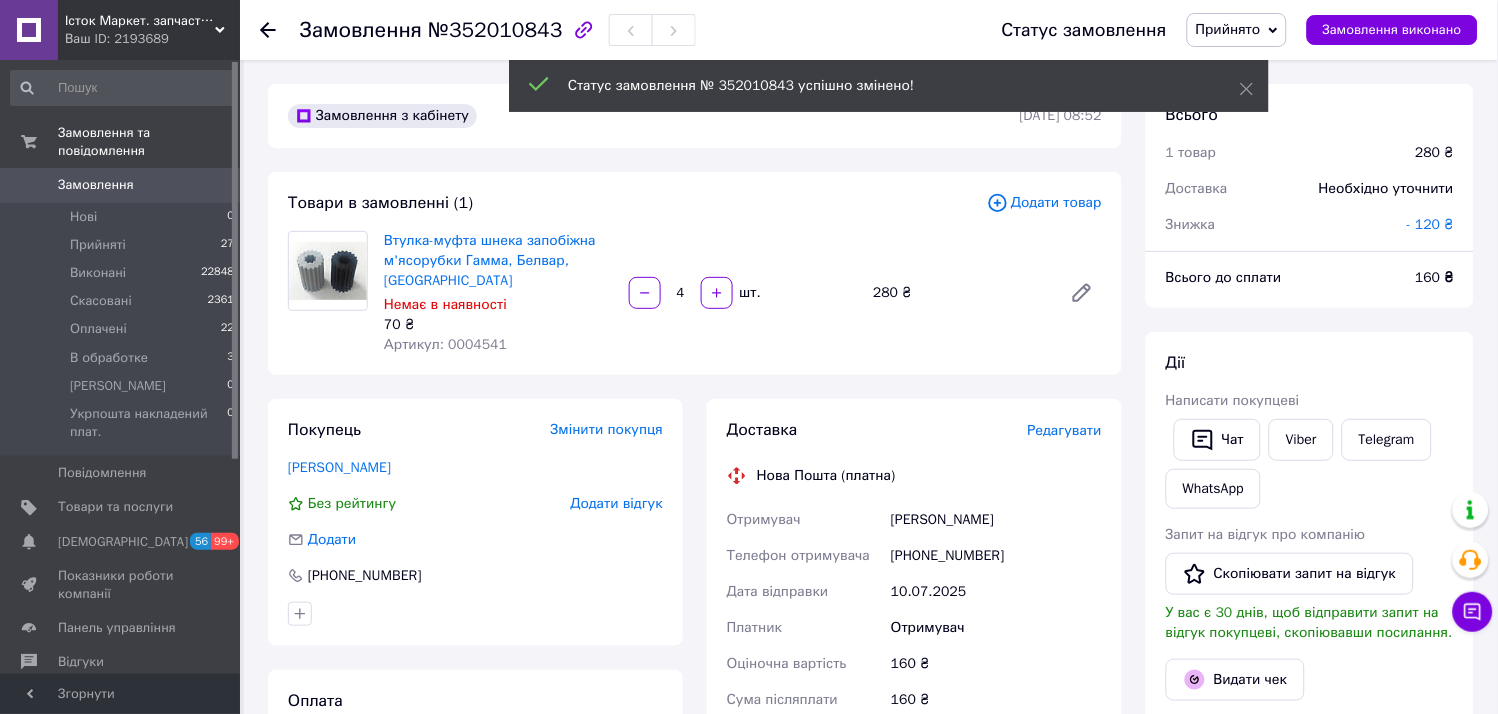 click on "Редагувати" at bounding box center [1065, 430] 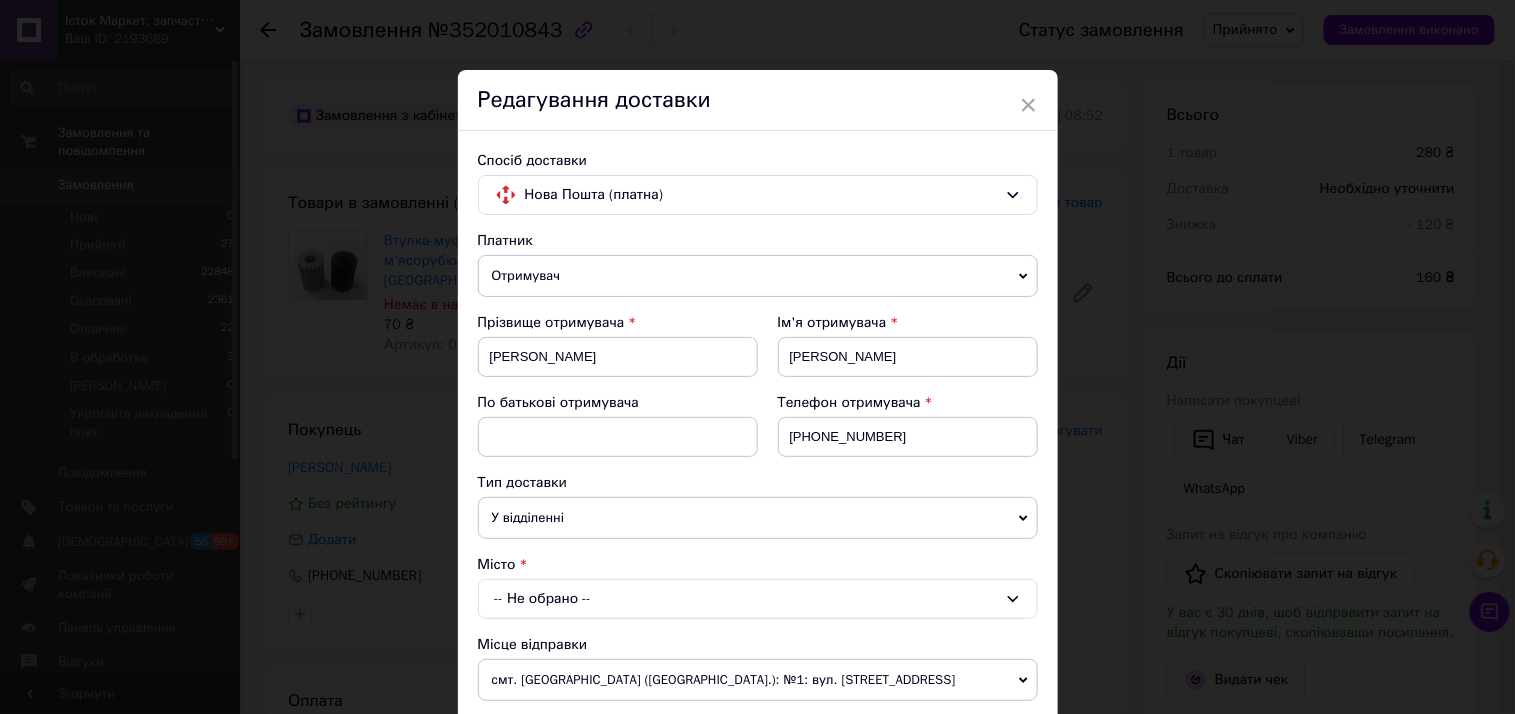 click on "-- Не обрано --" at bounding box center [758, 599] 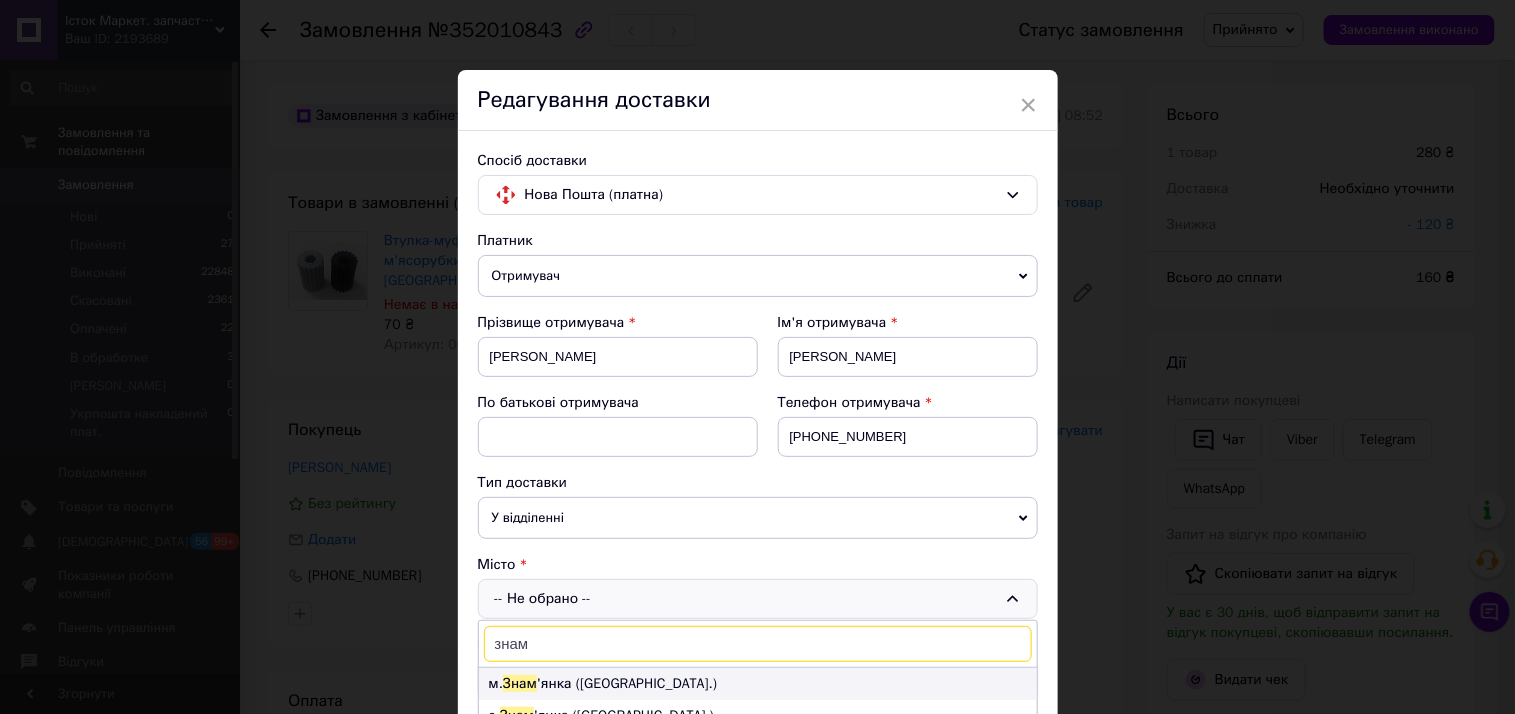 type on "знам" 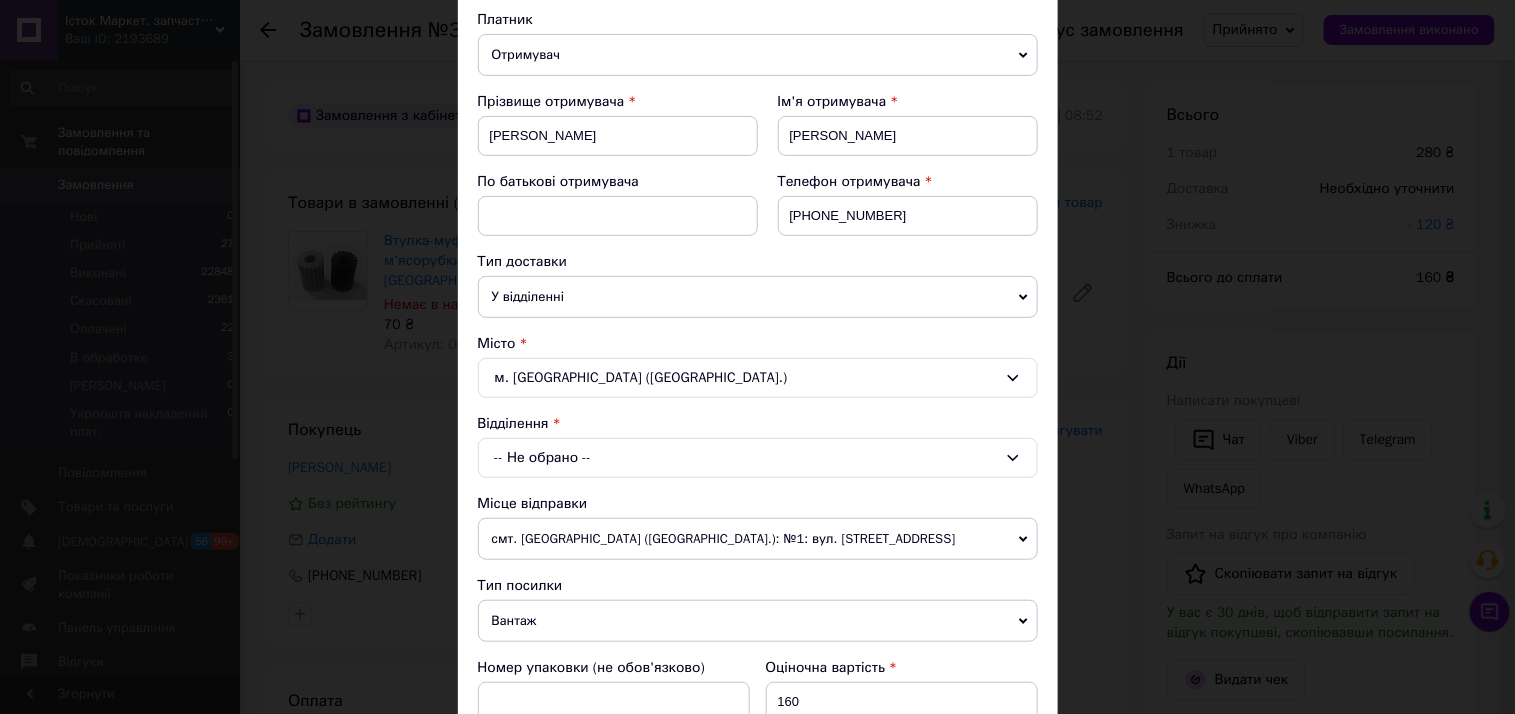 scroll, scrollTop: 222, scrollLeft: 0, axis: vertical 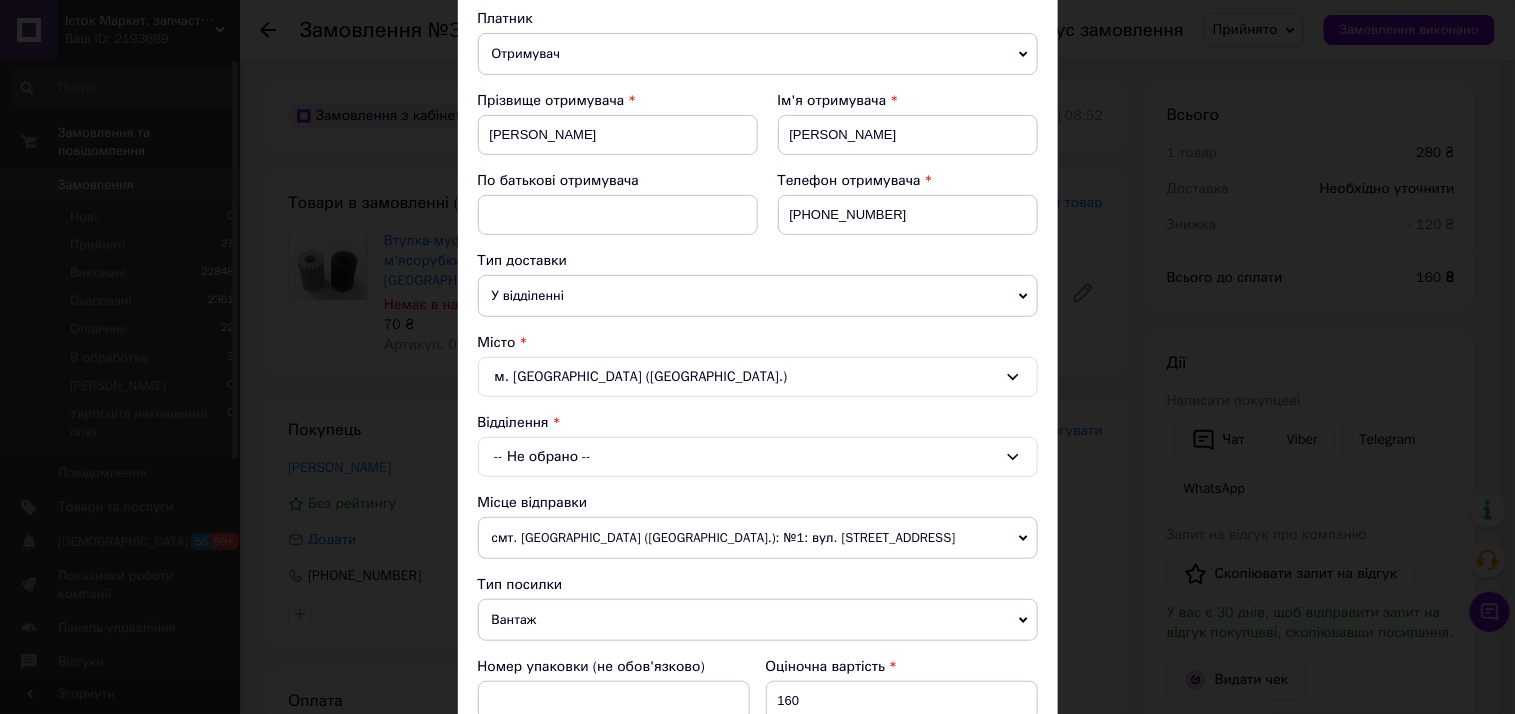 click on "Відділення" at bounding box center [758, 423] 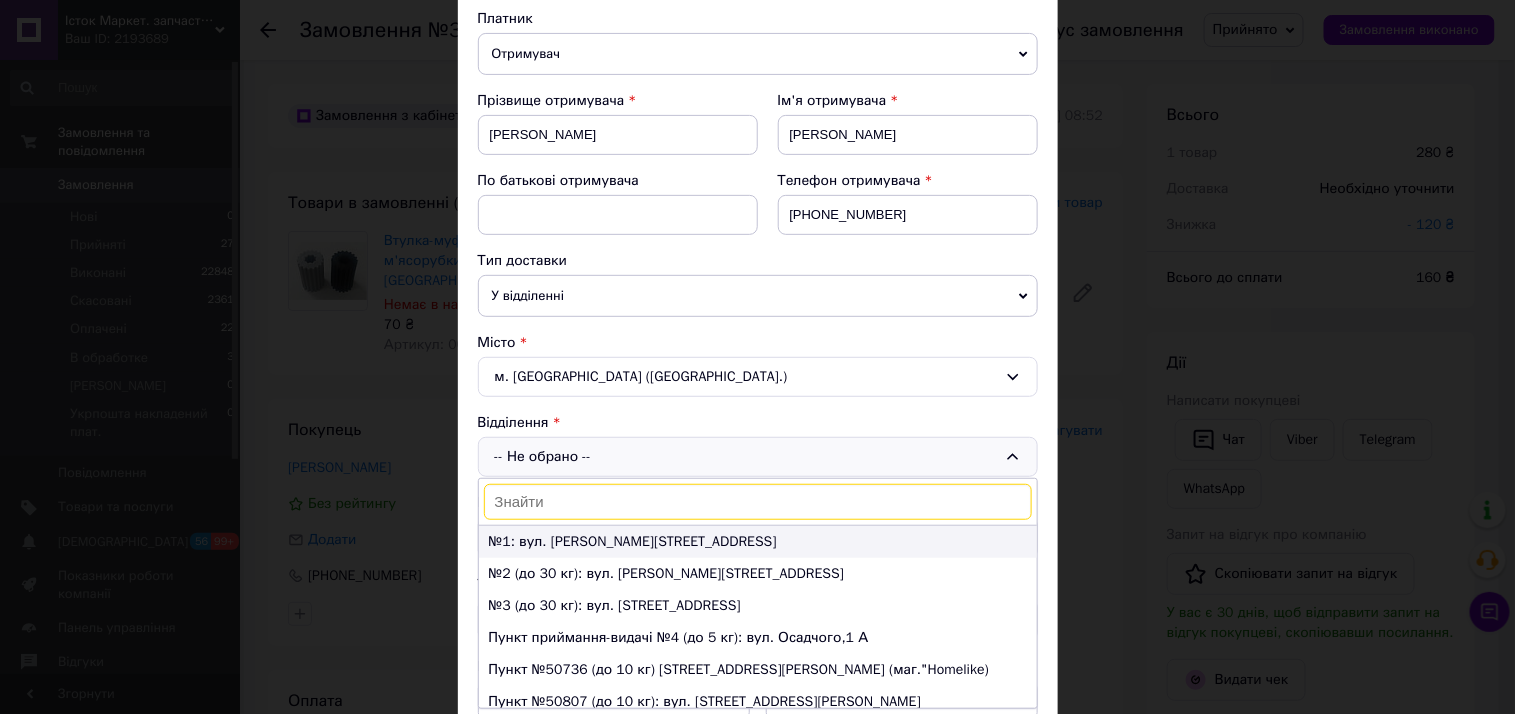 click on "№1: вул. Михайла Грушевського, 10а" at bounding box center (758, 542) 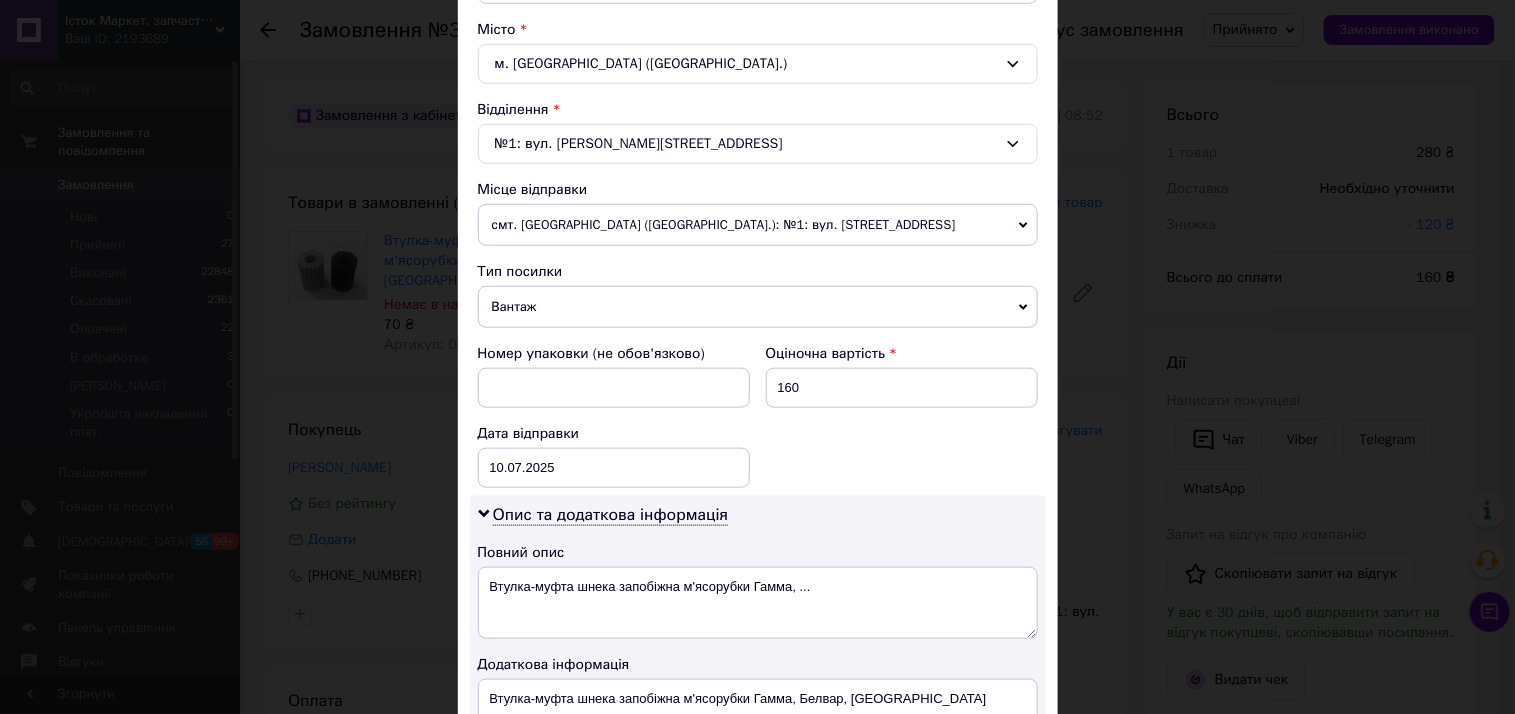 scroll, scrollTop: 555, scrollLeft: 0, axis: vertical 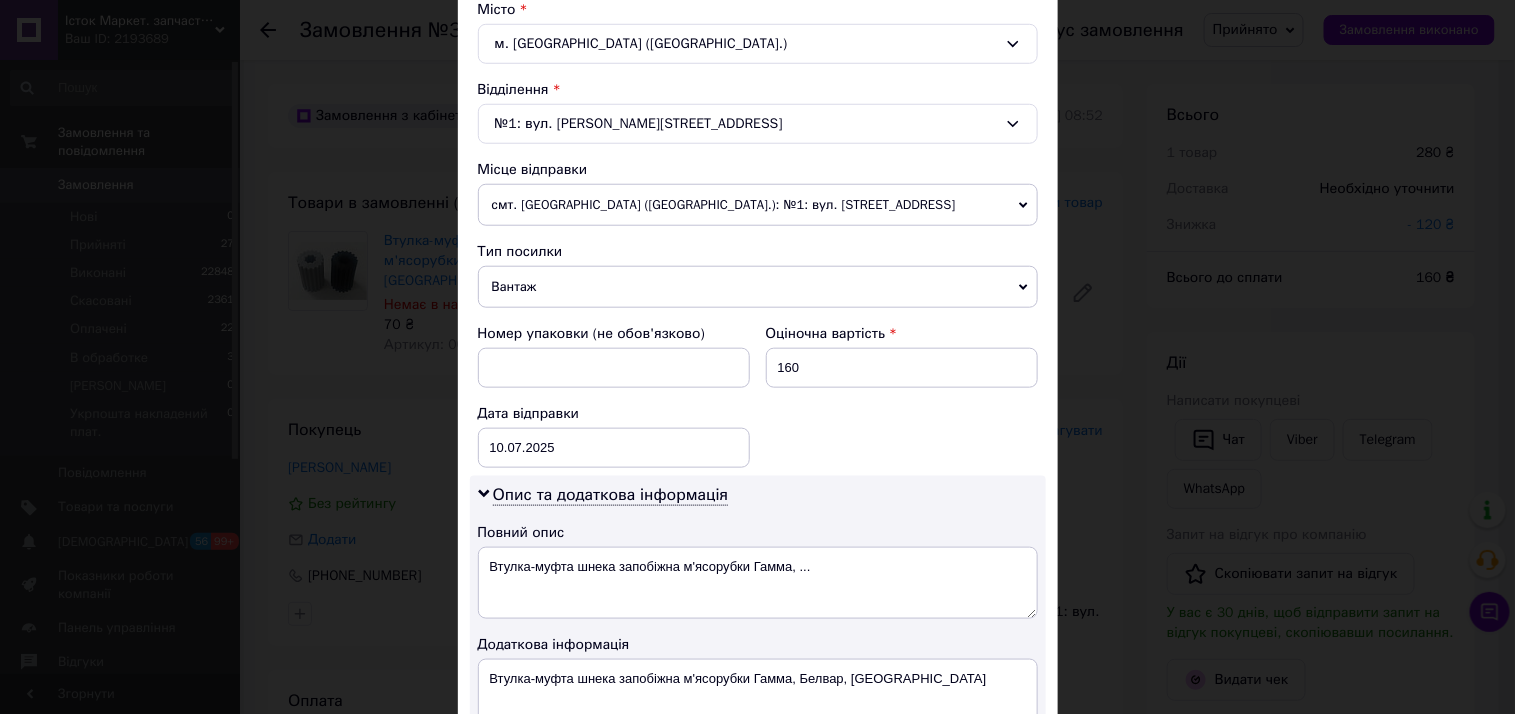 click on "Вантаж" at bounding box center [758, 287] 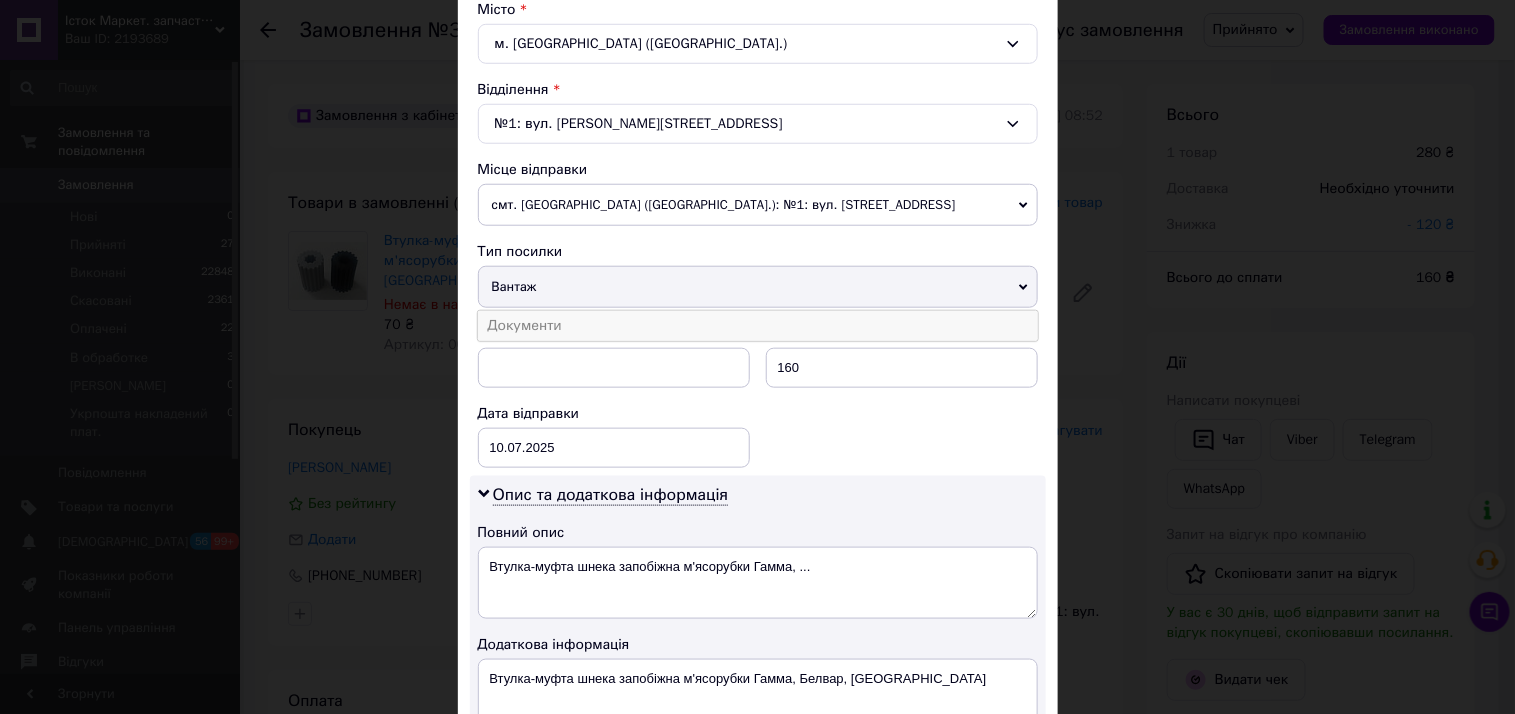 click on "Документи" at bounding box center [758, 326] 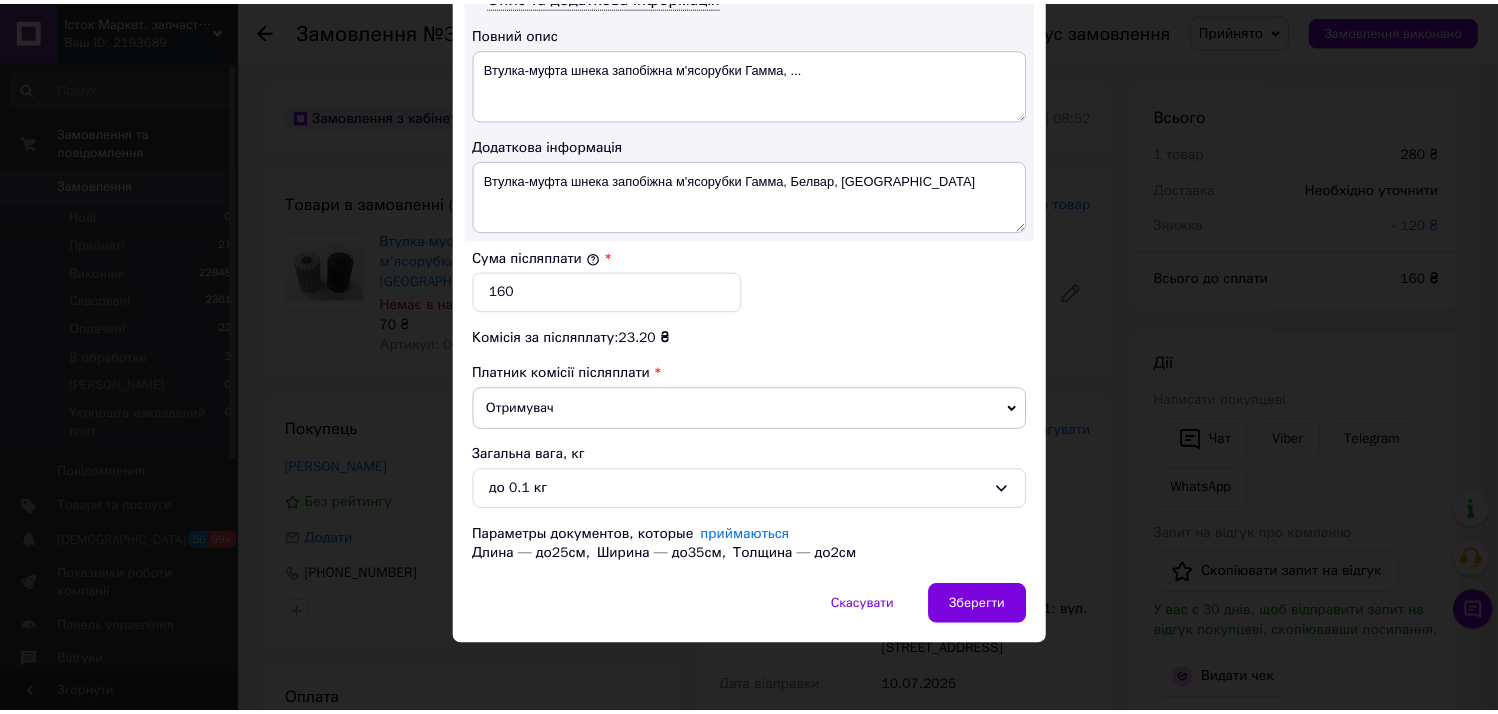 scroll, scrollTop: 1058, scrollLeft: 0, axis: vertical 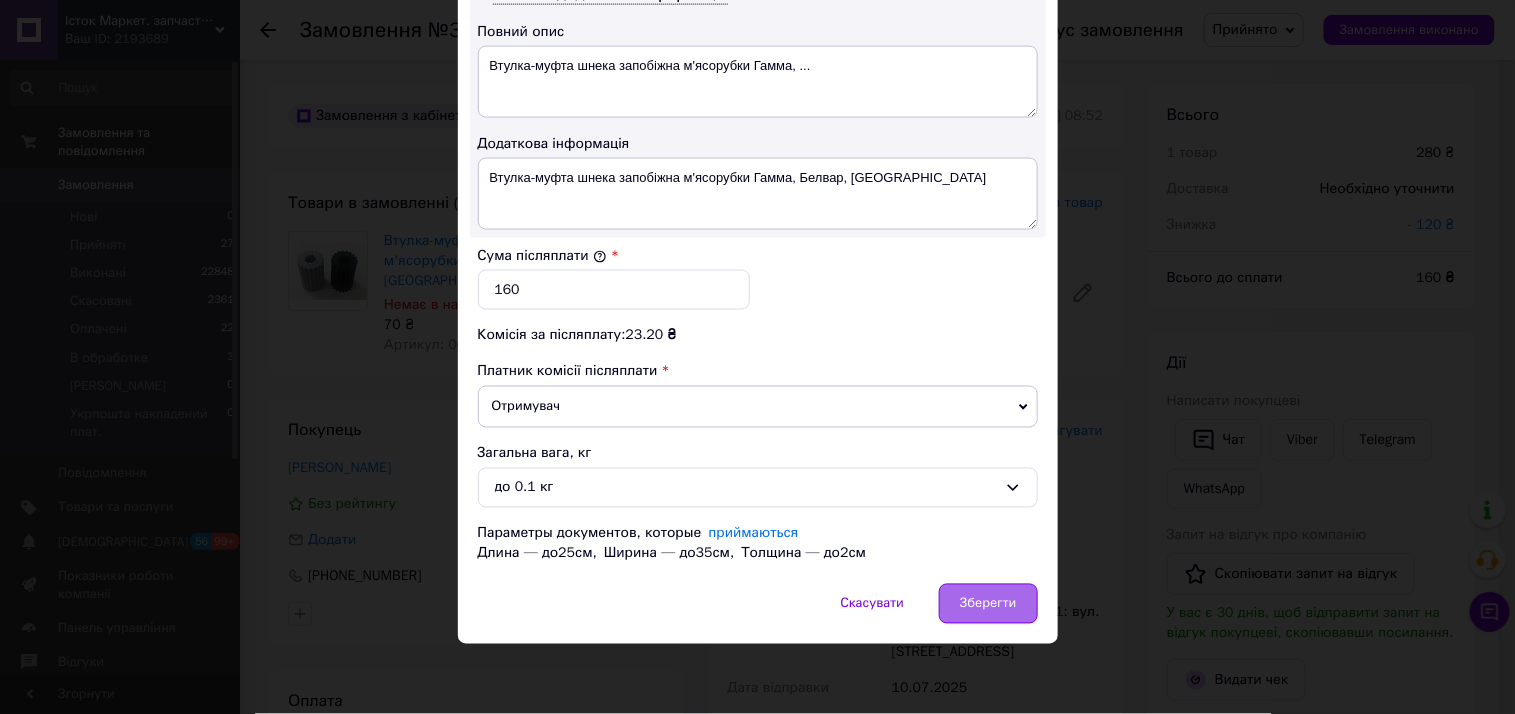 click on "Зберегти" at bounding box center (988, 604) 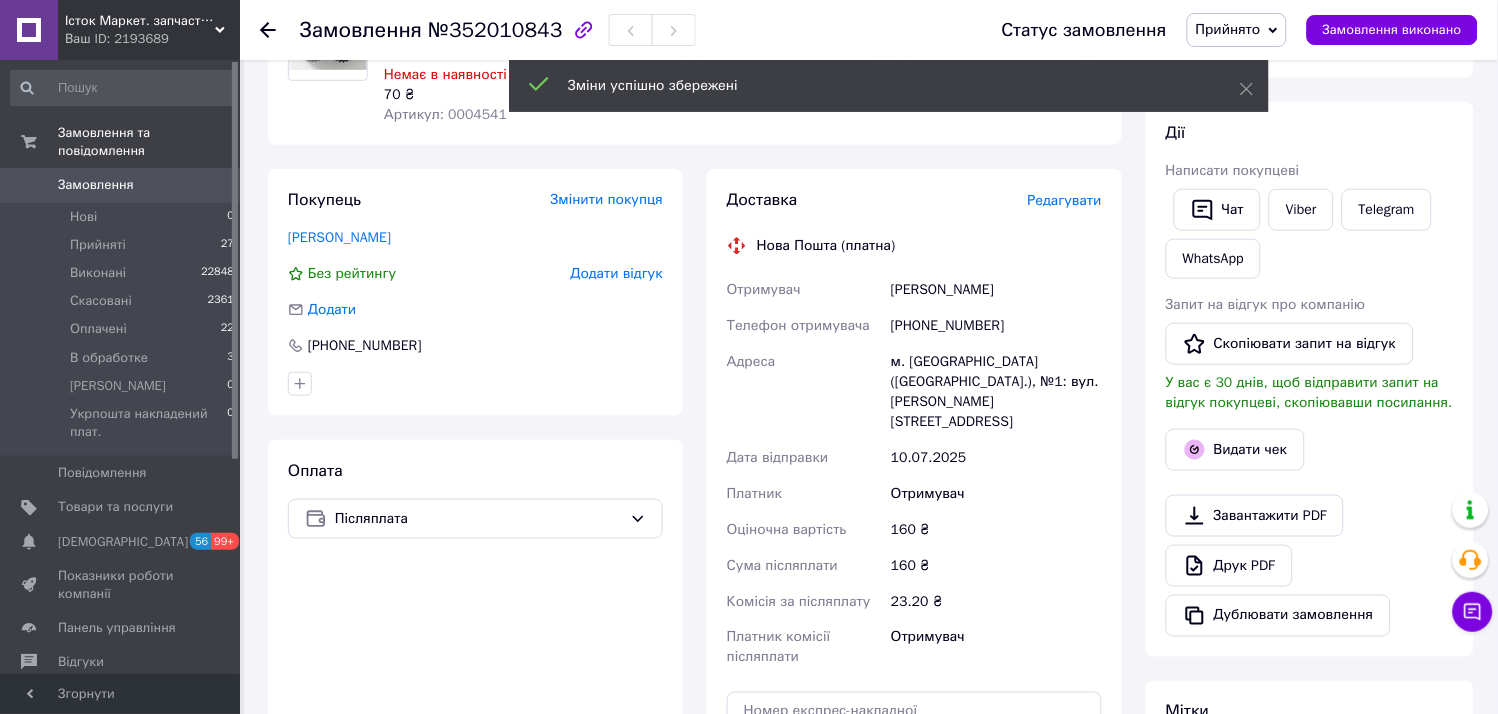 scroll, scrollTop: 444, scrollLeft: 0, axis: vertical 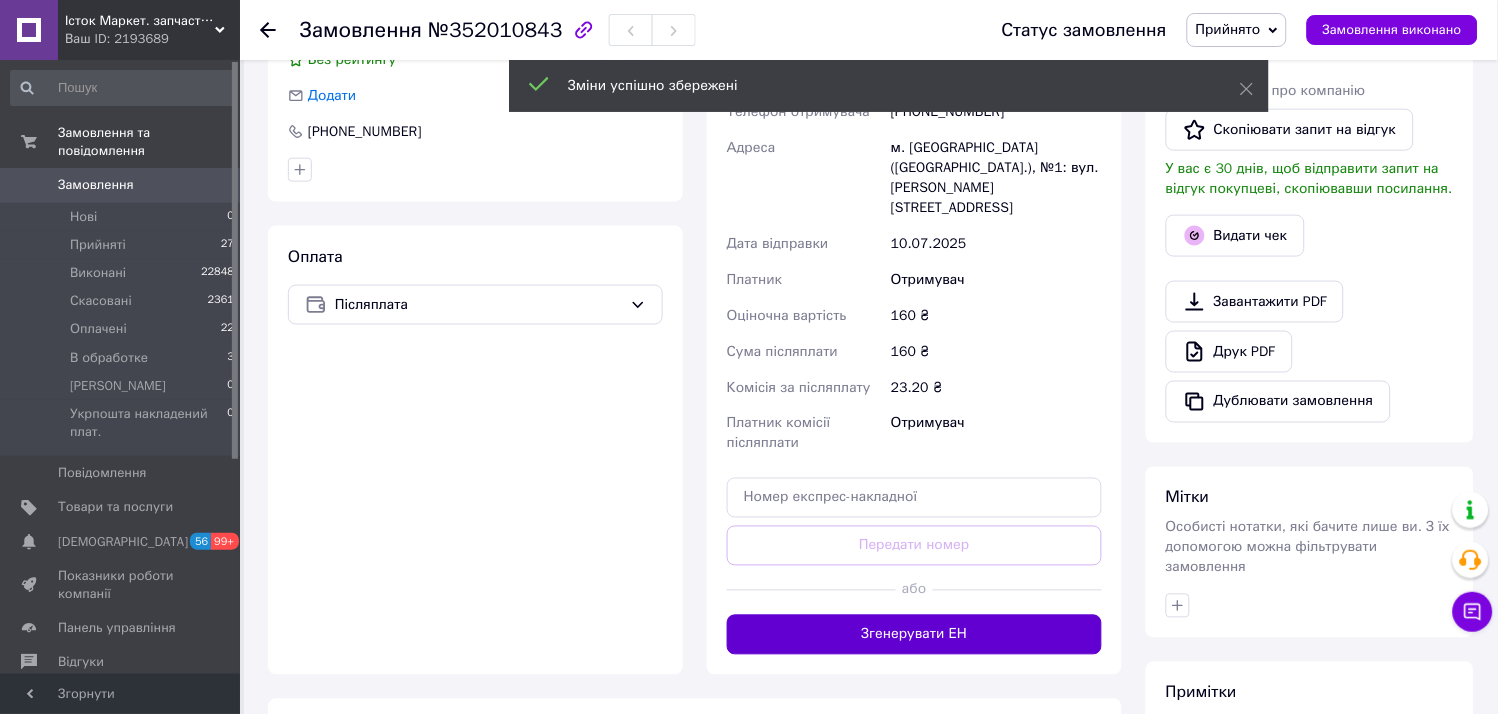 click on "Згенерувати ЕН" at bounding box center (914, 635) 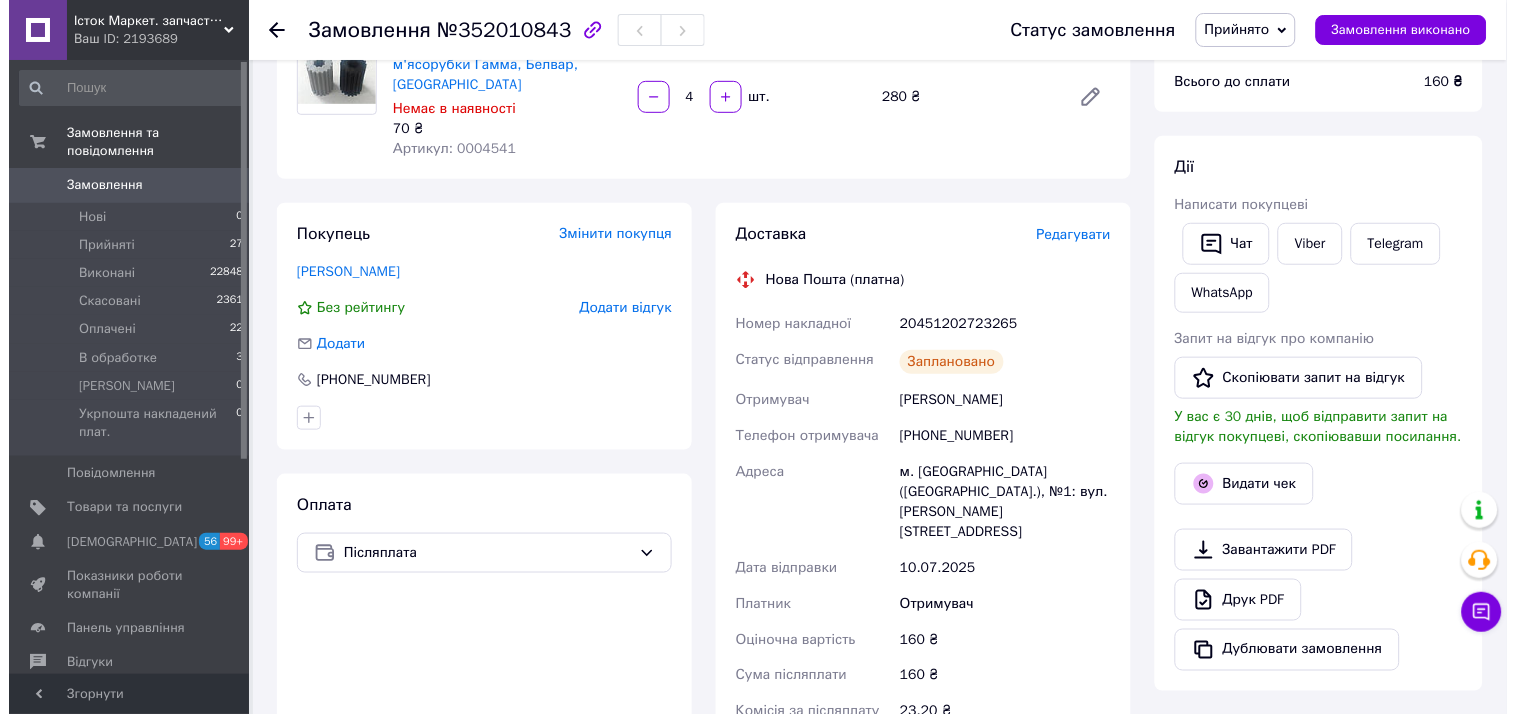 scroll, scrollTop: 0, scrollLeft: 0, axis: both 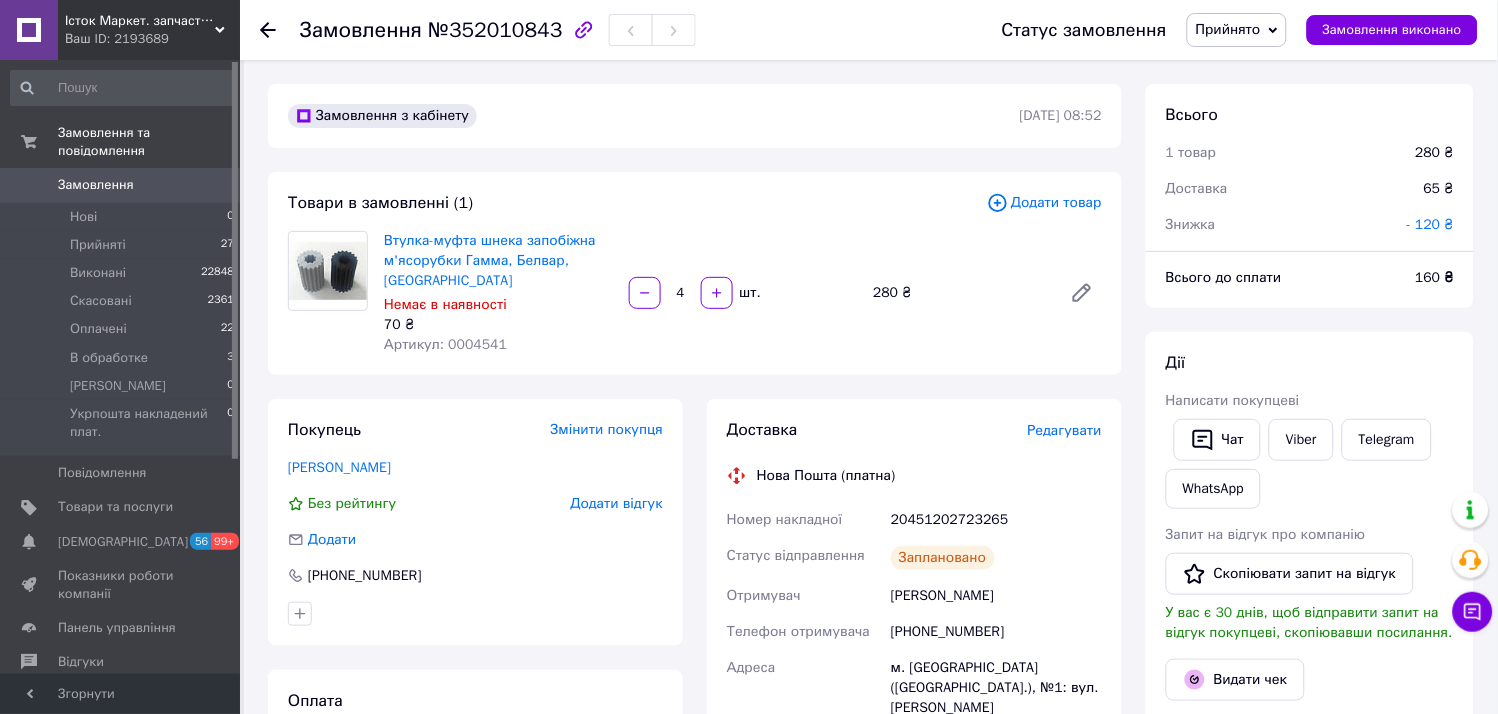 click on "Покупець Змінити покупця Цибін Павло Без рейтингу   Додати відгук Додати +380987680643" at bounding box center (475, 522) 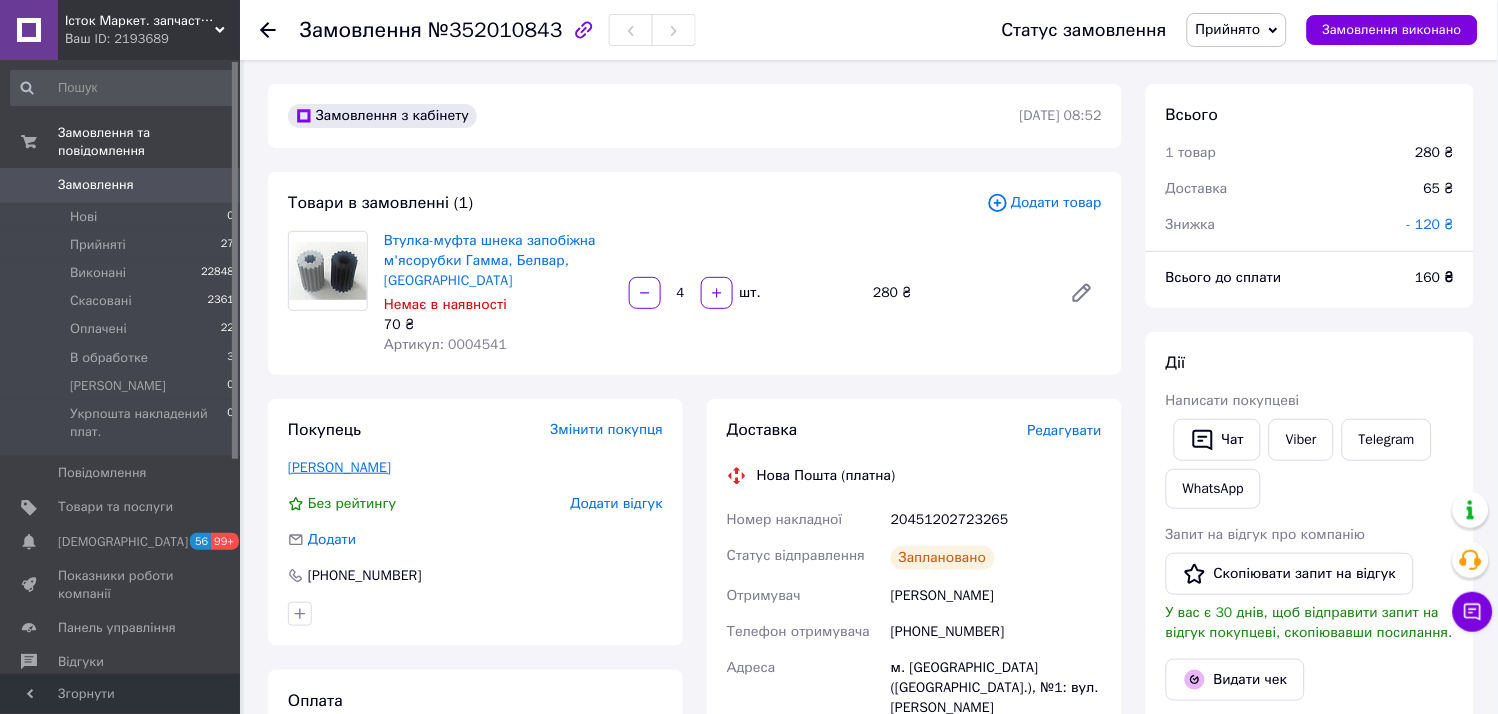 click on "Цибін Павло" at bounding box center (339, 467) 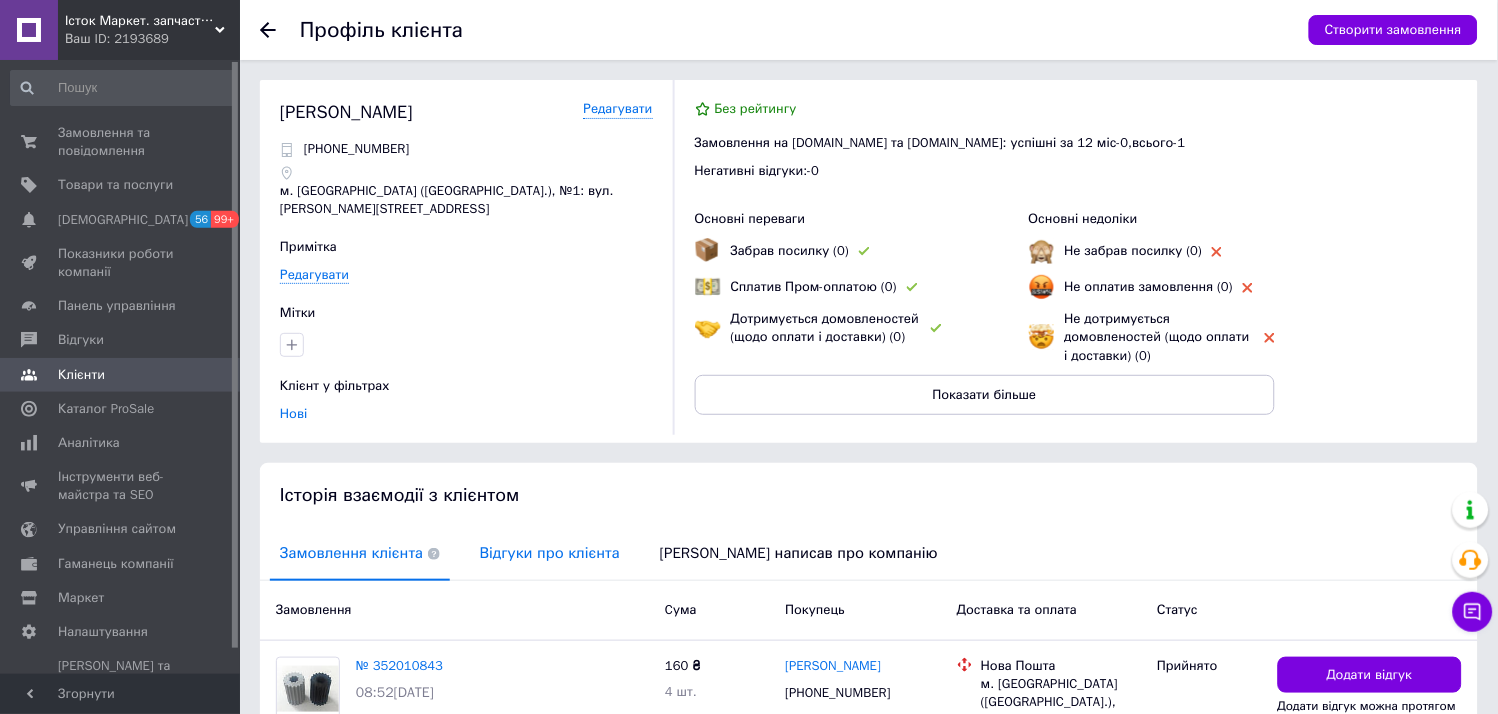 click on "Відгуки про клієнта" at bounding box center (550, 553) 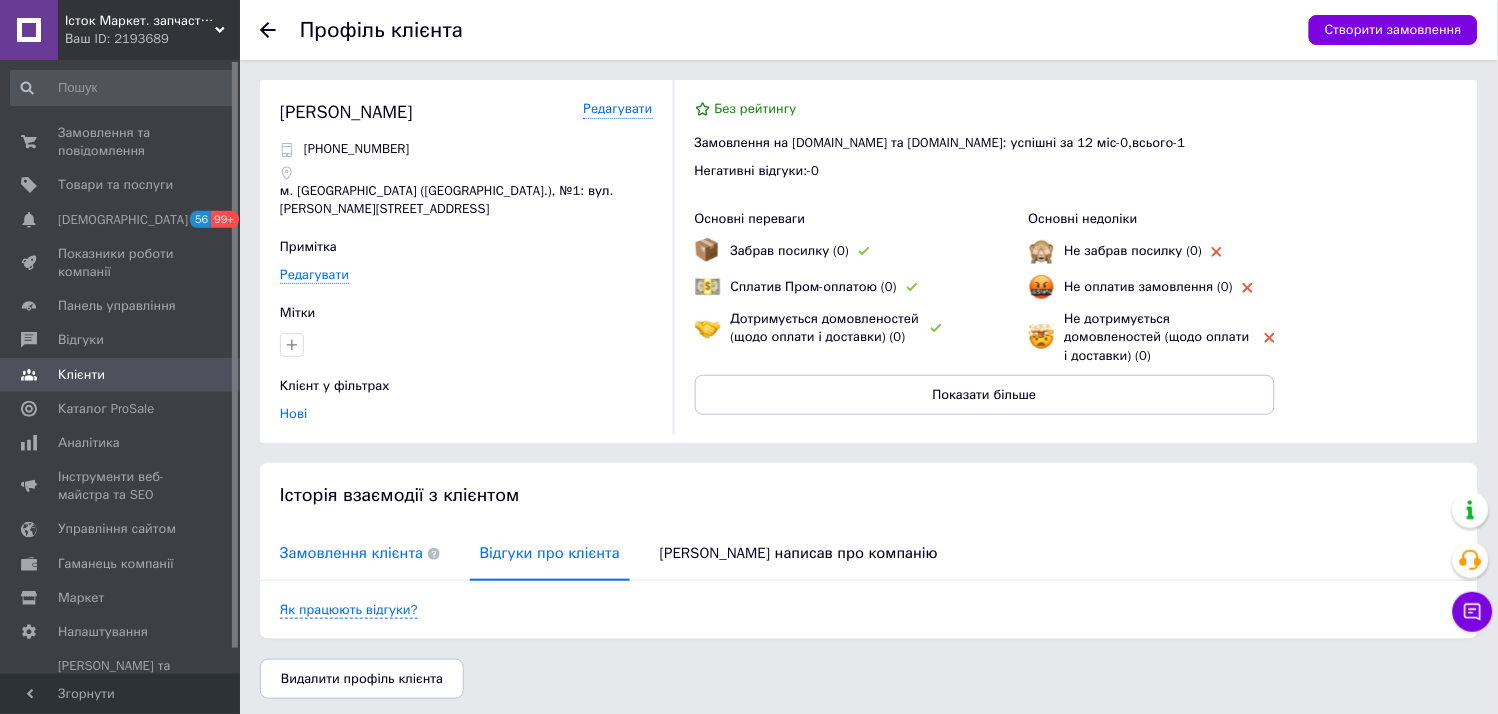 click on "Замовлення клієнта" at bounding box center [360, 553] 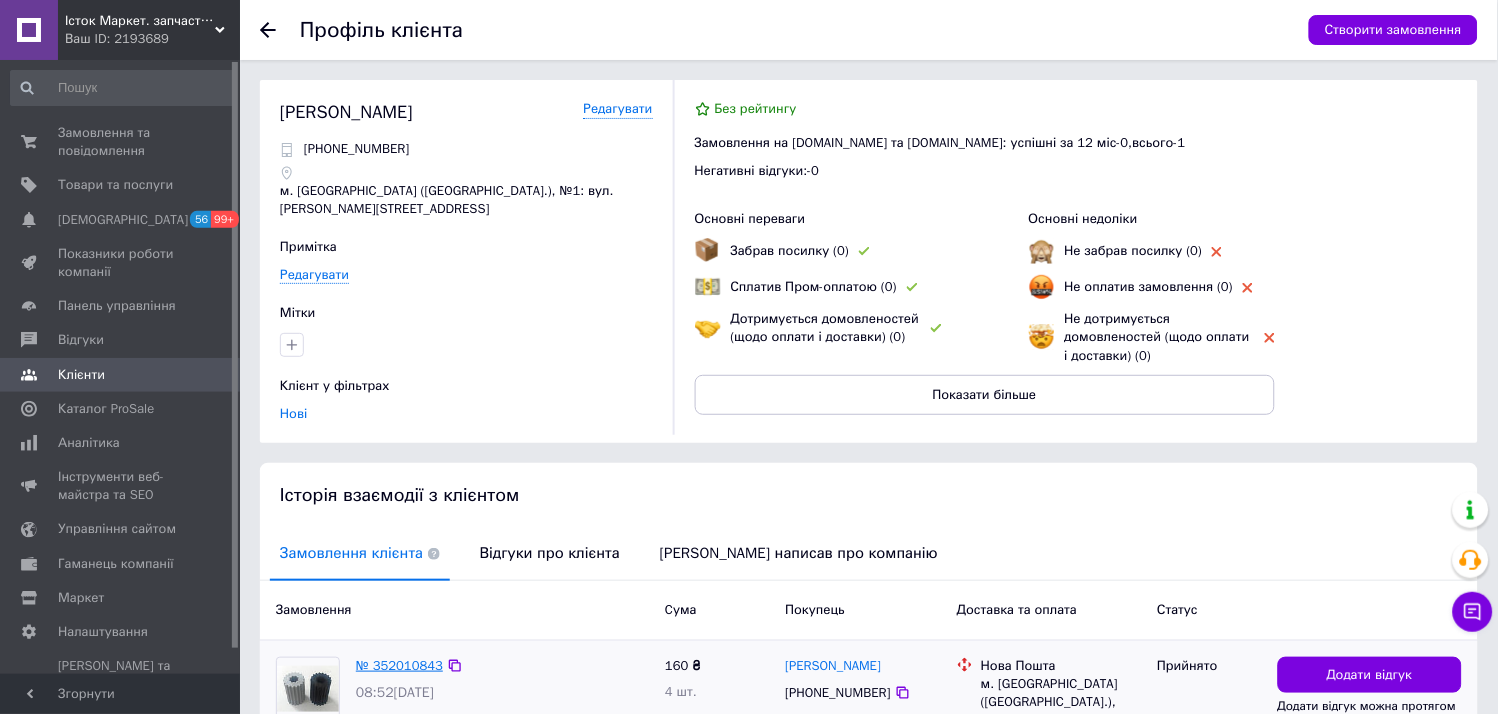 click on "№ 352010843" at bounding box center [399, 665] 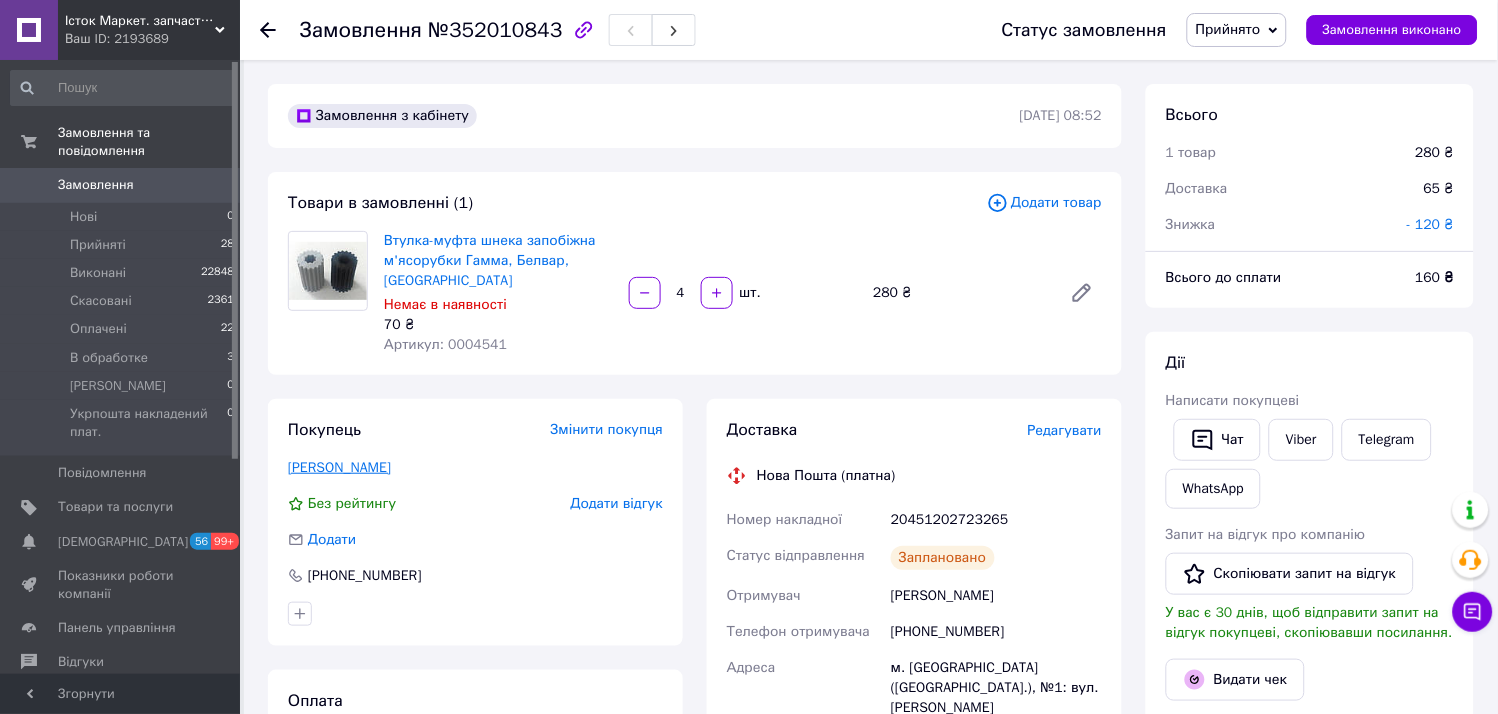 click on "Цибін Павло" at bounding box center (339, 467) 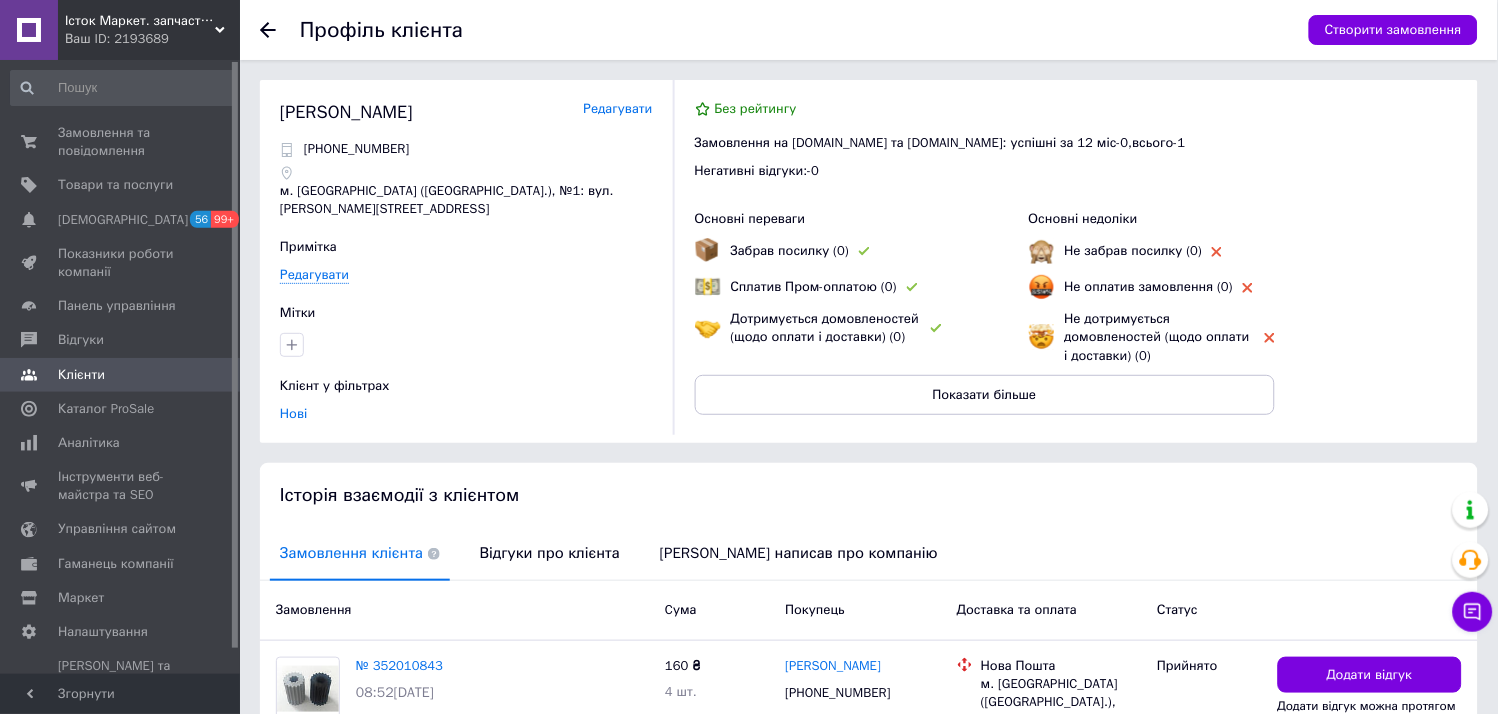 click on "Редагувати" at bounding box center (617, 109) 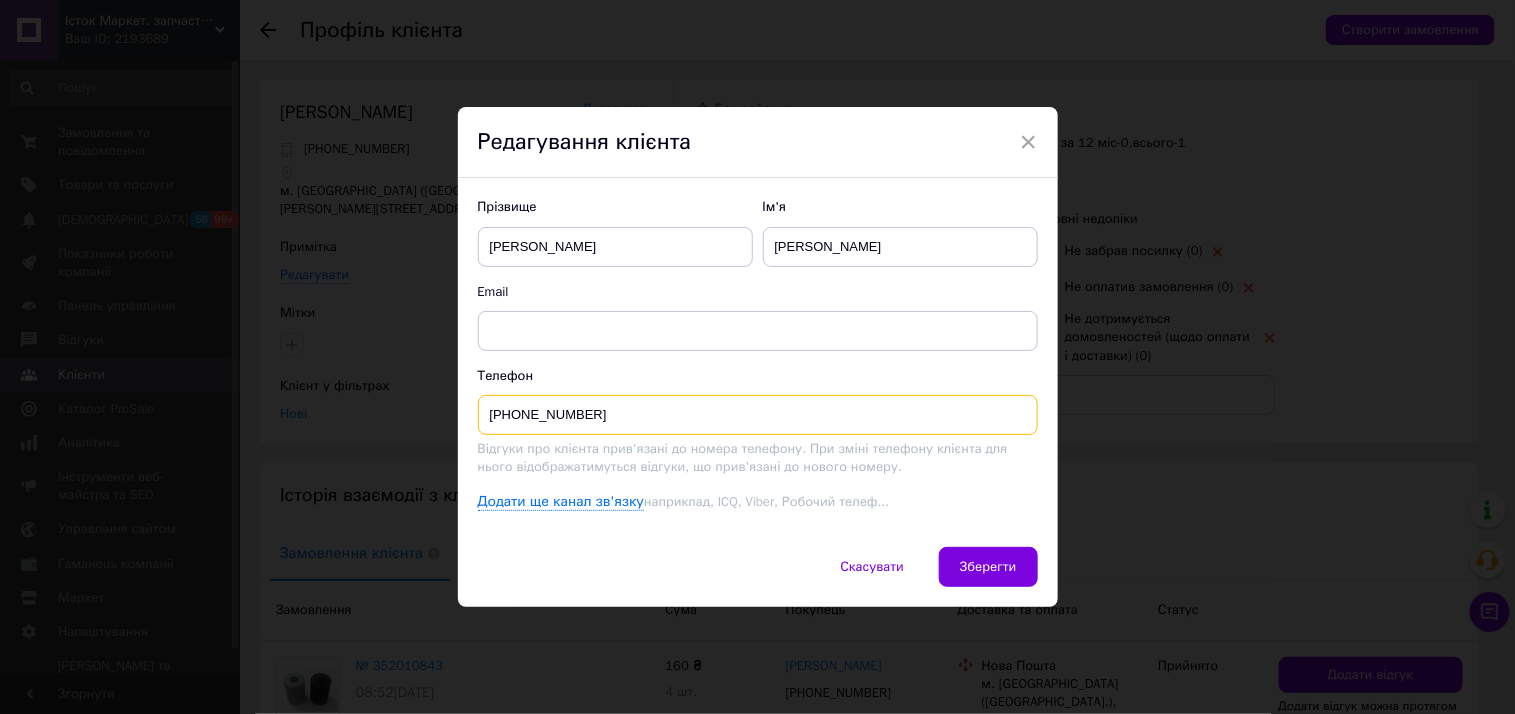 click on "[PHONE_NUMBER]" at bounding box center [758, 415] 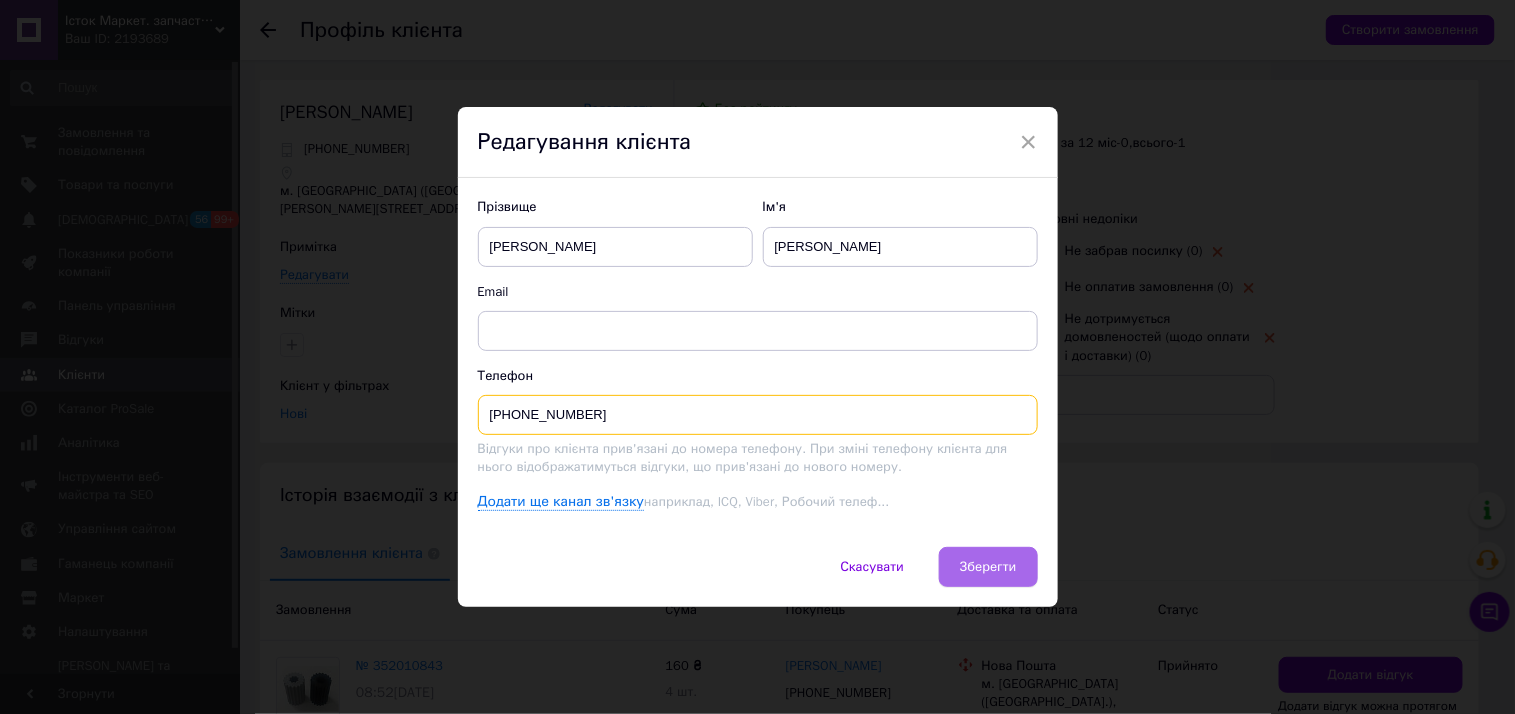 type on "+380987860643" 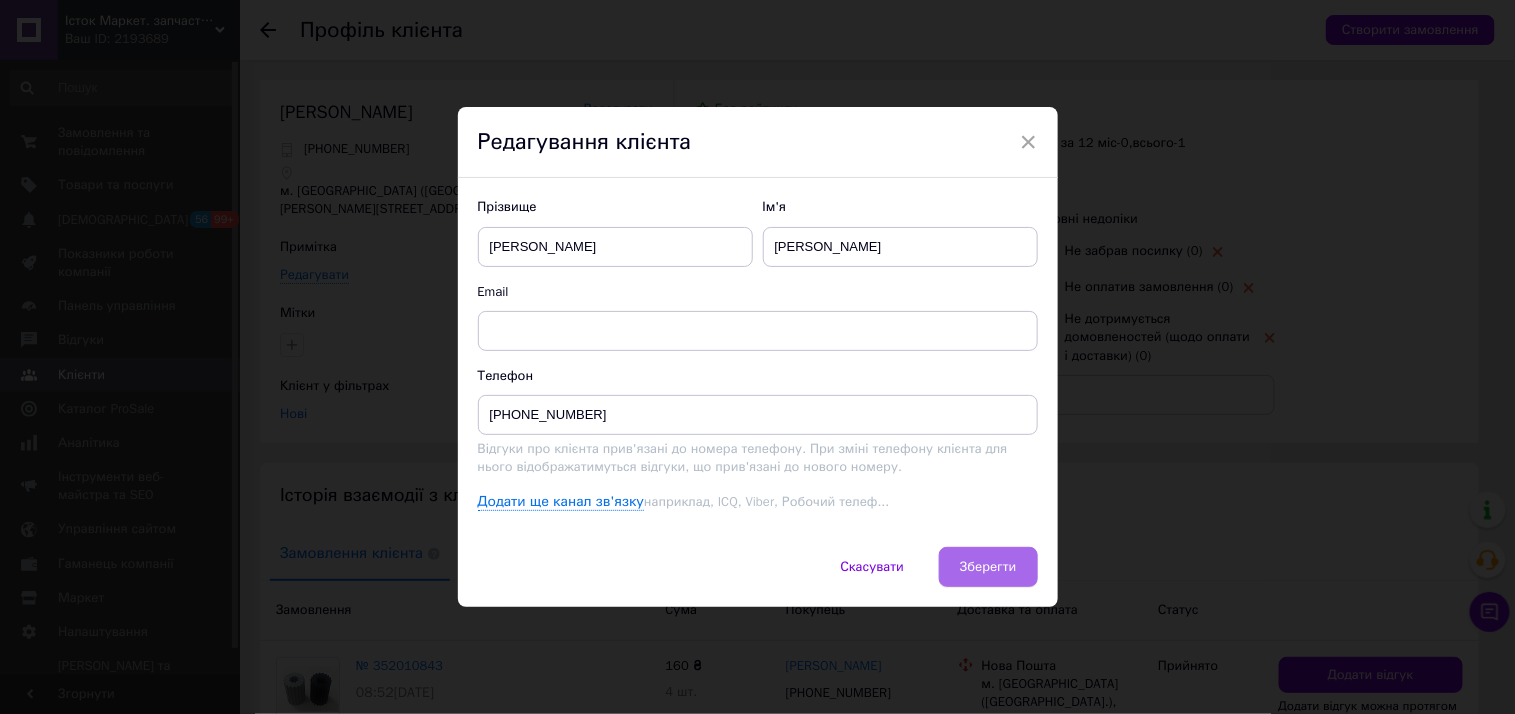 click on "Зберегти" at bounding box center (988, 567) 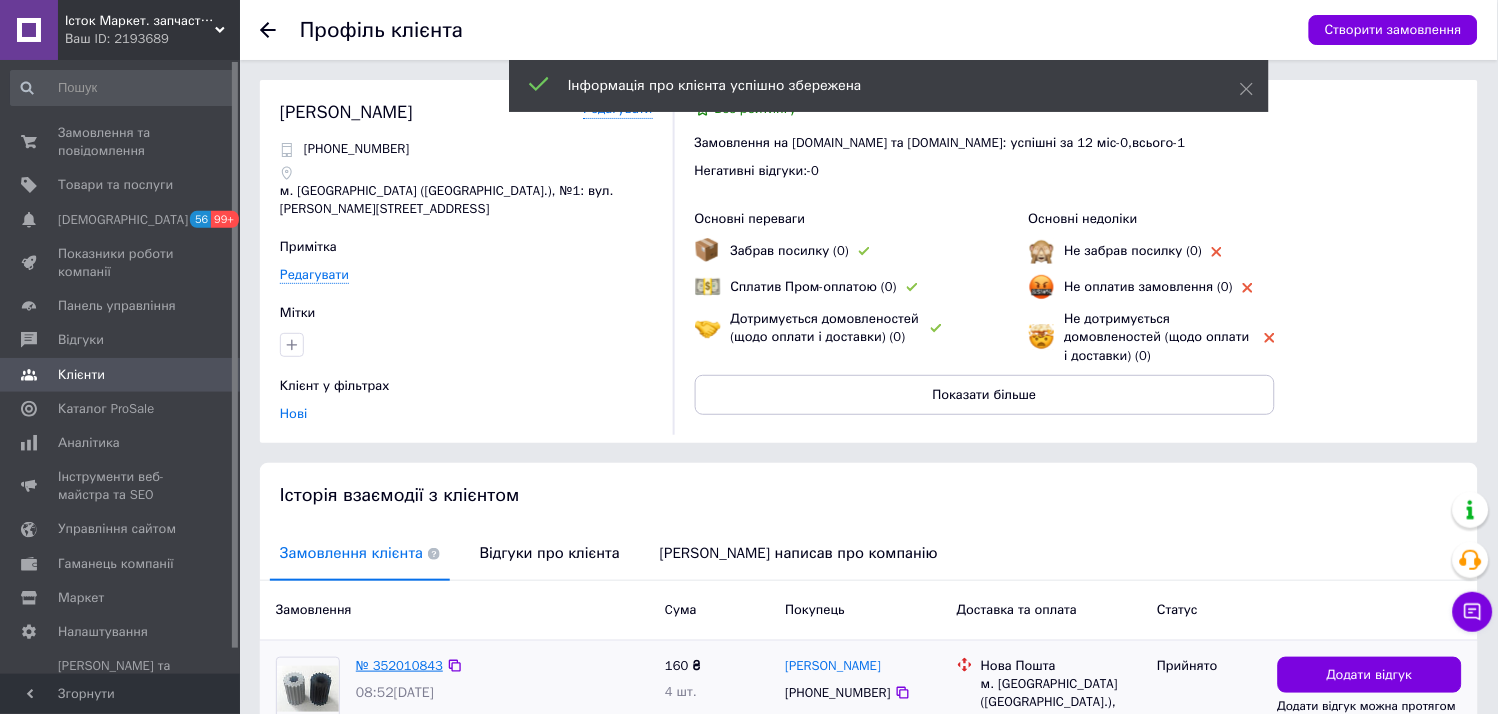 click on "№ 352010843" at bounding box center (399, 665) 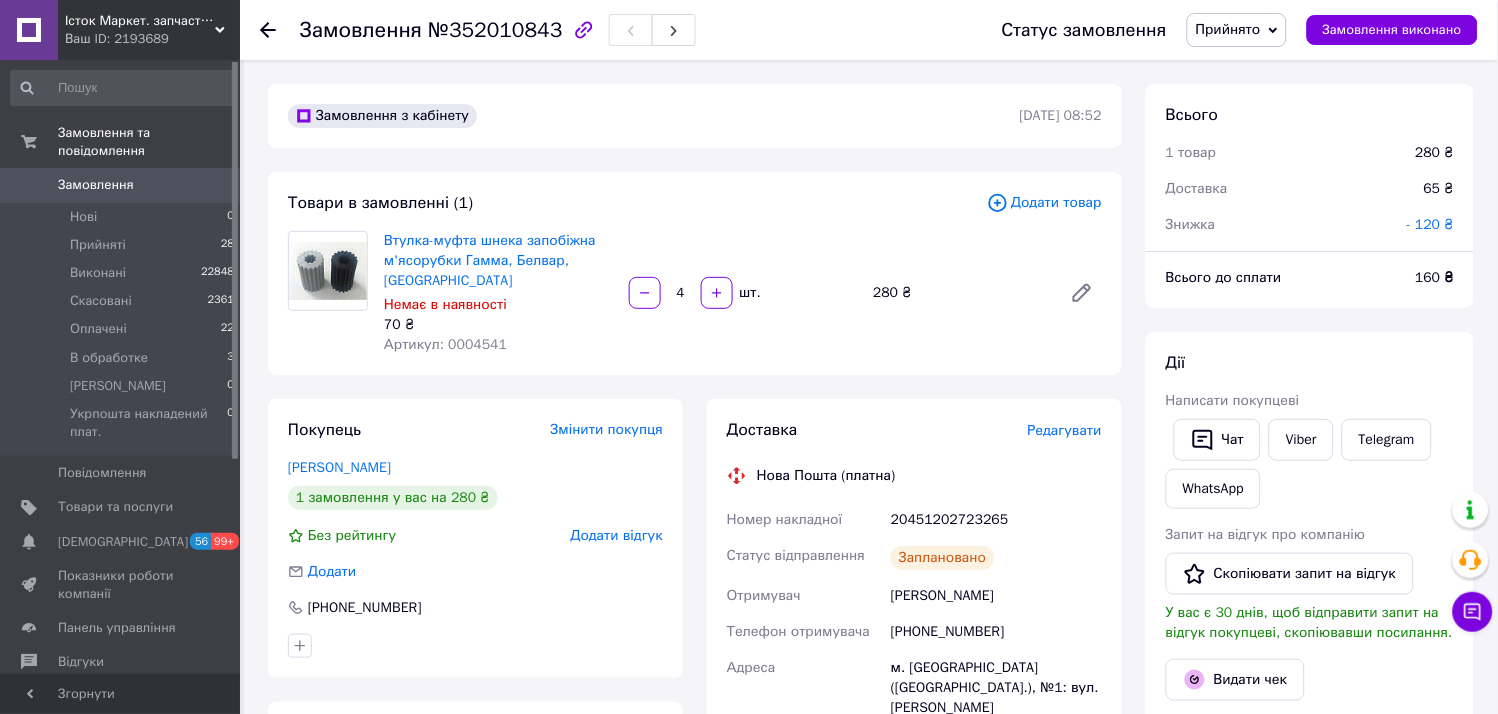 click on "Редагувати" at bounding box center [1065, 430] 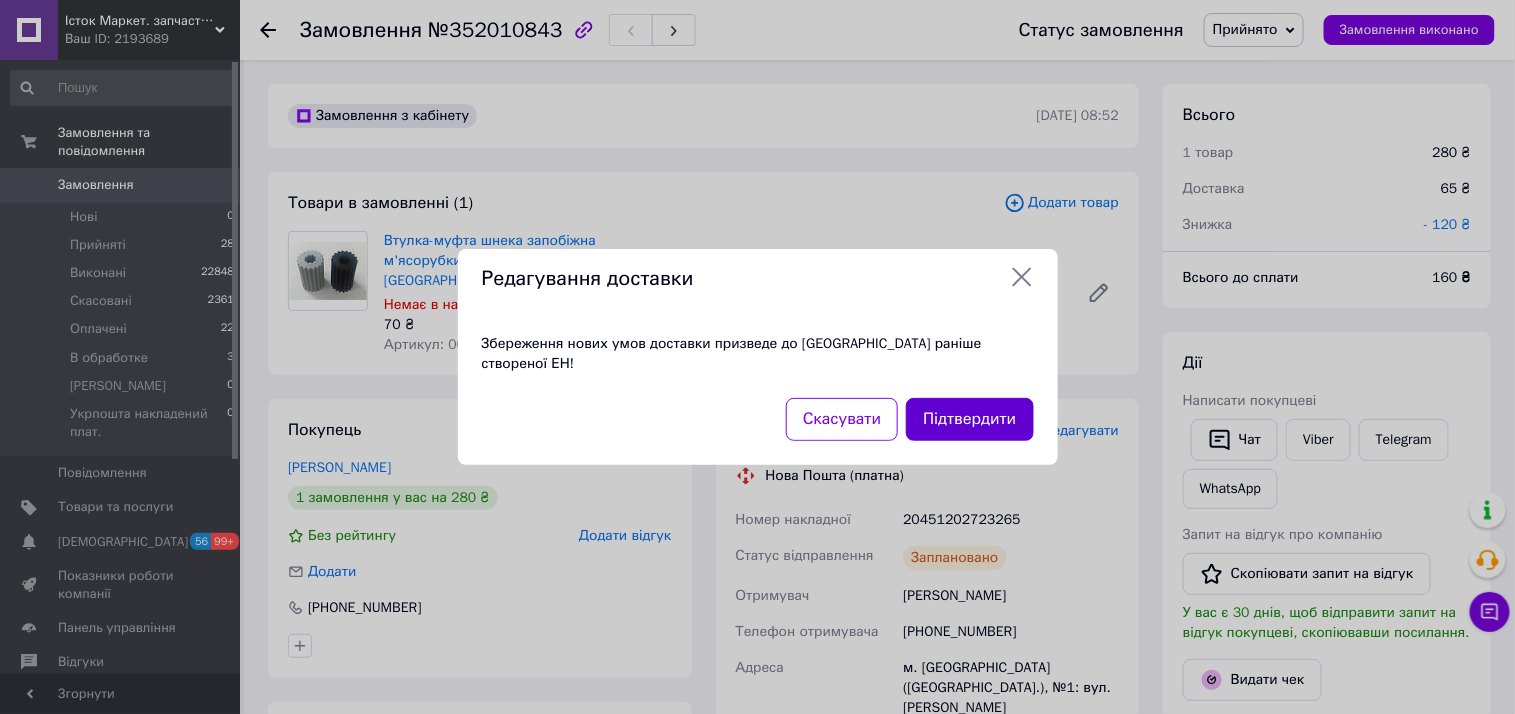click on "Підтвердити" at bounding box center [969, 419] 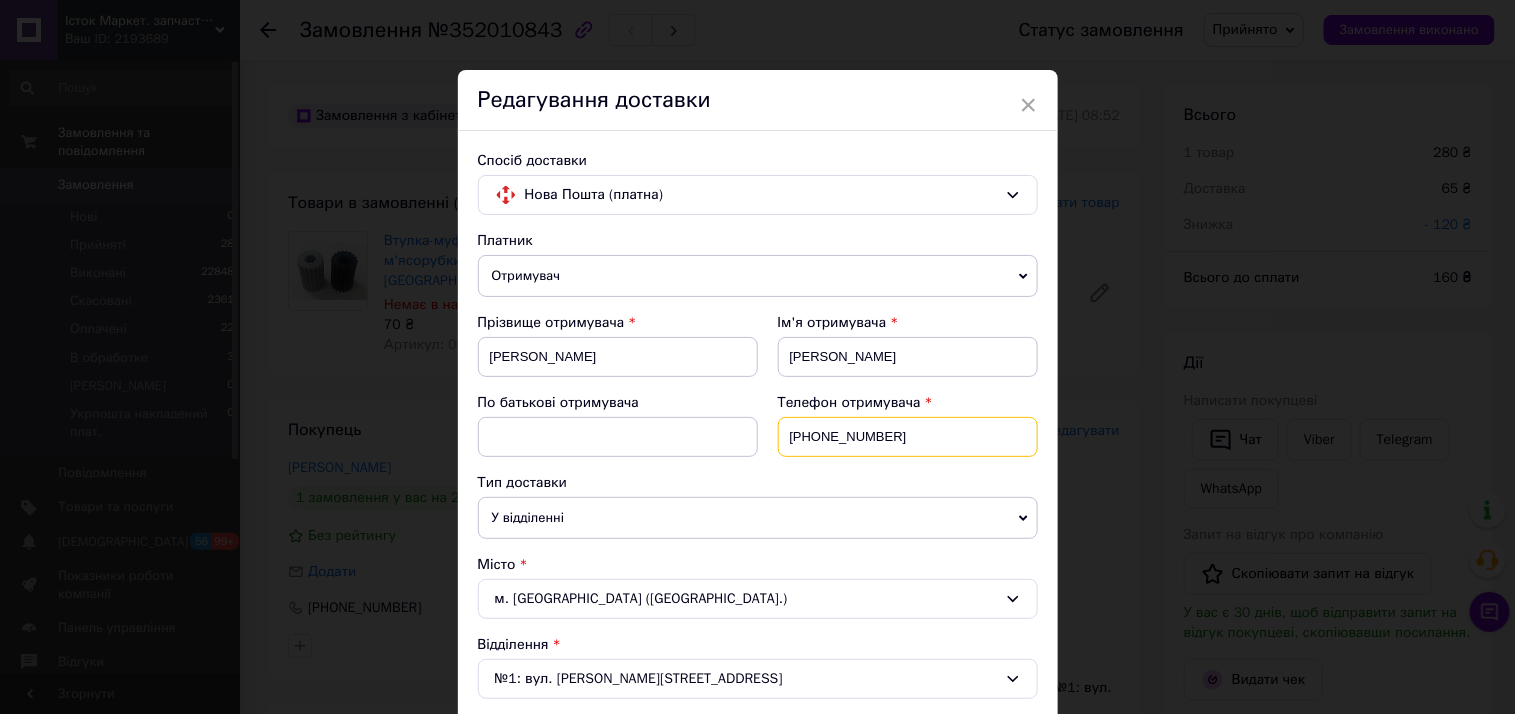 click on "[PHONE_NUMBER]" at bounding box center (908, 437) 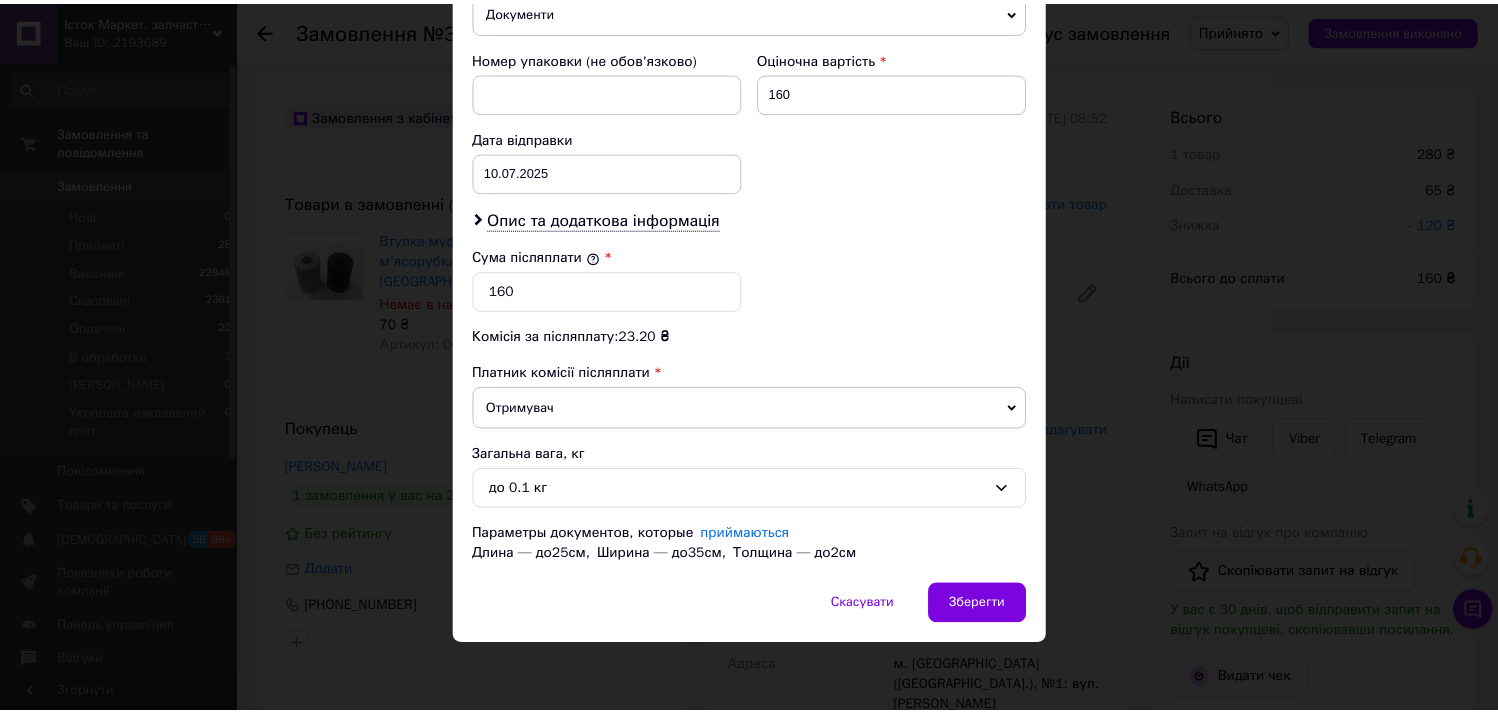 scroll, scrollTop: 834, scrollLeft: 0, axis: vertical 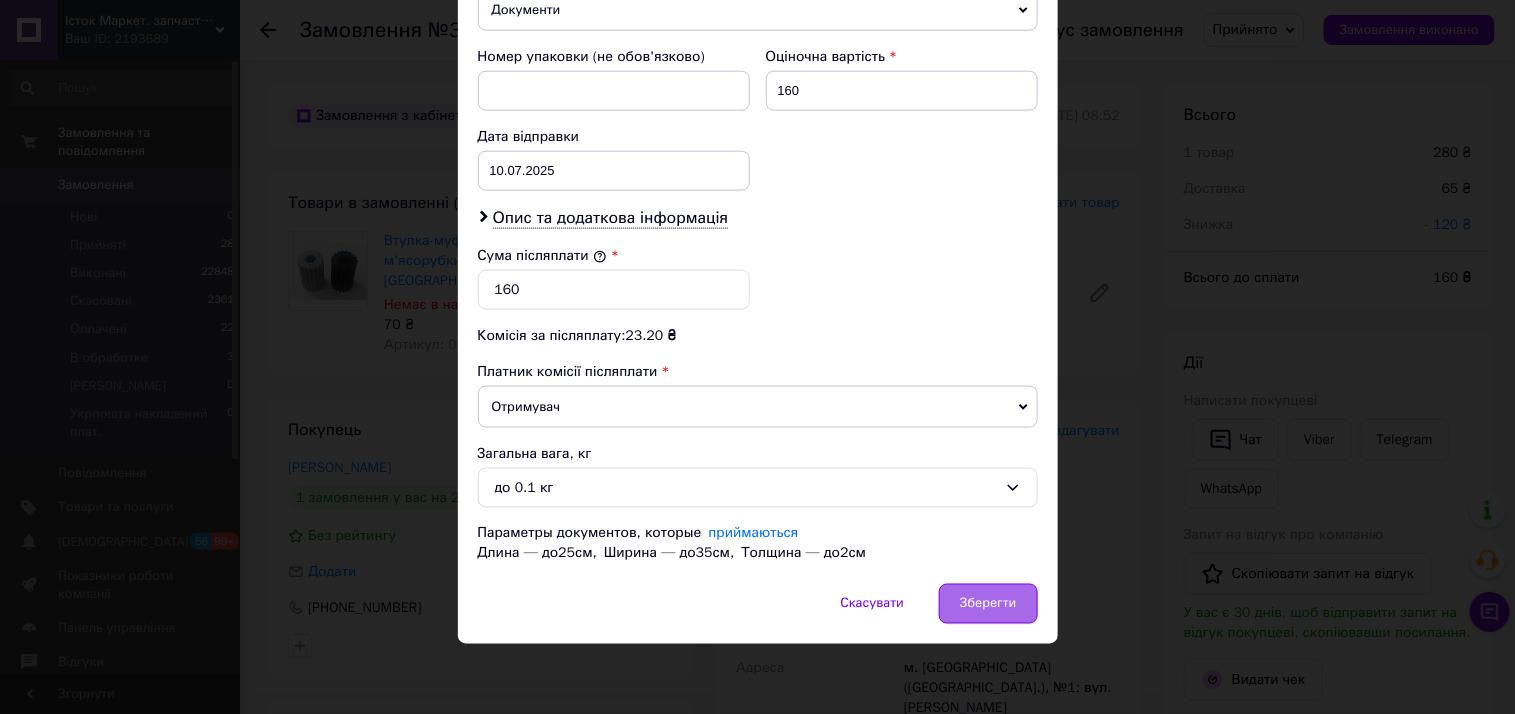 type on "+380987860643" 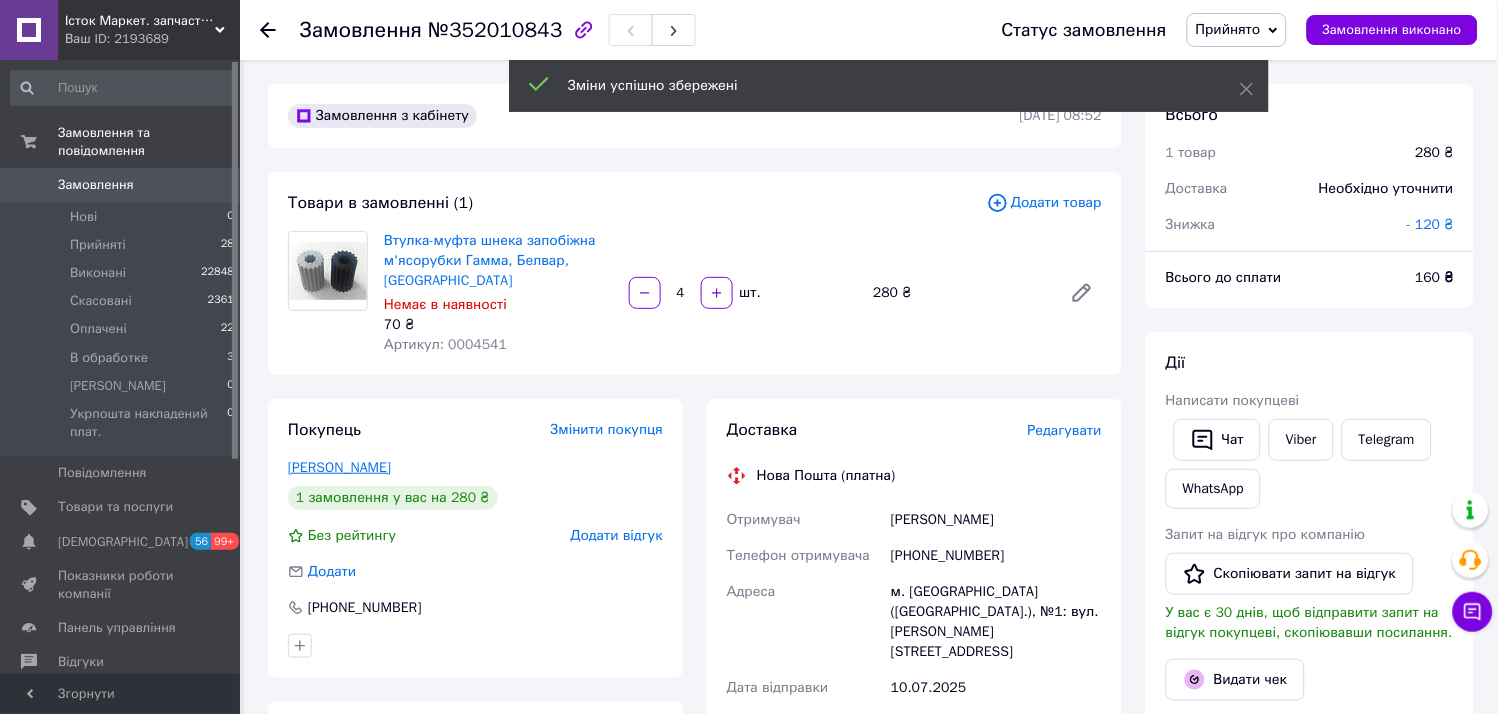 click on "Цибін Павло" at bounding box center (339, 467) 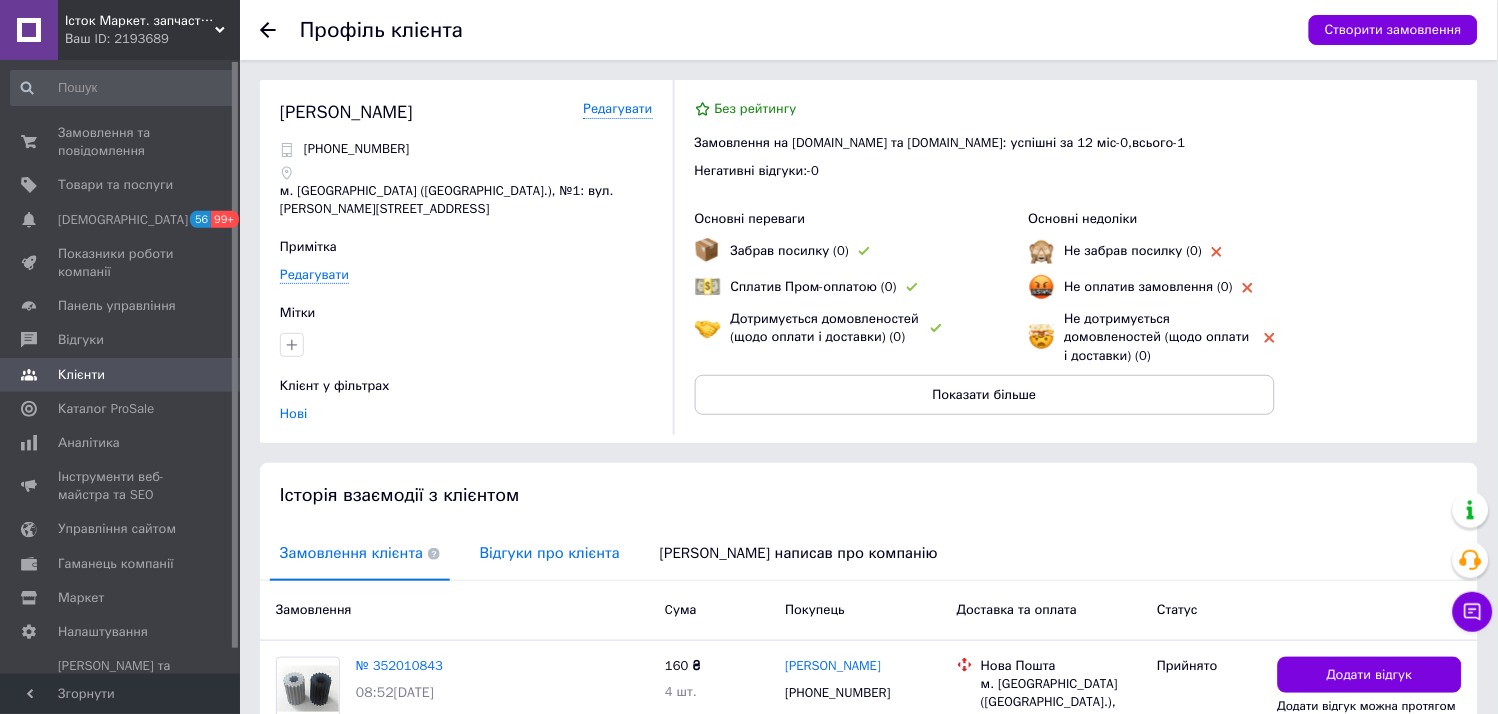 click on "Відгуки про клієнта" at bounding box center [550, 553] 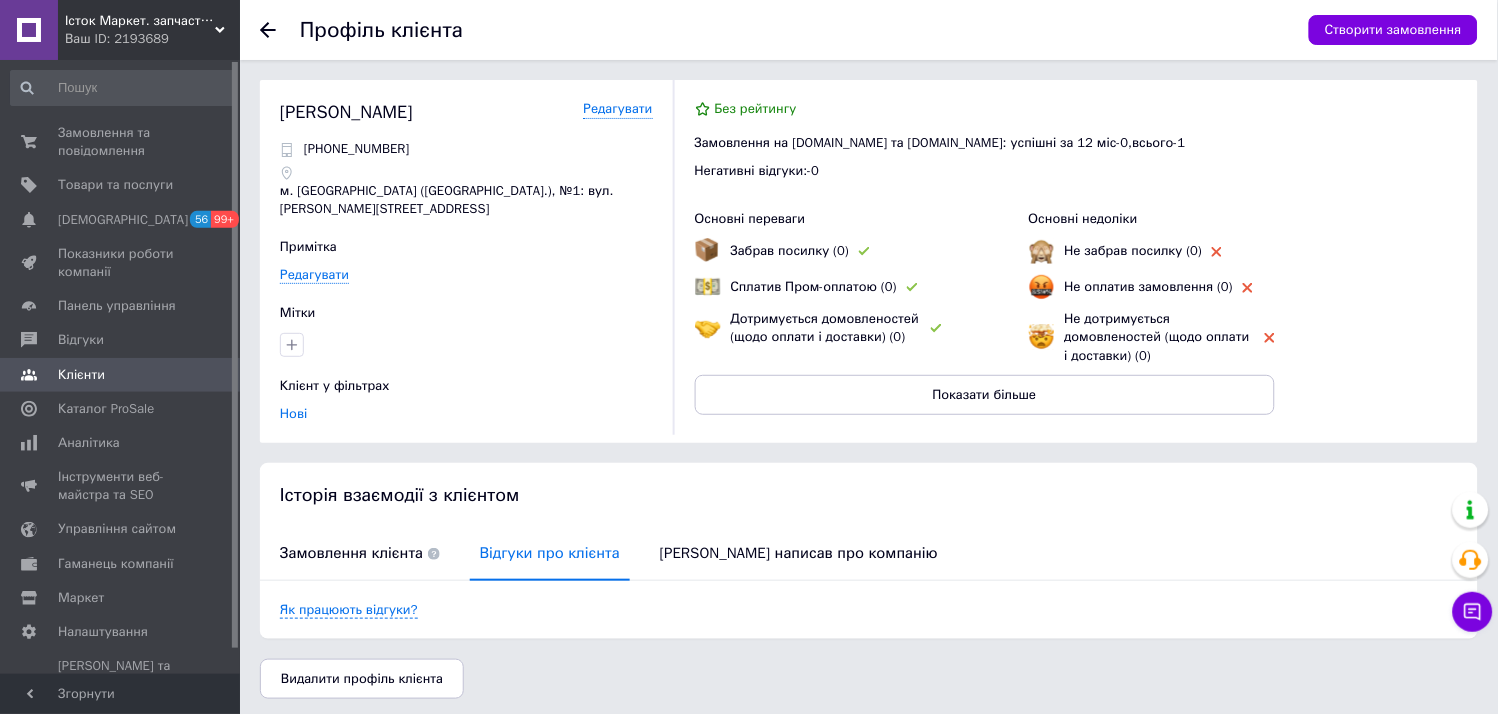 scroll, scrollTop: 4, scrollLeft: 0, axis: vertical 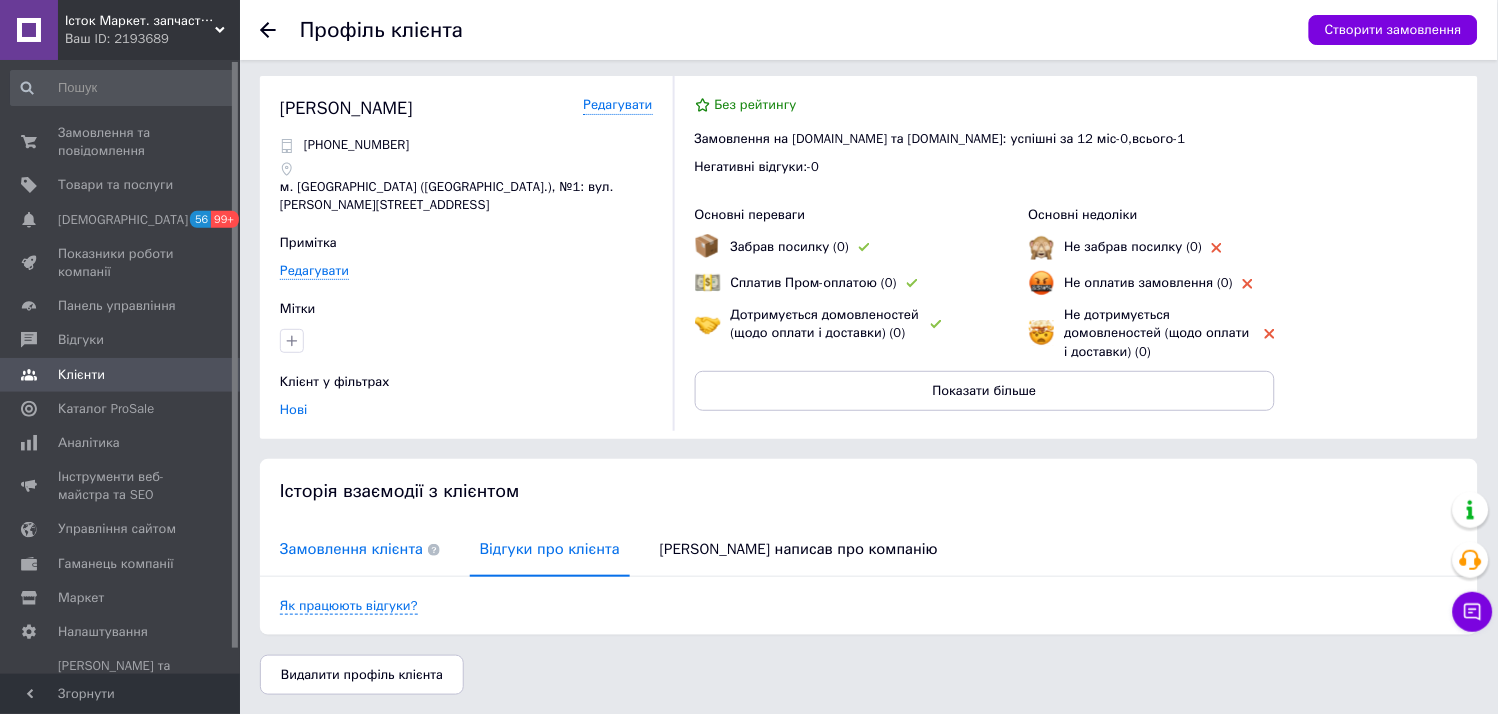 click on "Замовлення клієнта" at bounding box center (360, 549) 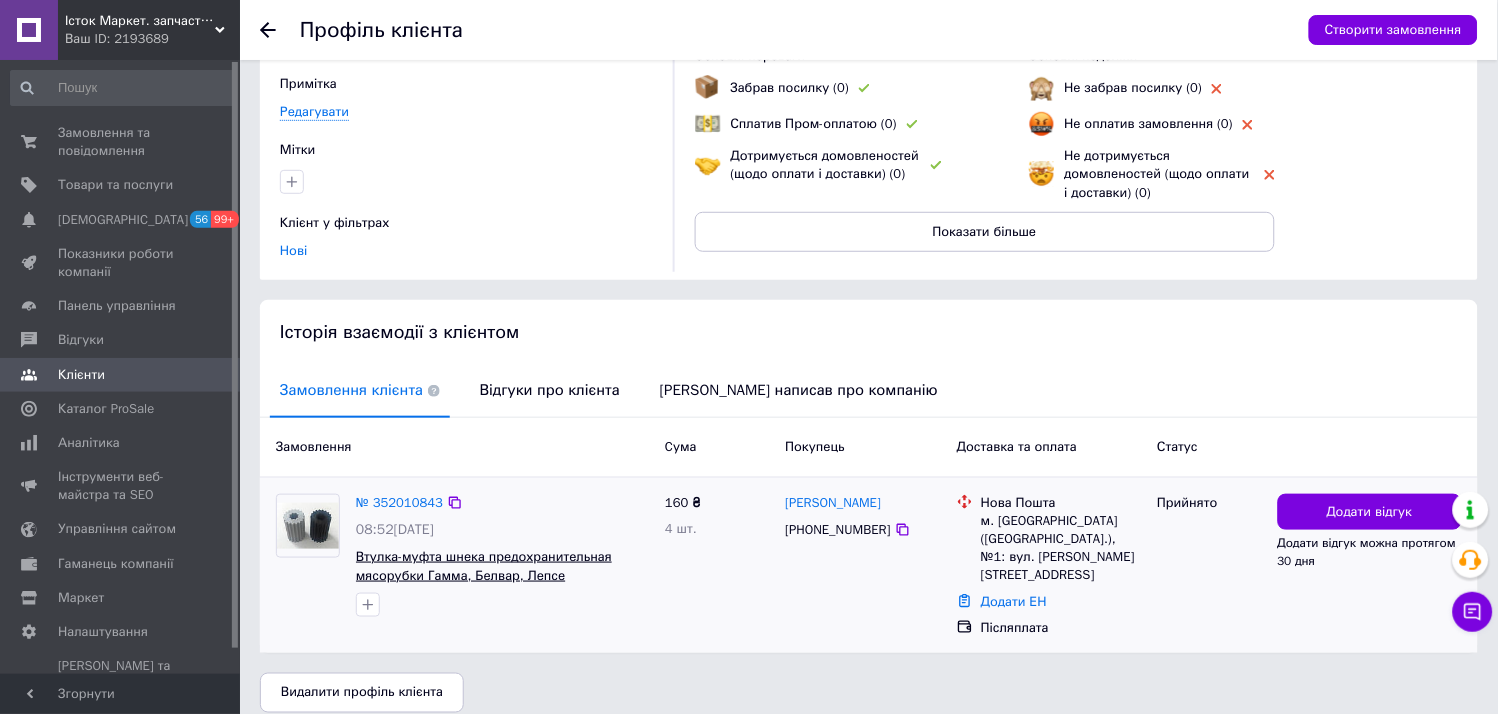 scroll, scrollTop: 181, scrollLeft: 0, axis: vertical 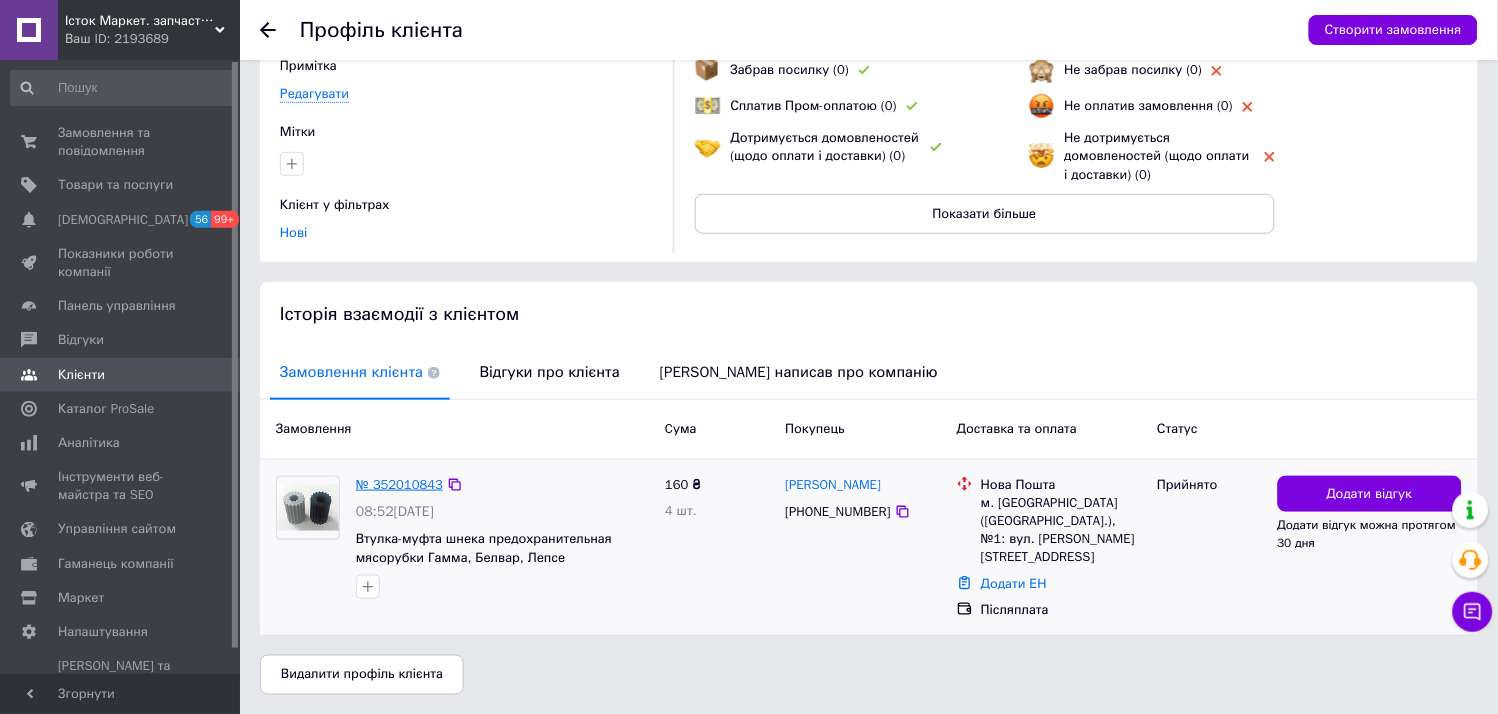 click on "№ 352010843" at bounding box center [399, 484] 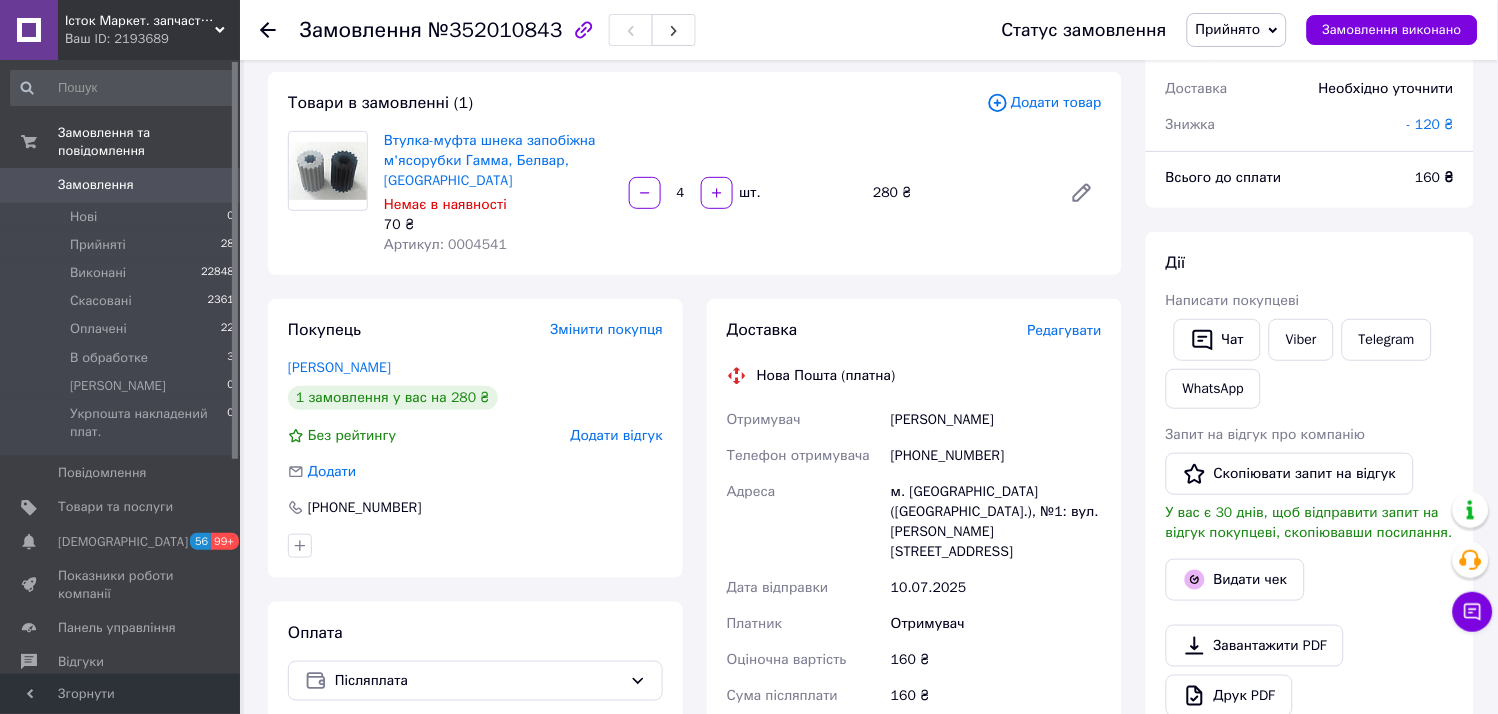 scroll, scrollTop: 444, scrollLeft: 0, axis: vertical 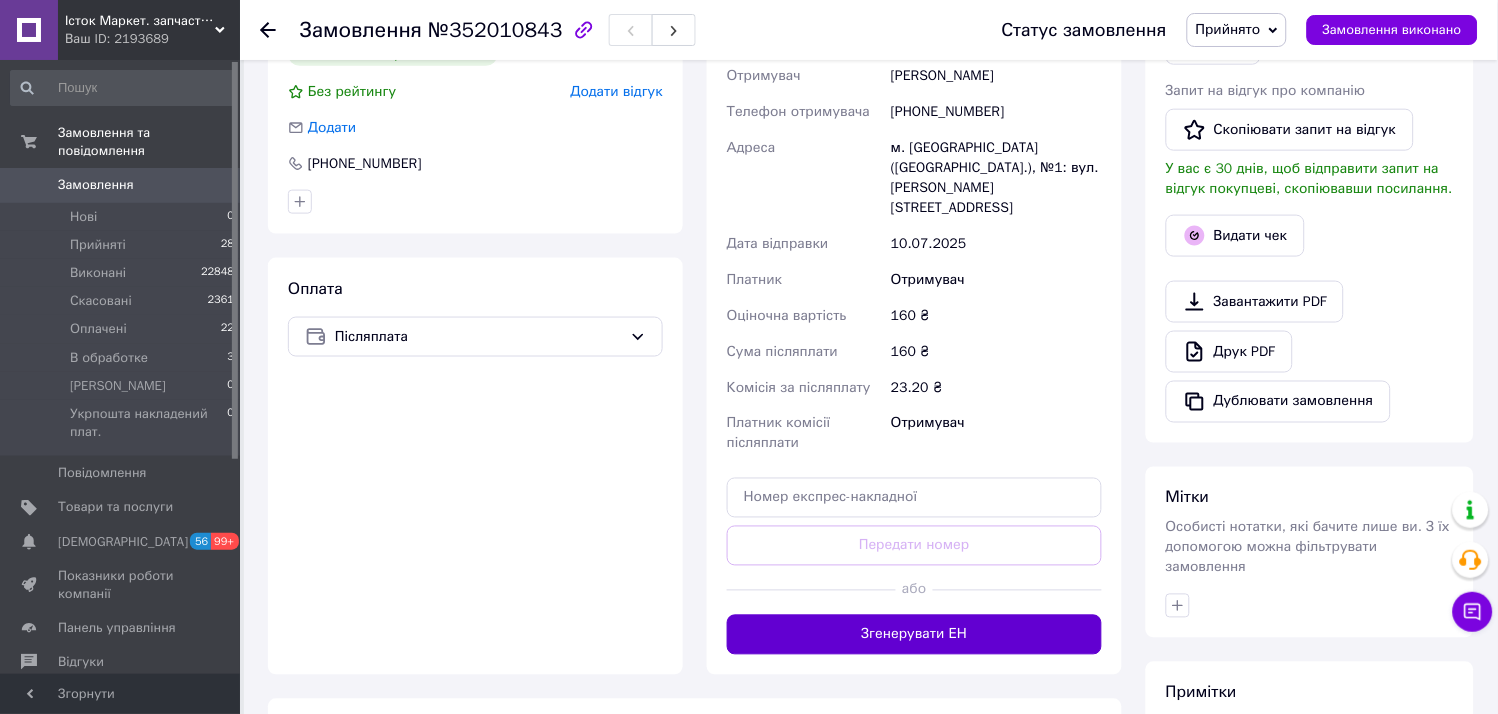 click on "Згенерувати ЕН" at bounding box center [914, 635] 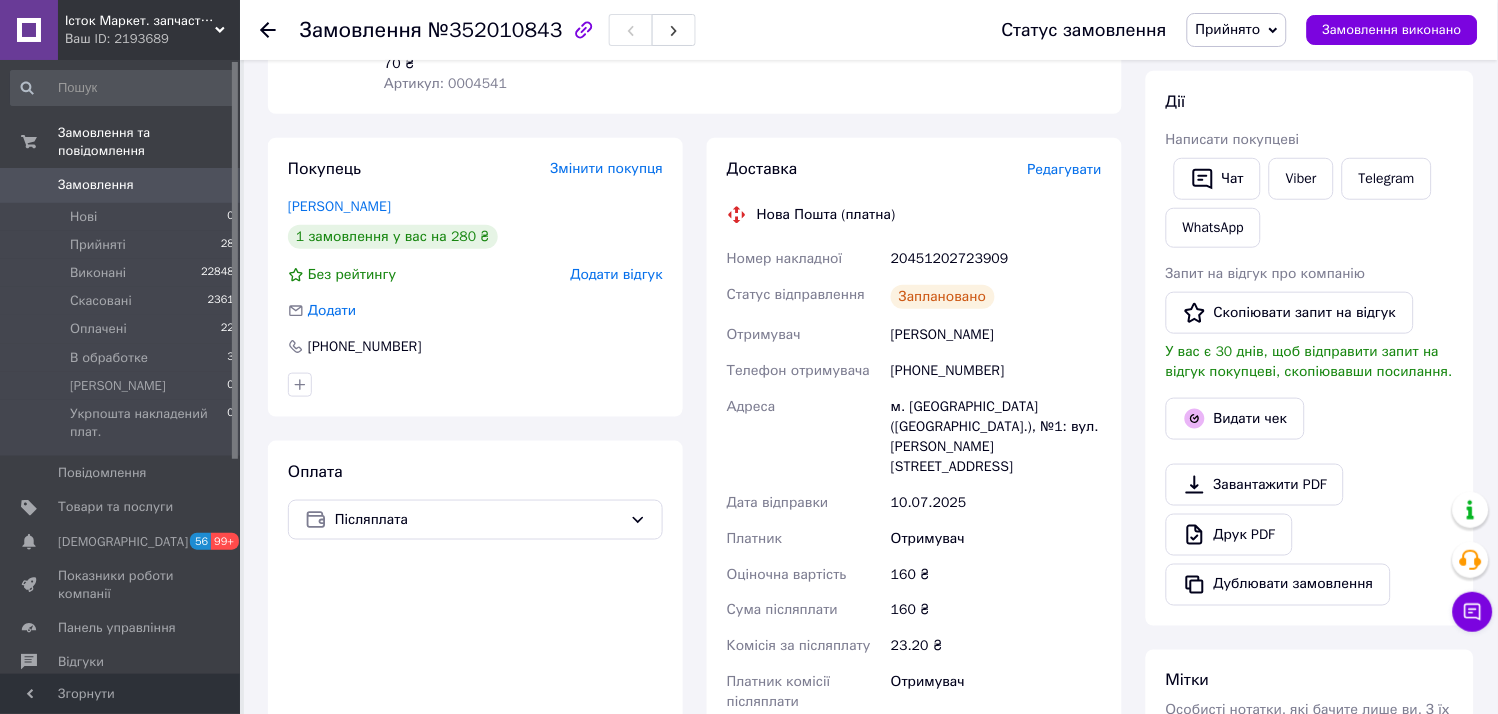 scroll, scrollTop: 222, scrollLeft: 0, axis: vertical 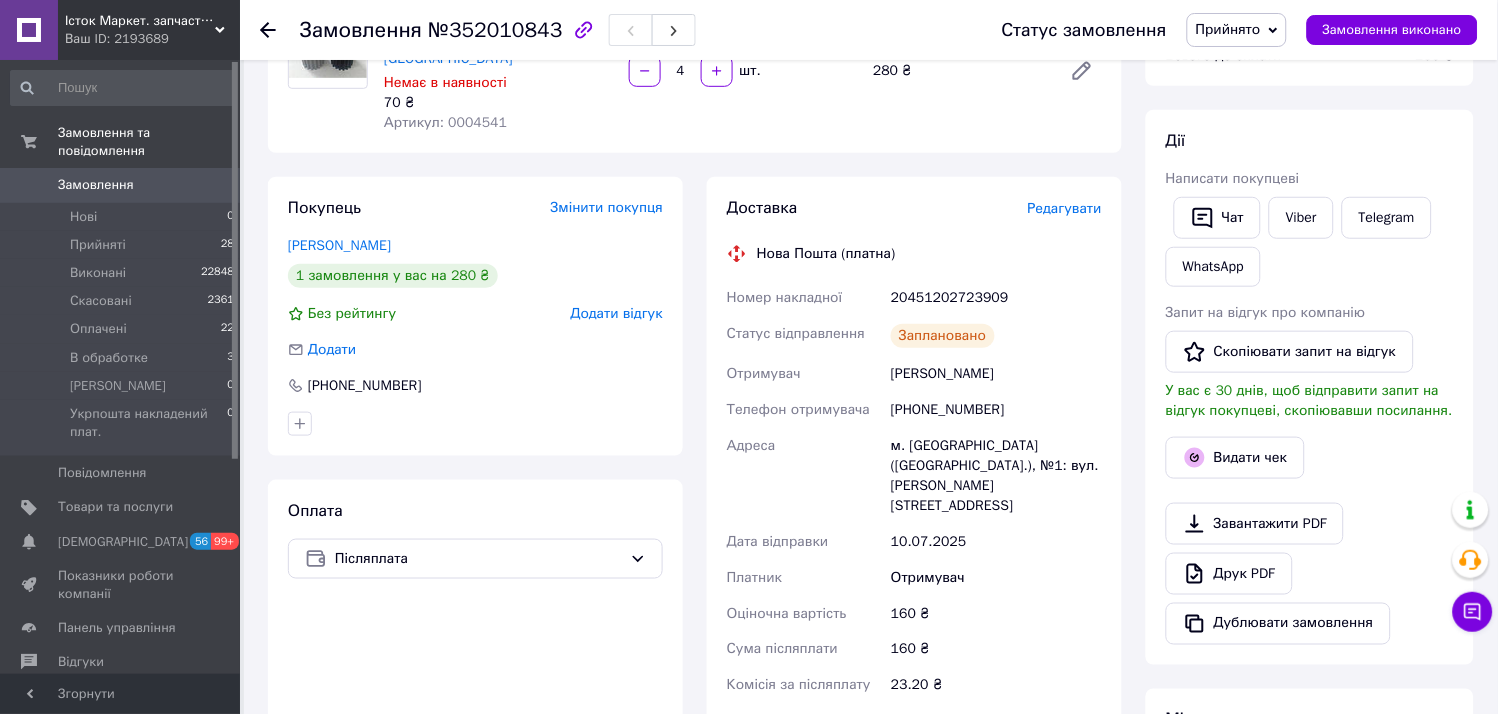 click on "Замовлення" at bounding box center [121, 185] 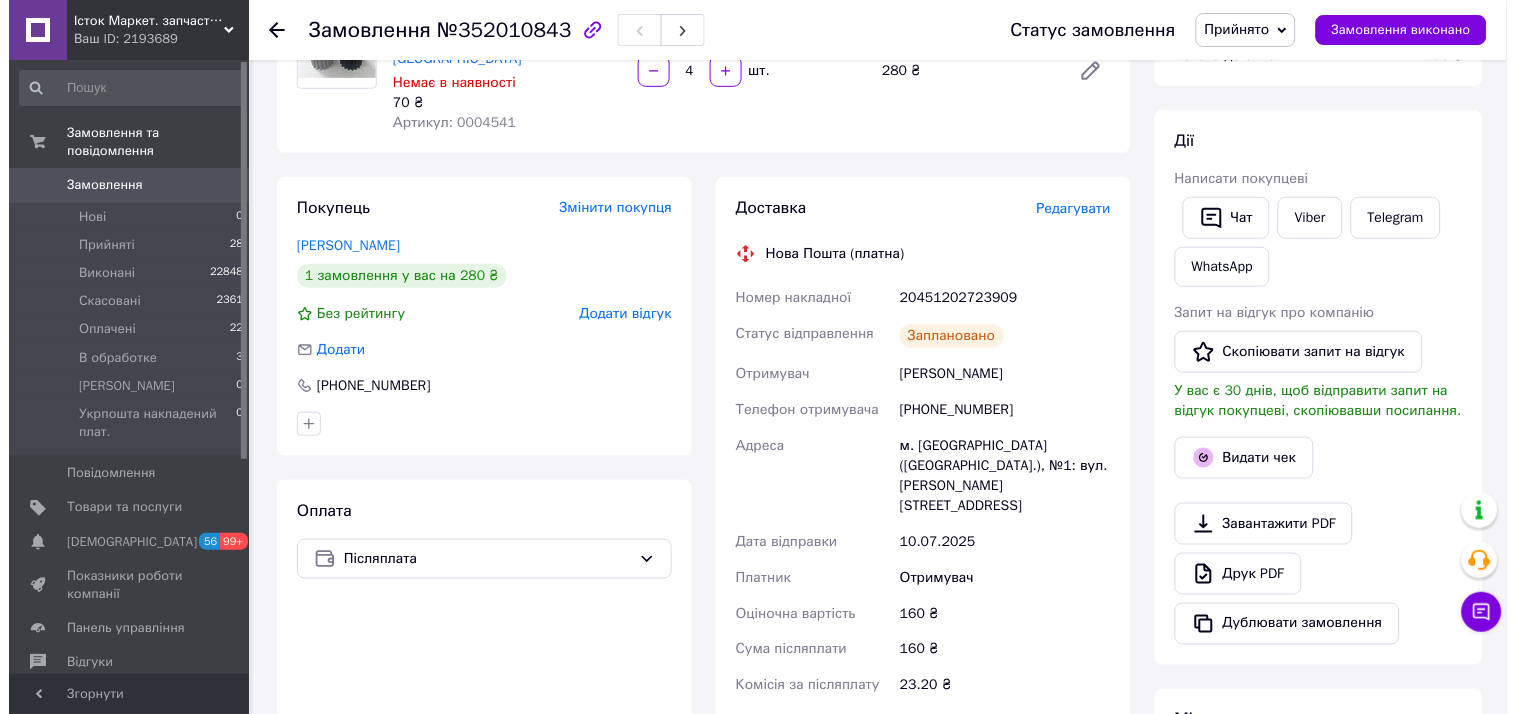 scroll, scrollTop: 0, scrollLeft: 0, axis: both 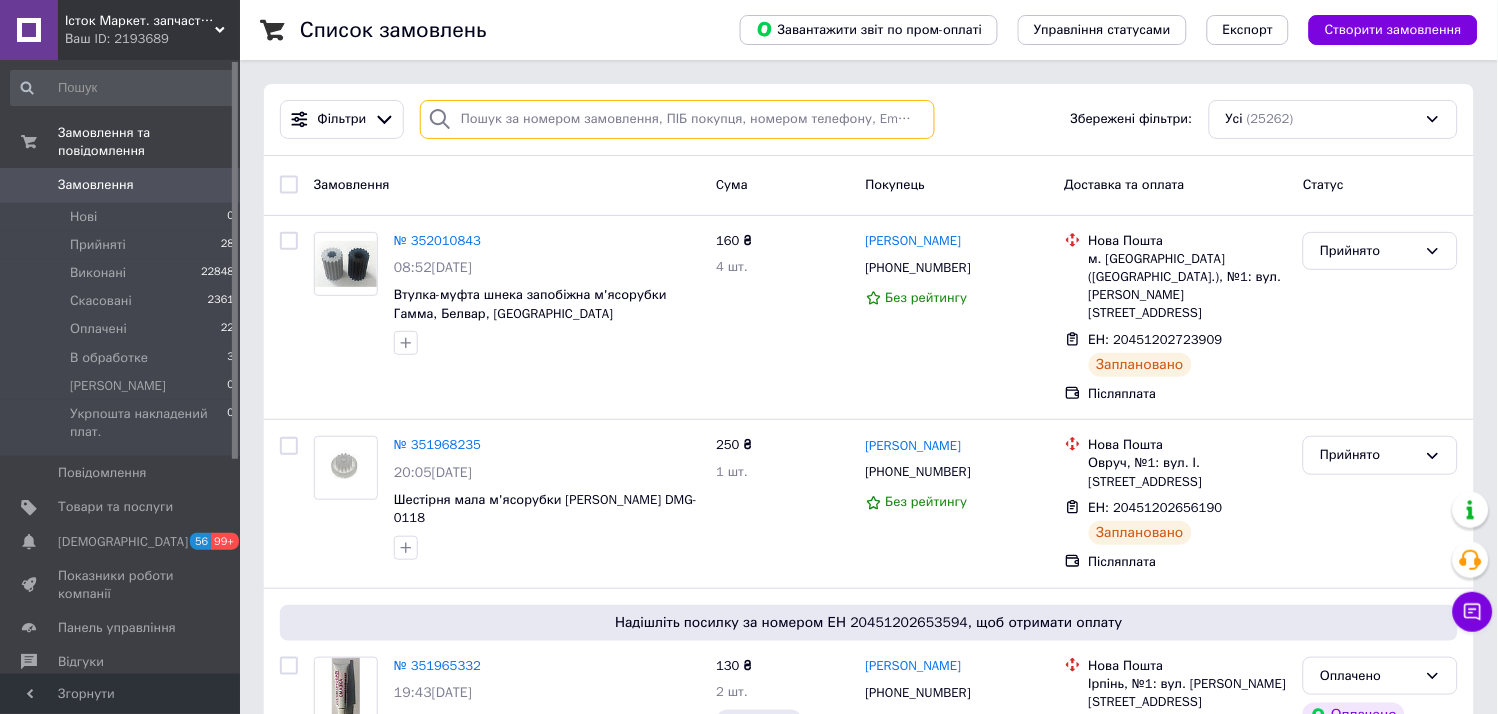 click at bounding box center [677, 119] 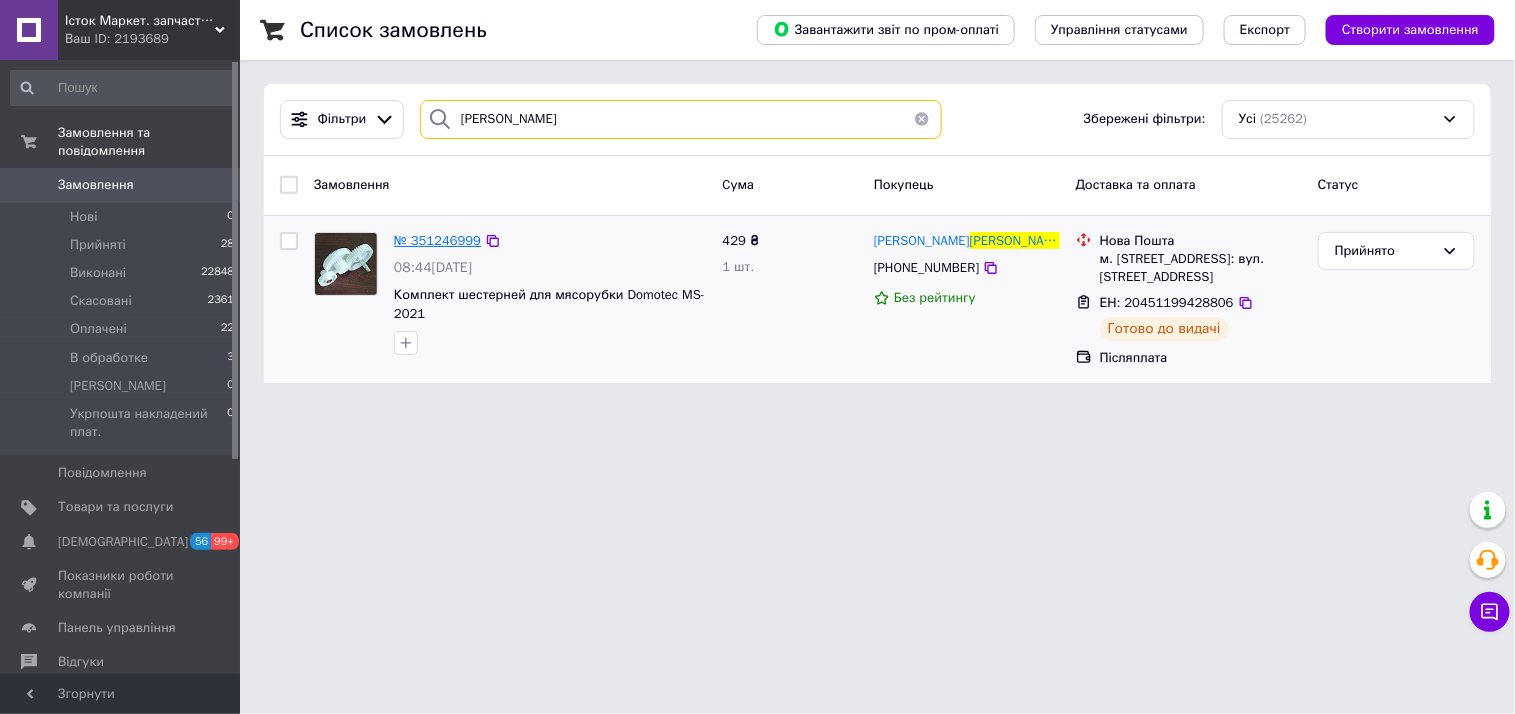 type on "антощенко" 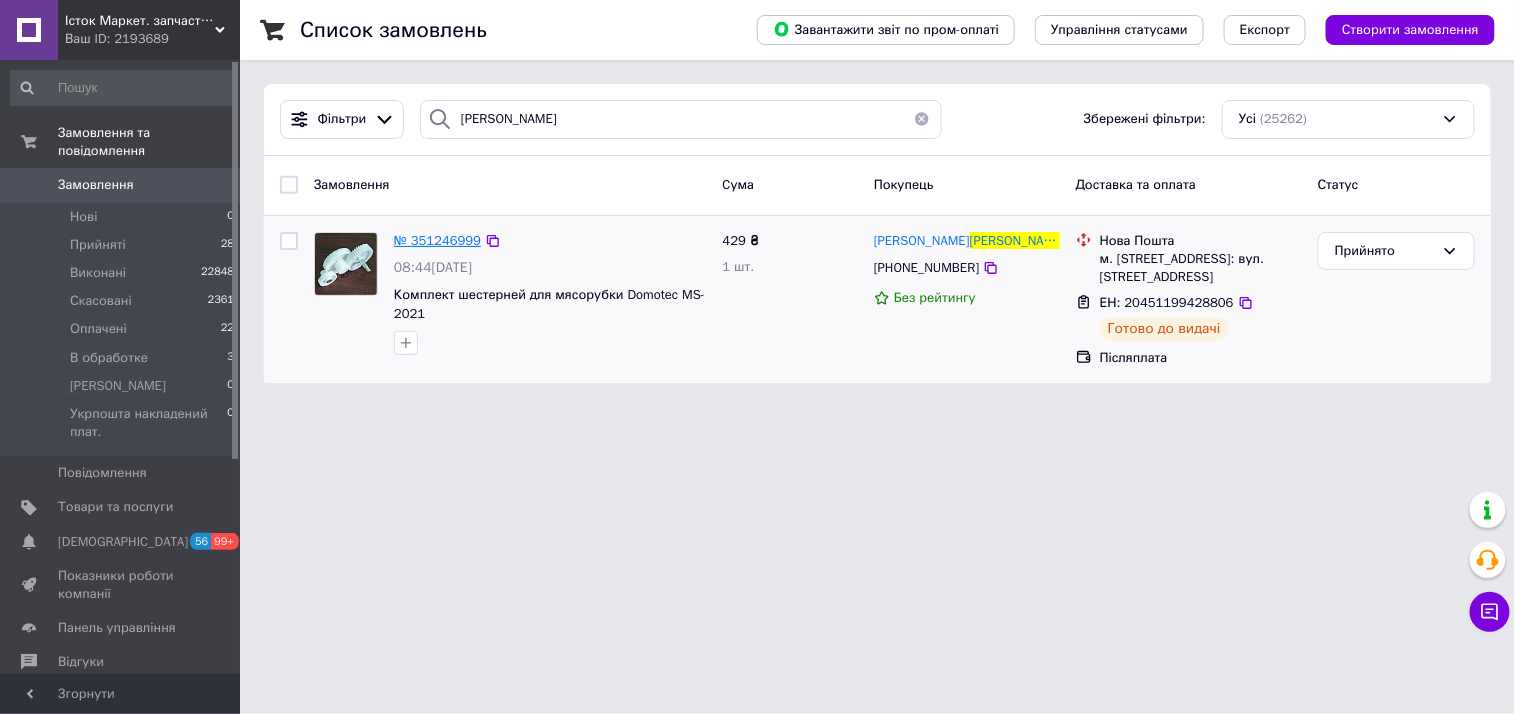 click on "№ 351246999" at bounding box center (437, 240) 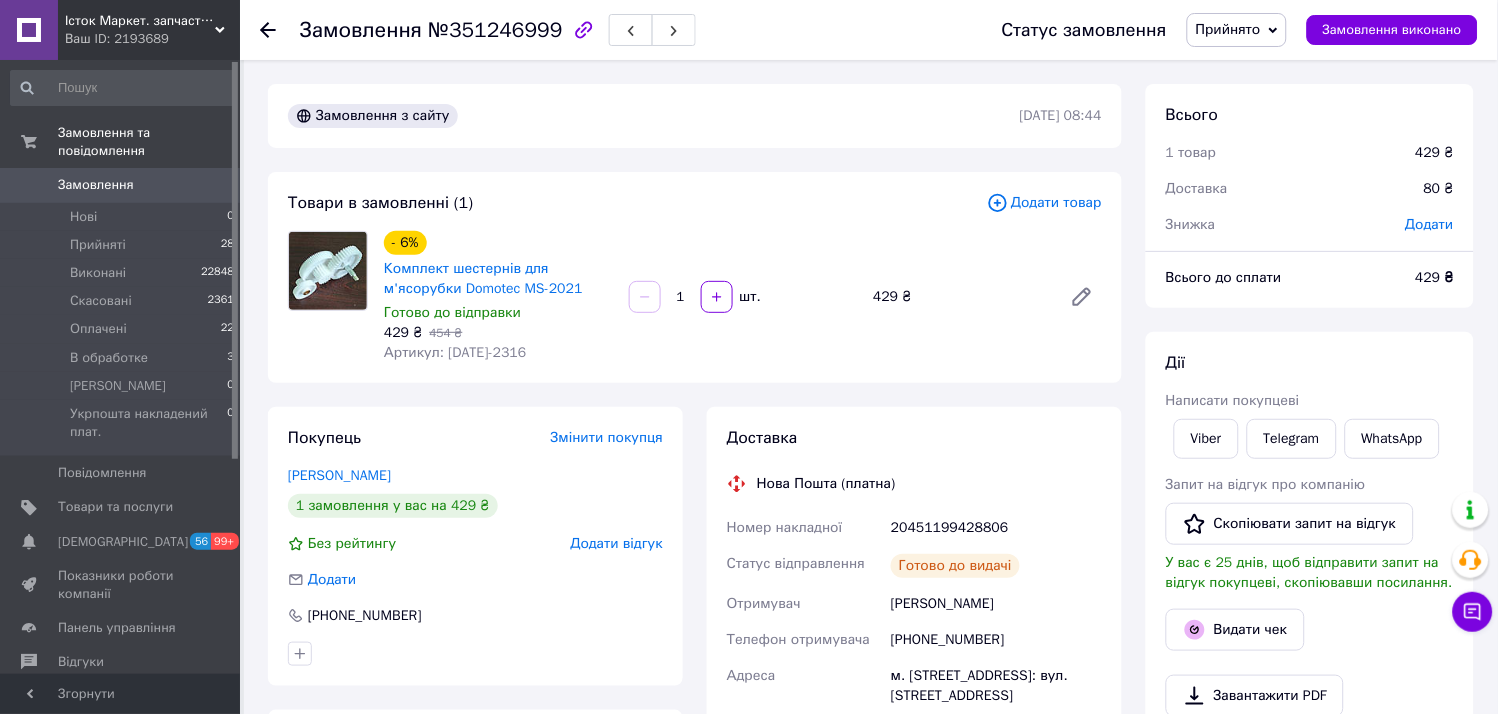 click on "Замовлення" at bounding box center (121, 185) 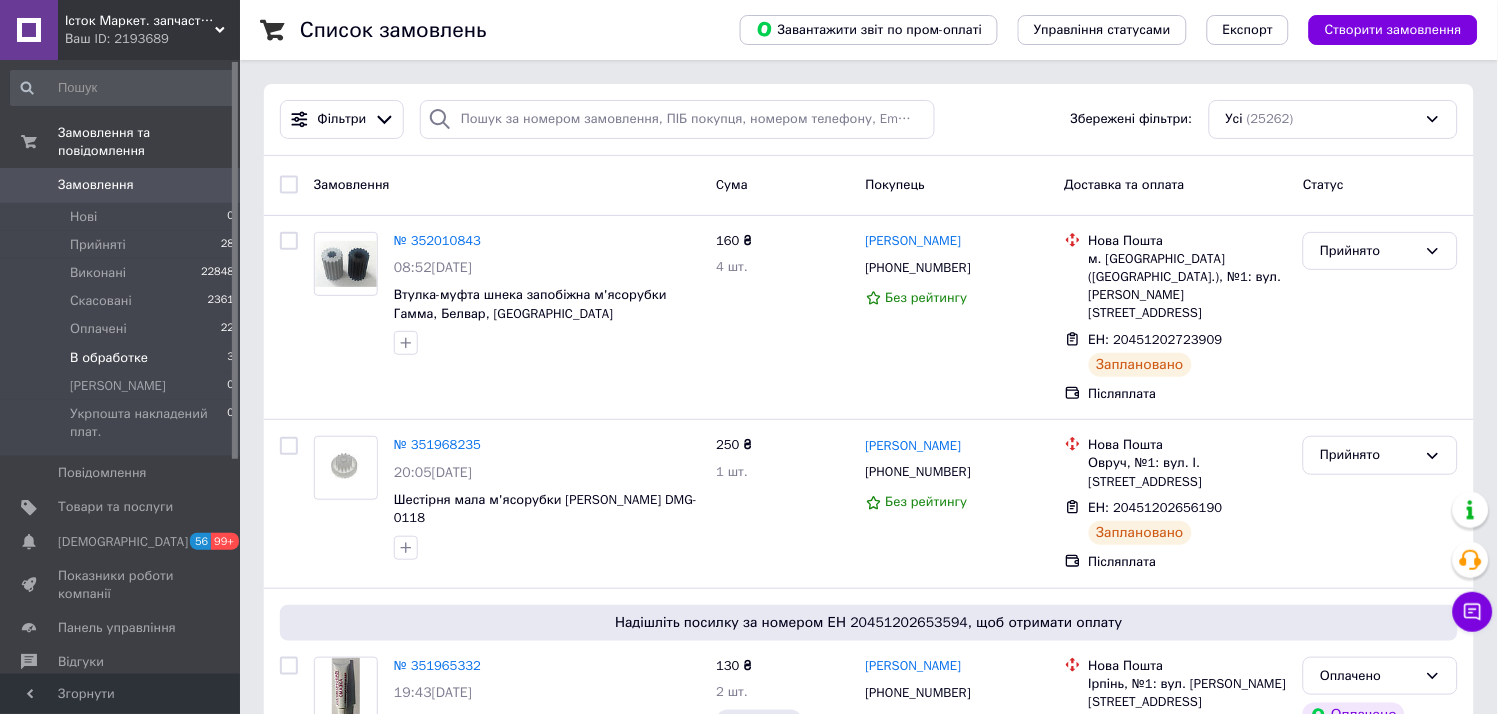 click on "В обработке" at bounding box center (109, 358) 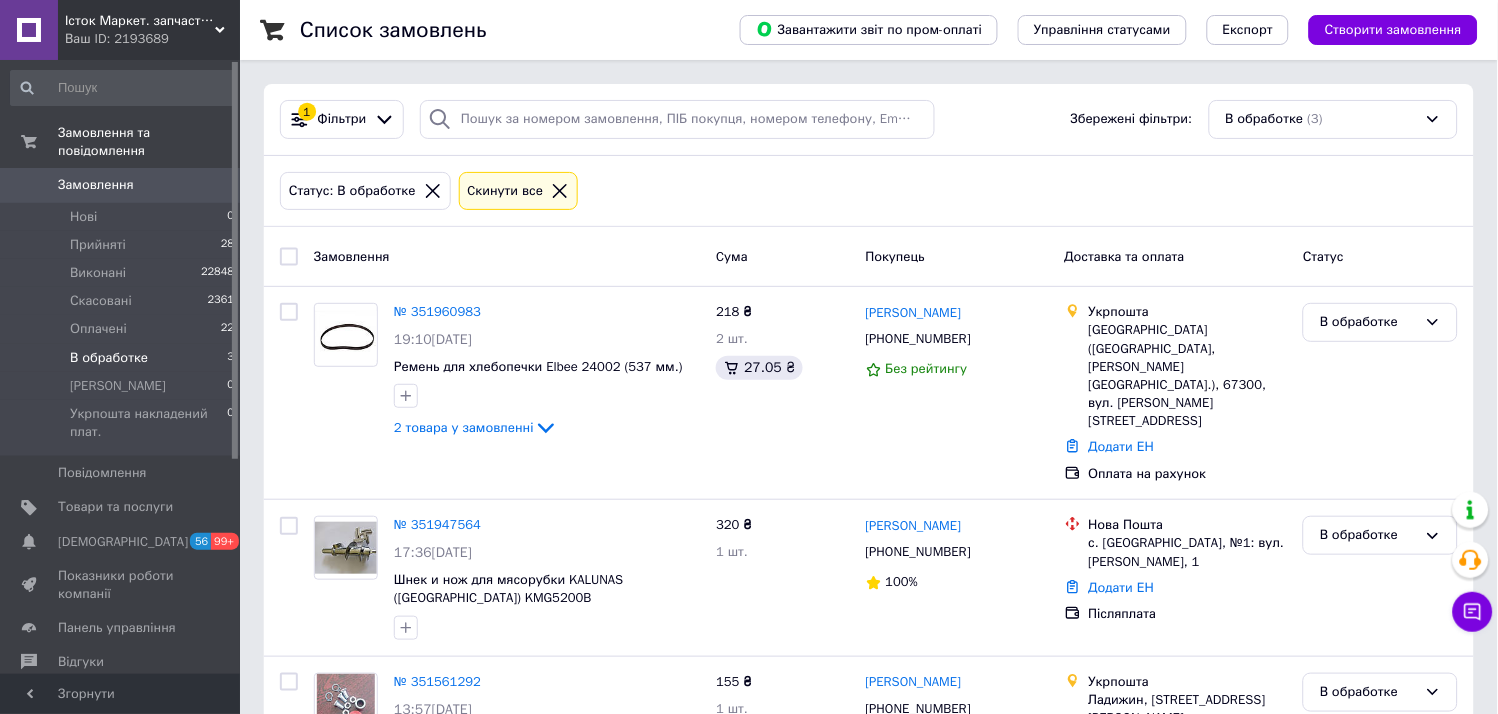 click on "Замовлення" at bounding box center [96, 185] 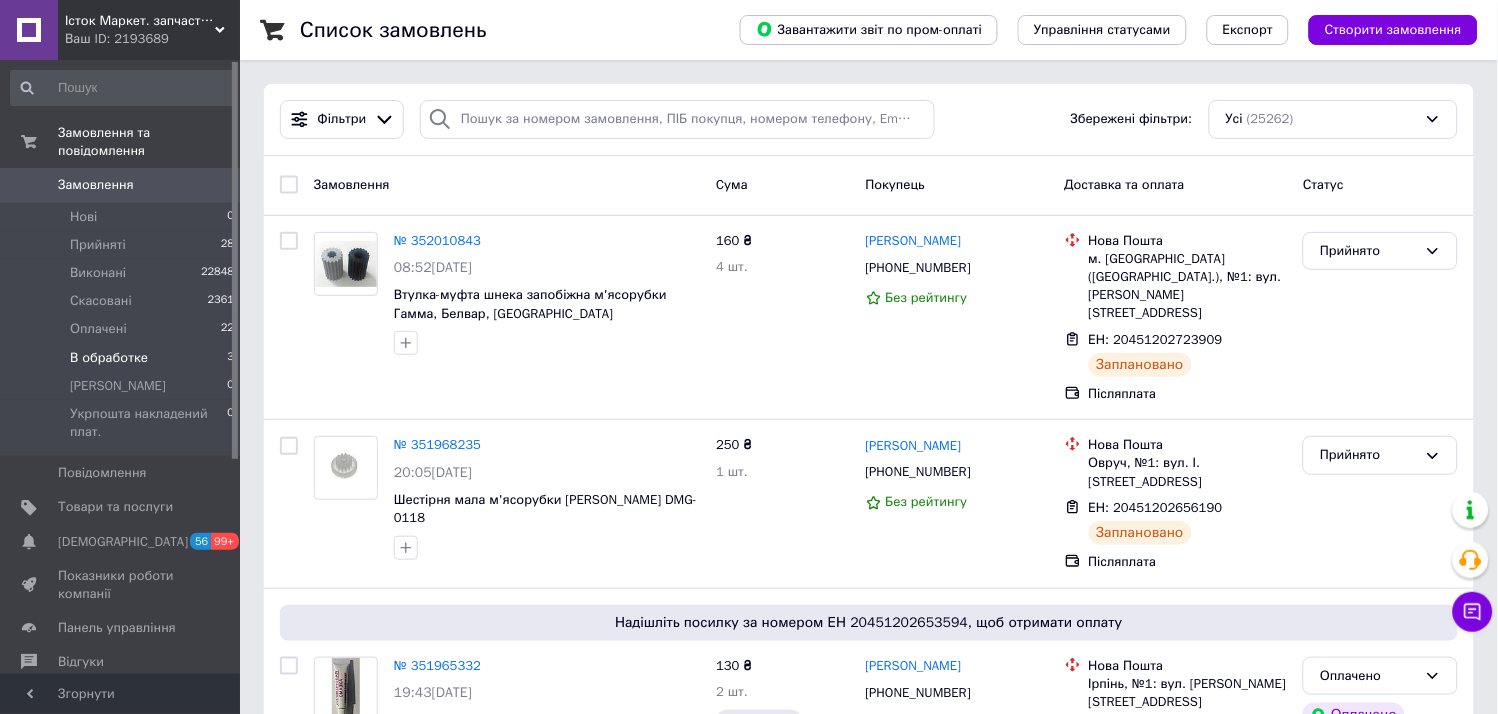 click on "В обработке" at bounding box center [109, 358] 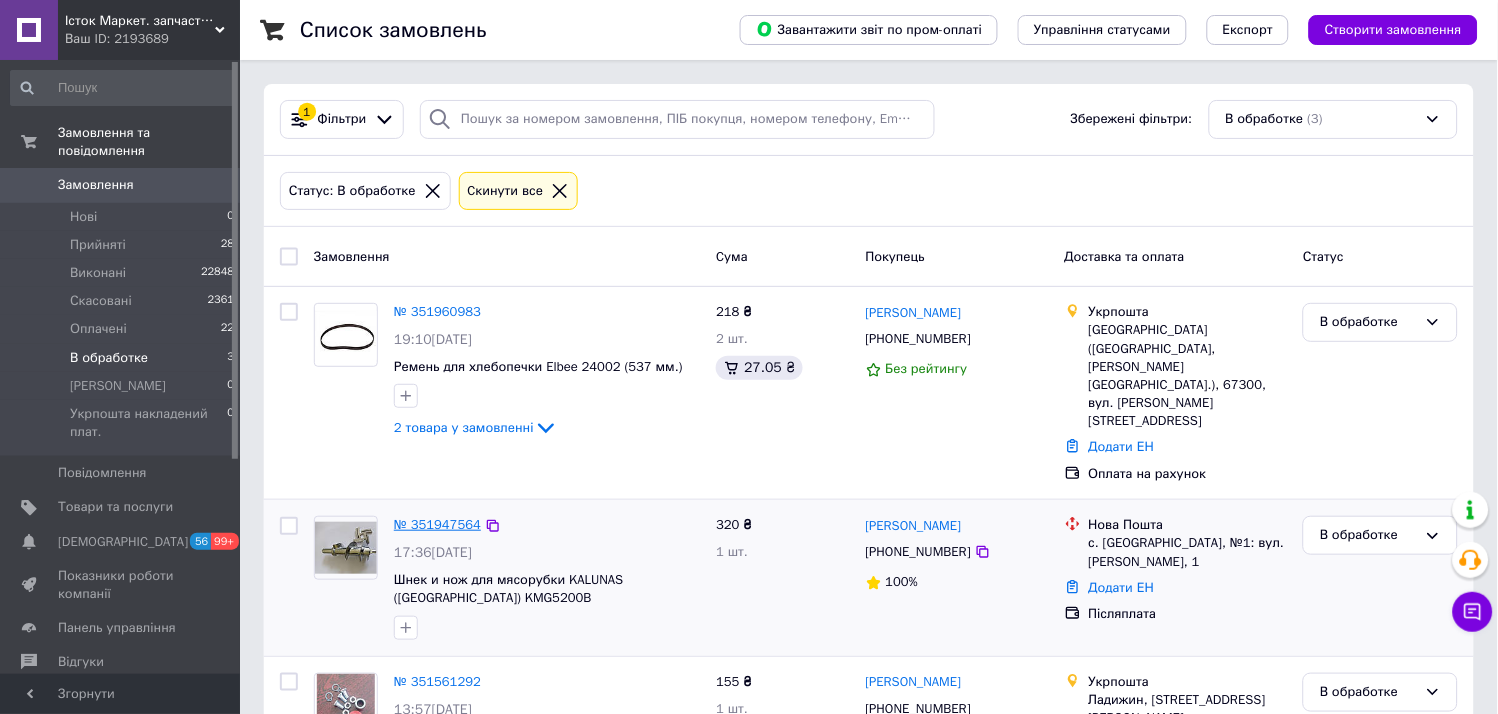 click on "№ 351947564" at bounding box center (437, 524) 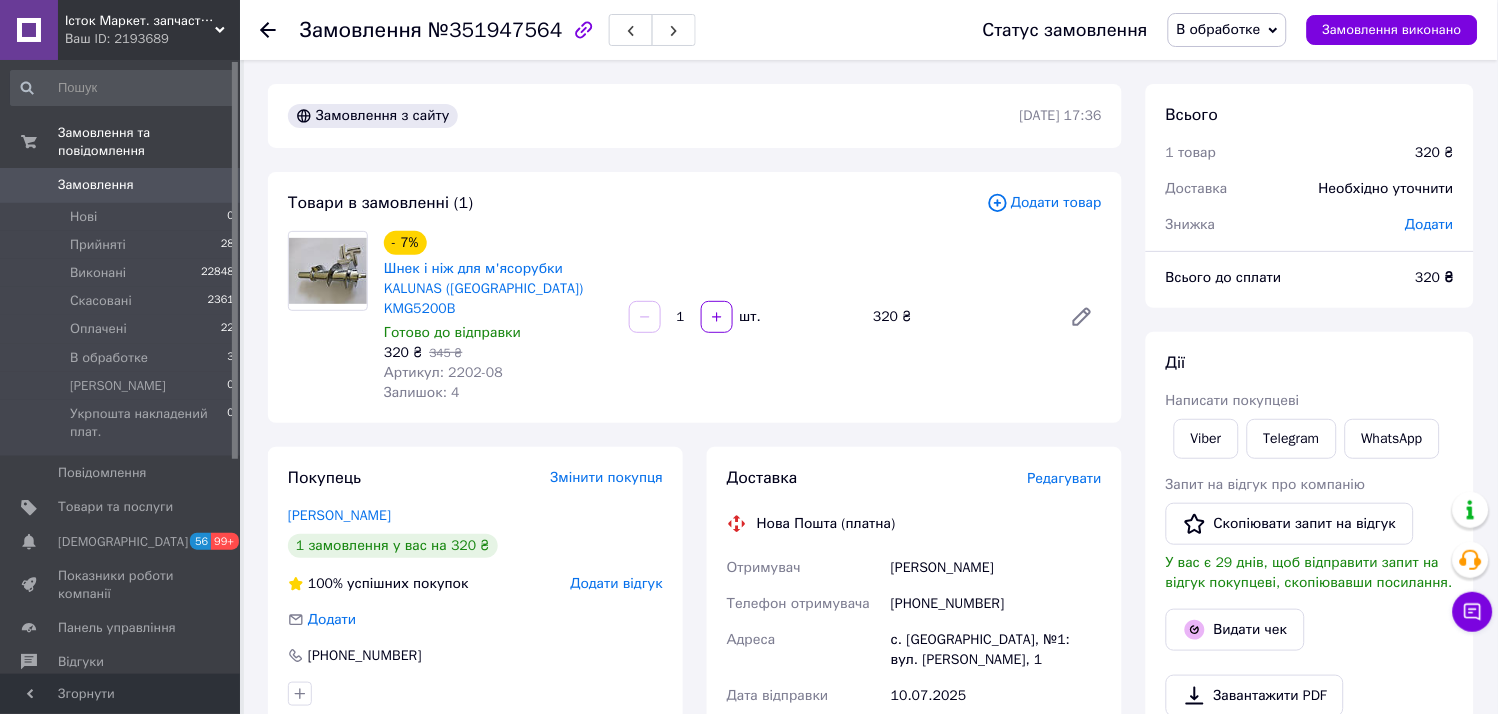 click on "Редагувати" at bounding box center [1065, 478] 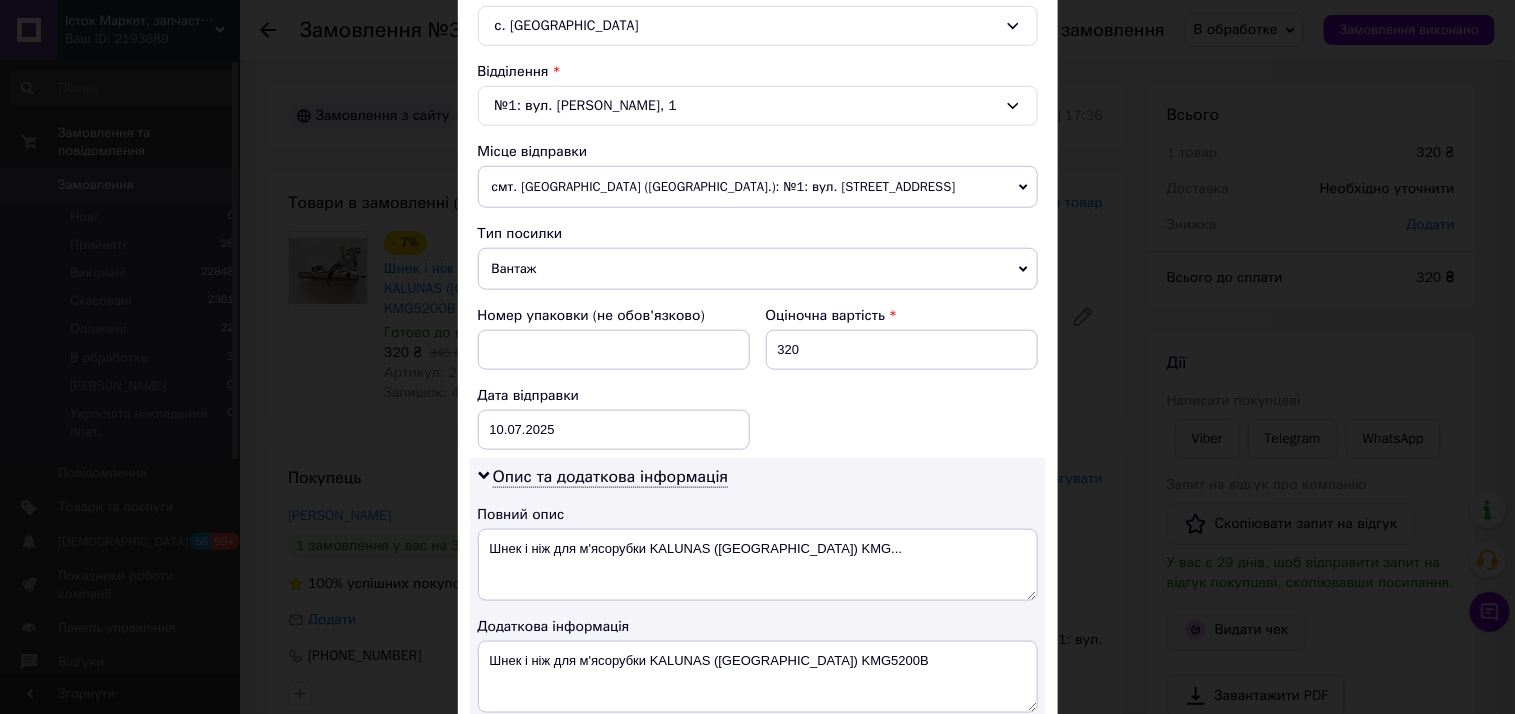 scroll, scrollTop: 555, scrollLeft: 0, axis: vertical 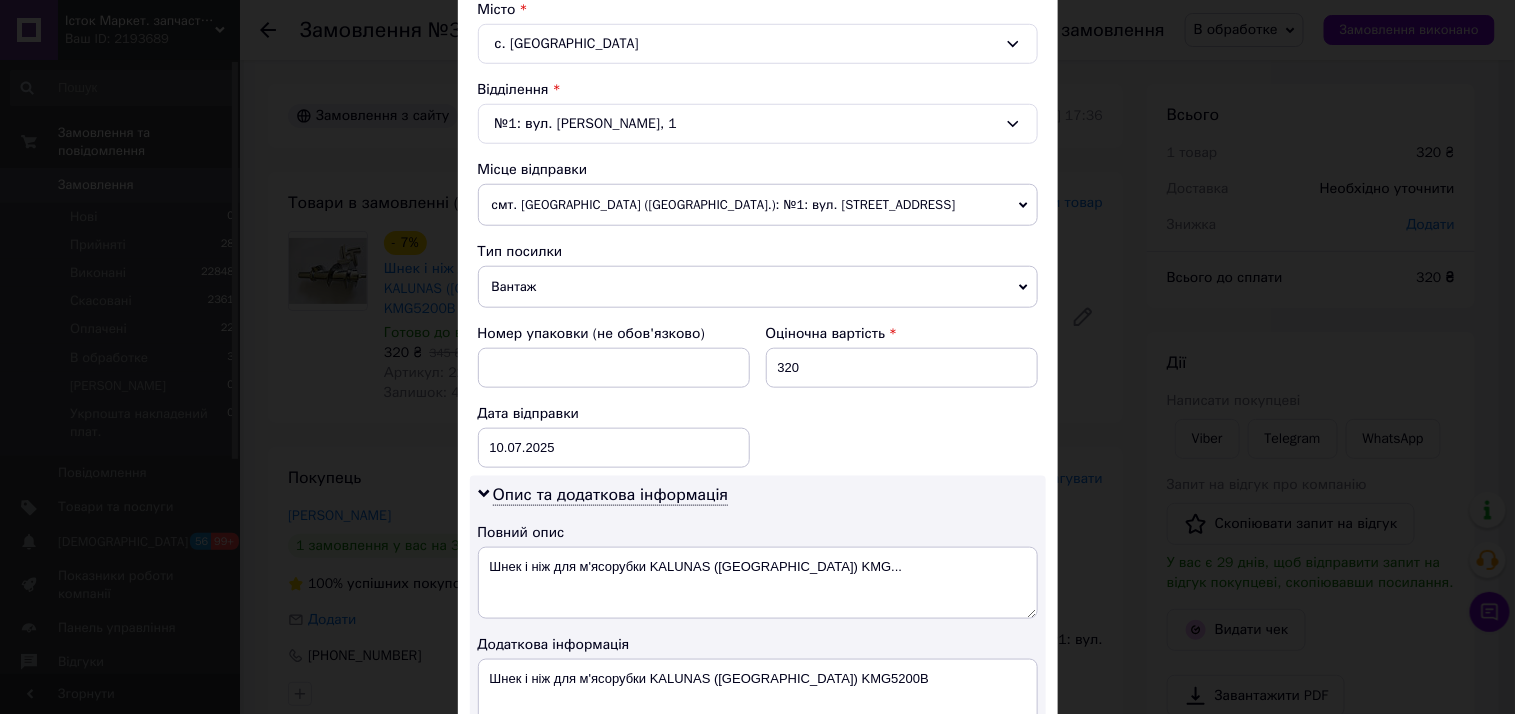click on "Вантаж" at bounding box center [758, 287] 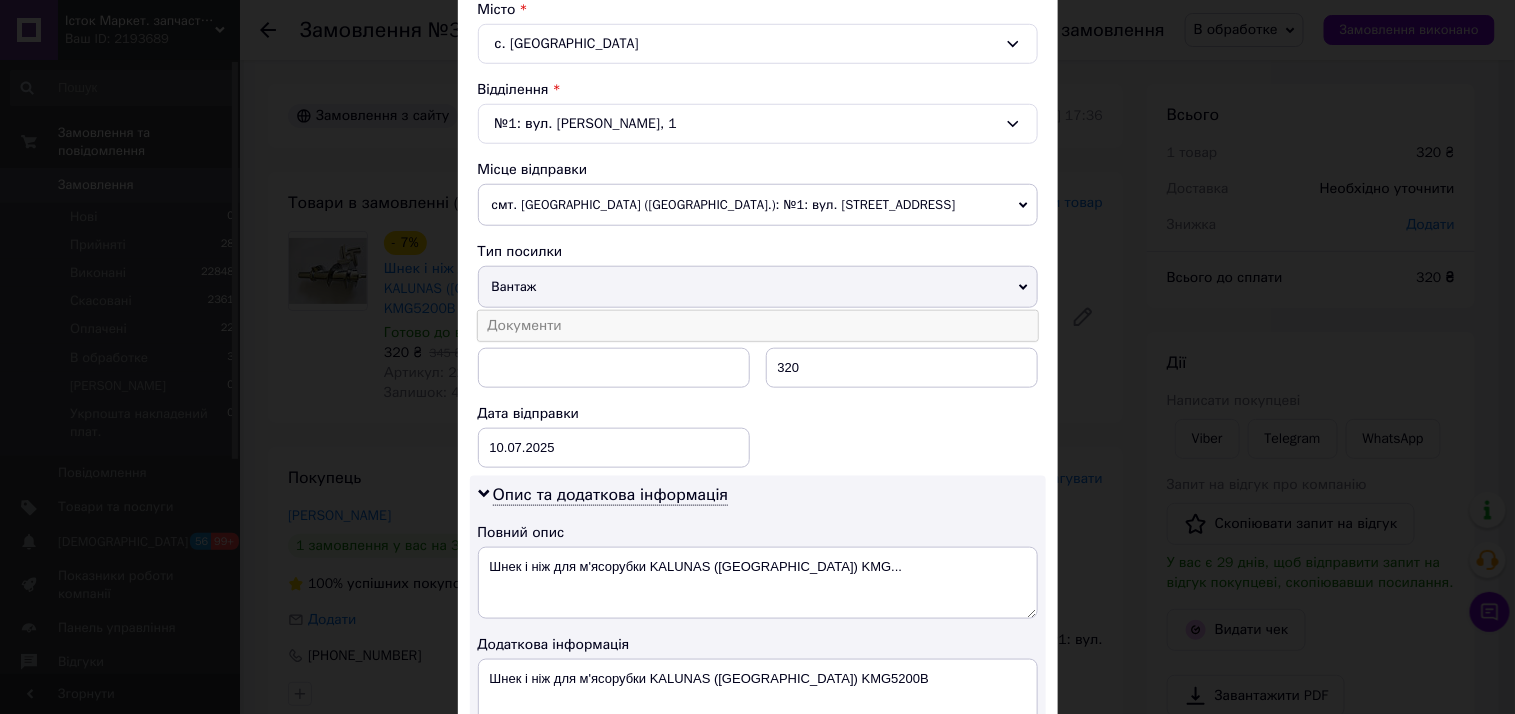 click on "Документи" at bounding box center [758, 326] 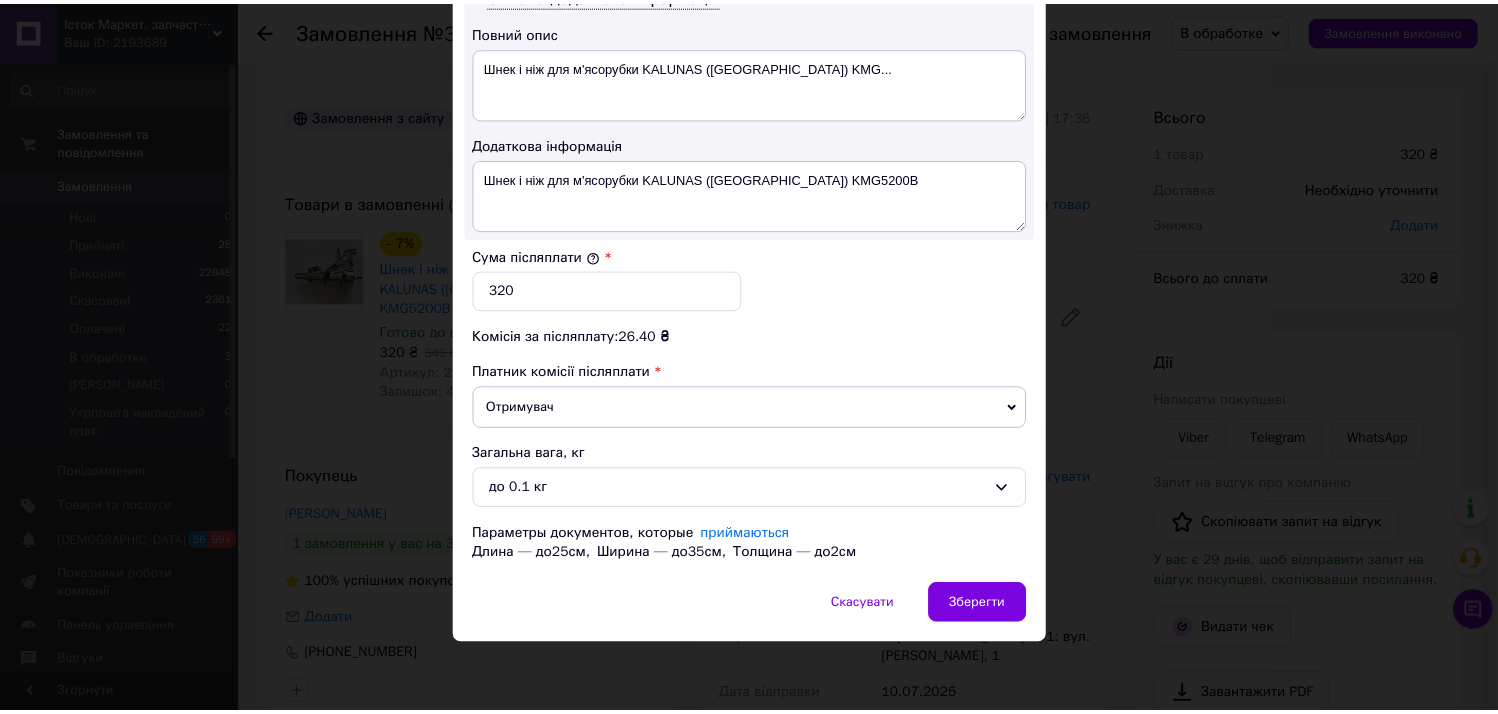 scroll, scrollTop: 1058, scrollLeft: 0, axis: vertical 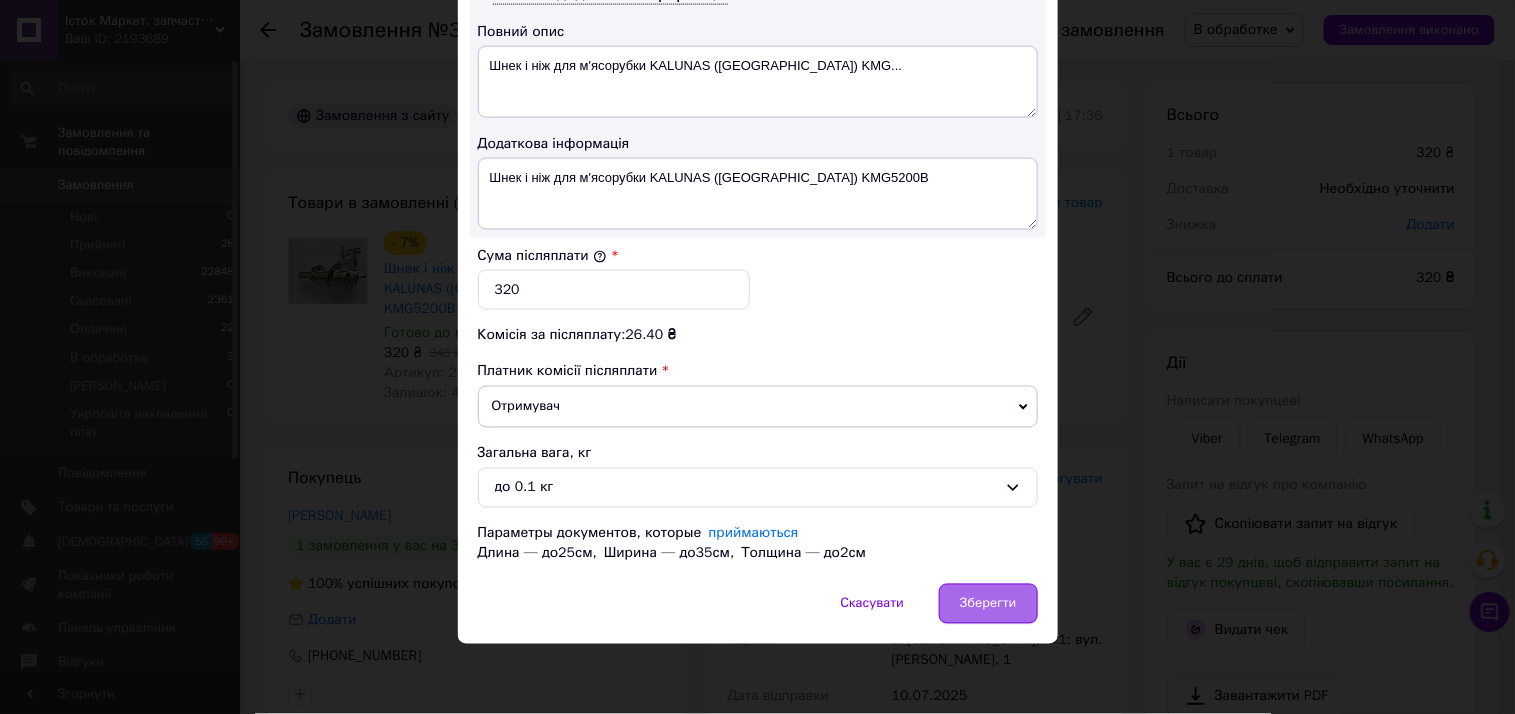 click on "Зберегти" at bounding box center [988, 604] 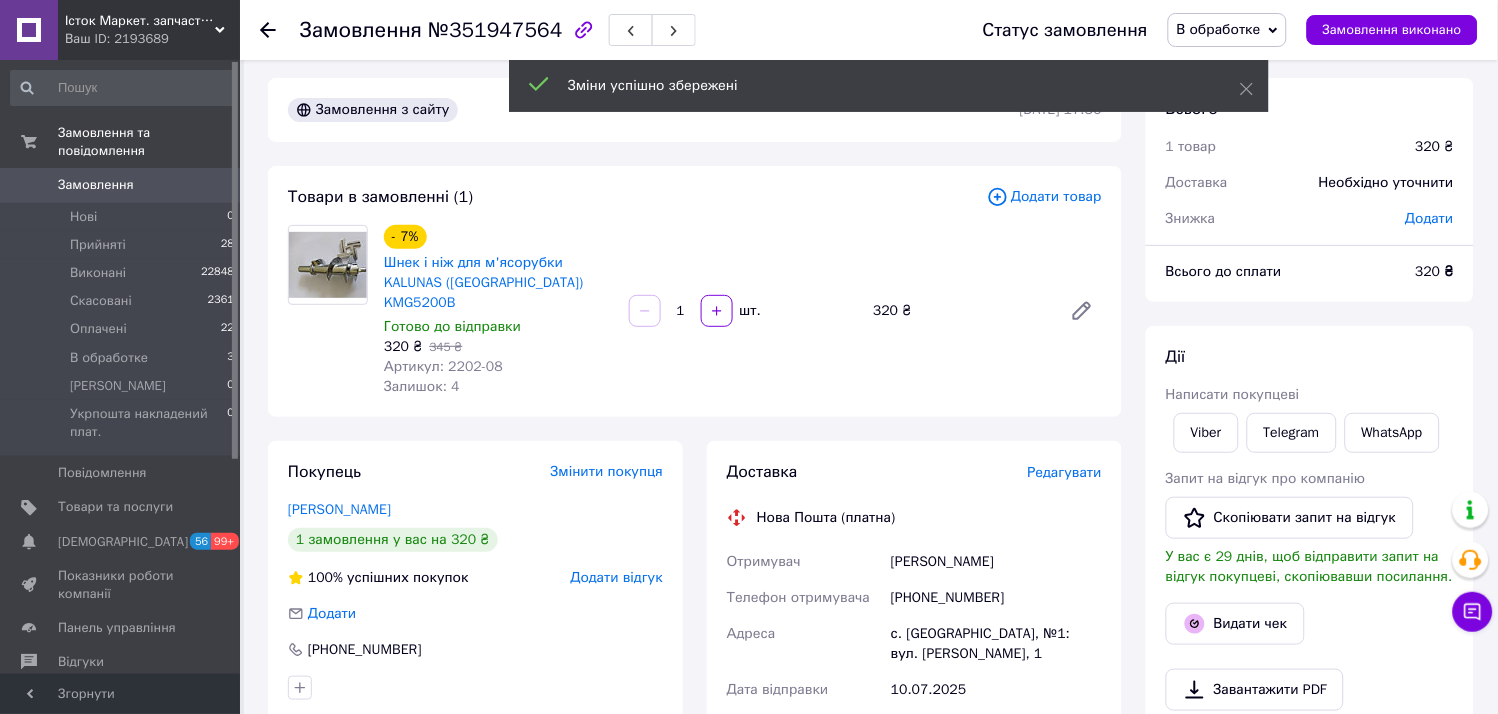 scroll, scrollTop: 555, scrollLeft: 0, axis: vertical 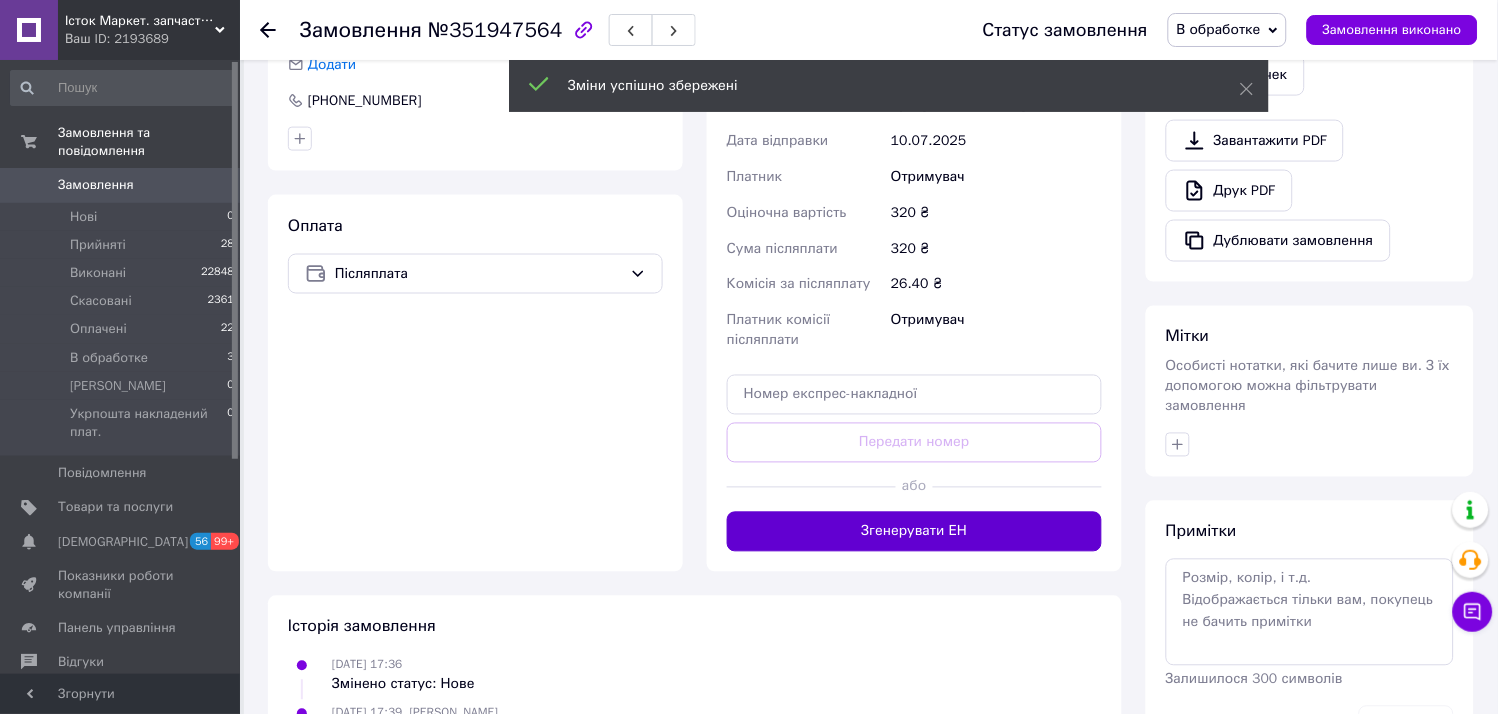 click on "Згенерувати ЕН" at bounding box center (914, 532) 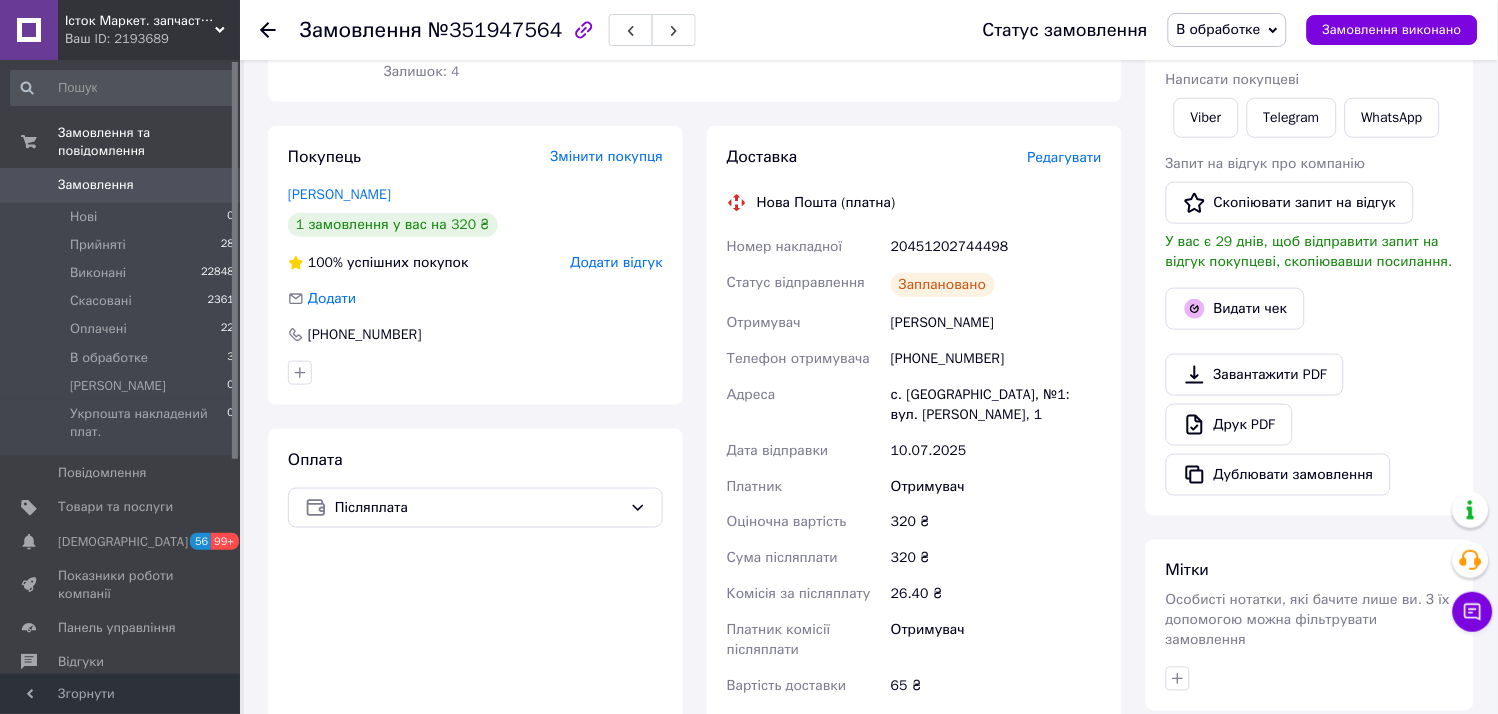 scroll, scrollTop: 333, scrollLeft: 0, axis: vertical 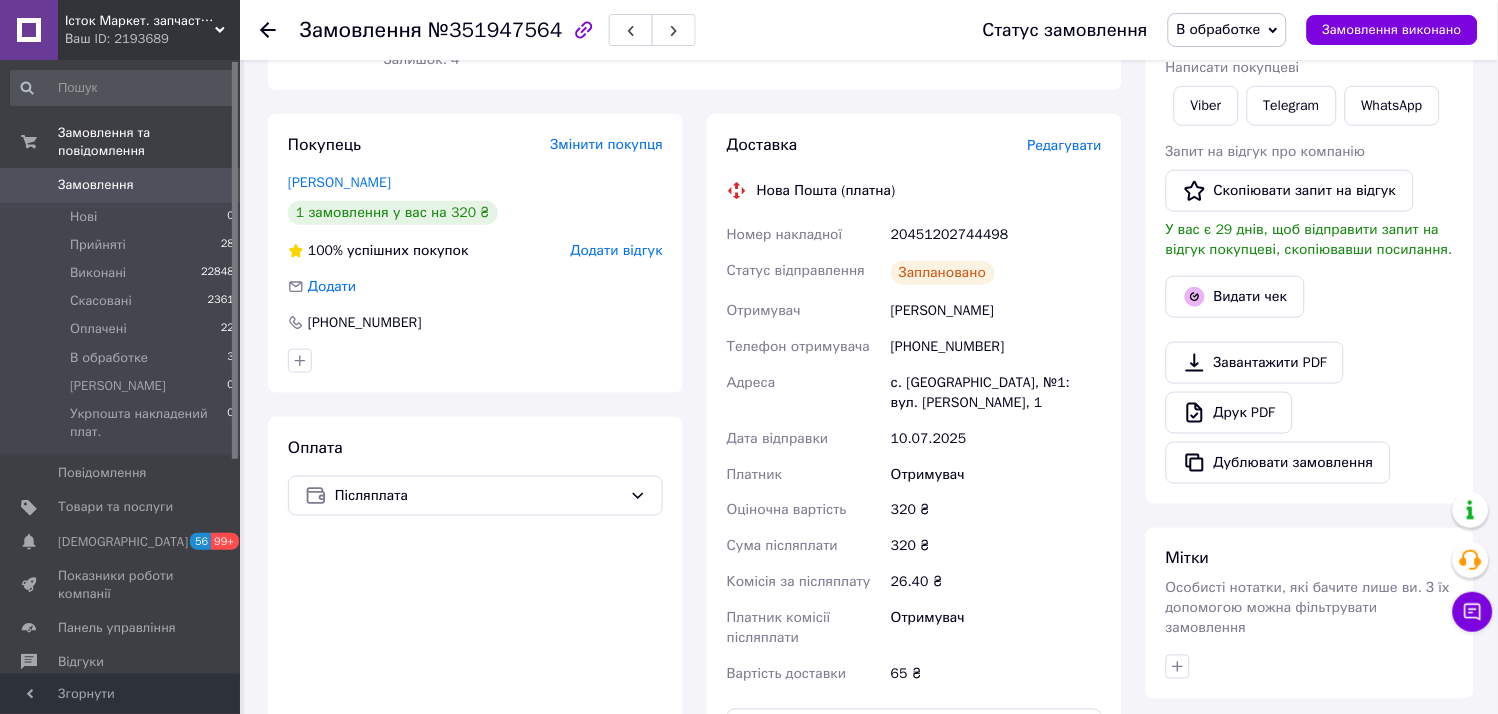 click on "В обработке" at bounding box center (1227, 30) 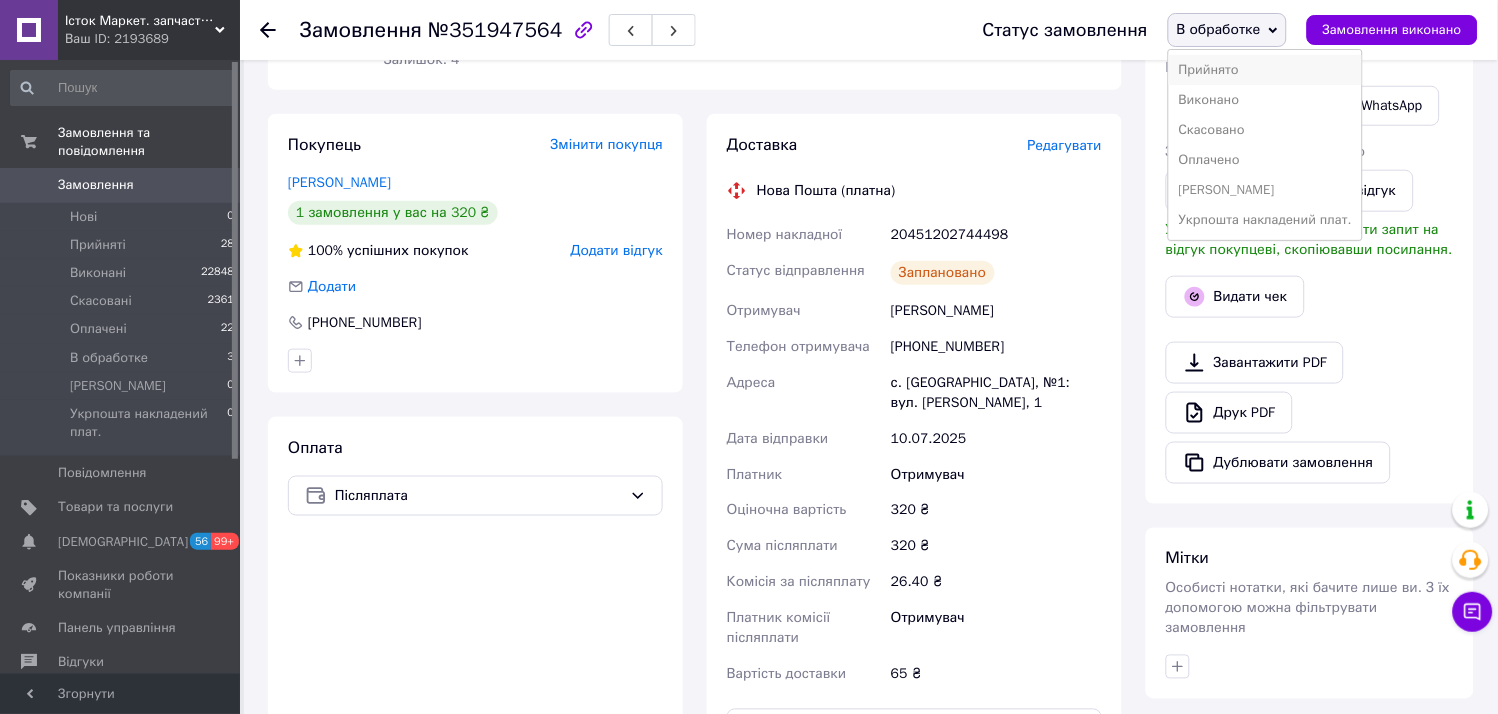 click on "Прийнято" at bounding box center [1265, 70] 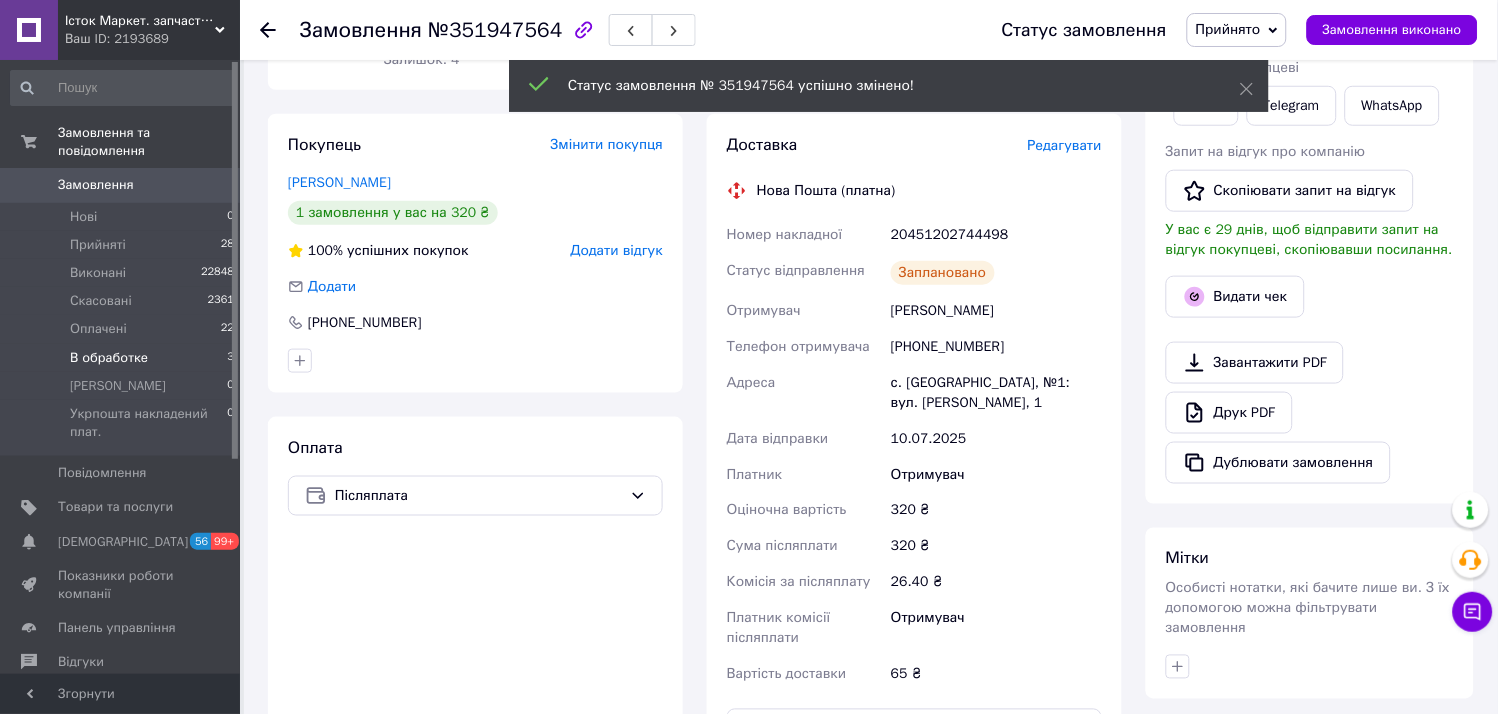 click on "В обработке" at bounding box center (109, 358) 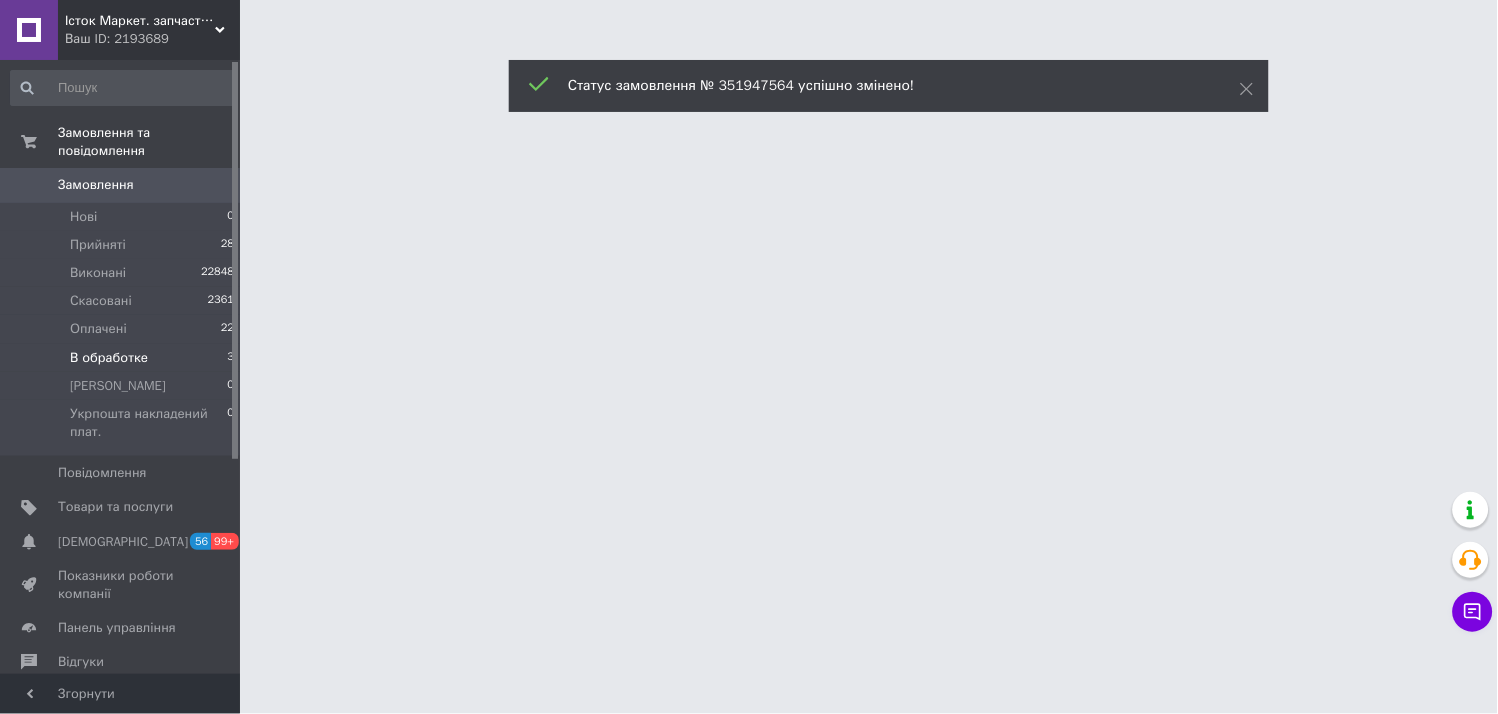 scroll, scrollTop: 0, scrollLeft: 0, axis: both 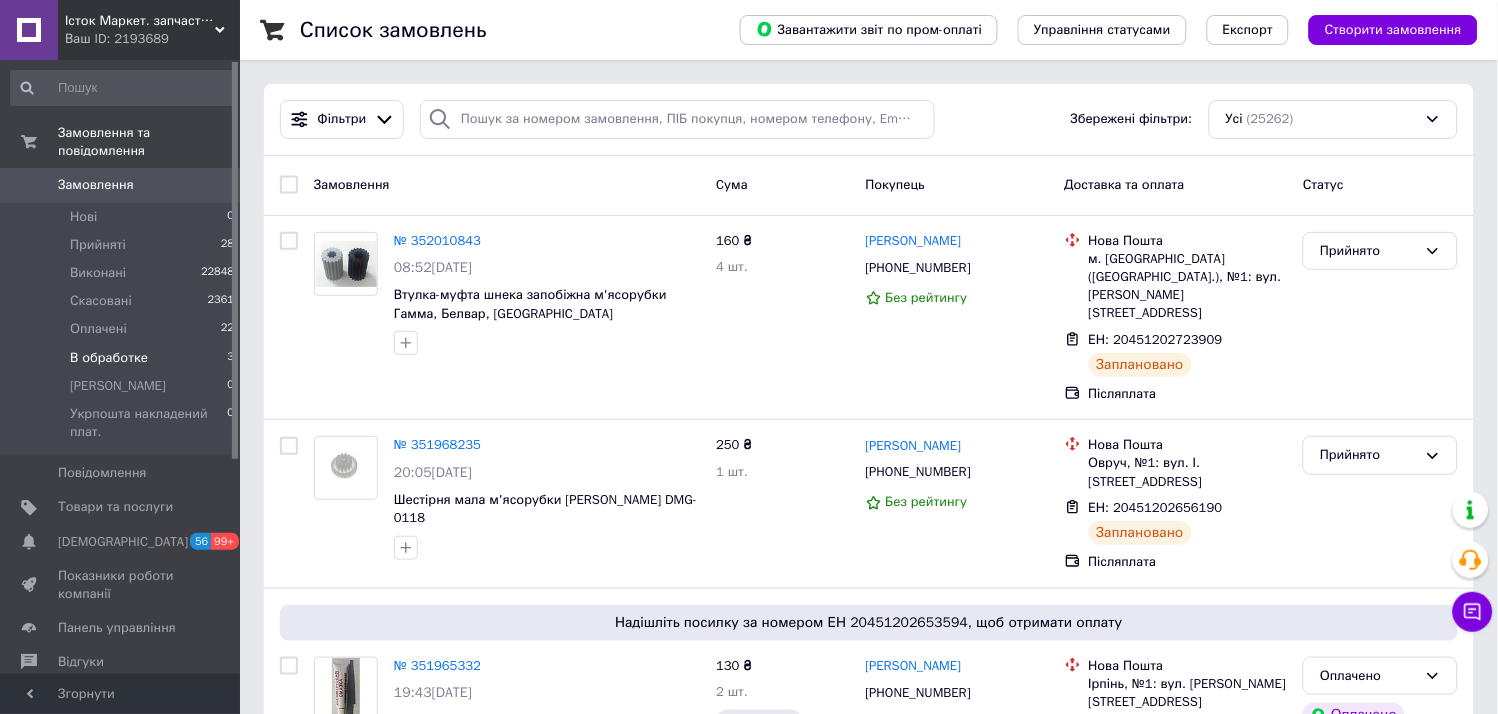 click on "В обработке" at bounding box center (109, 358) 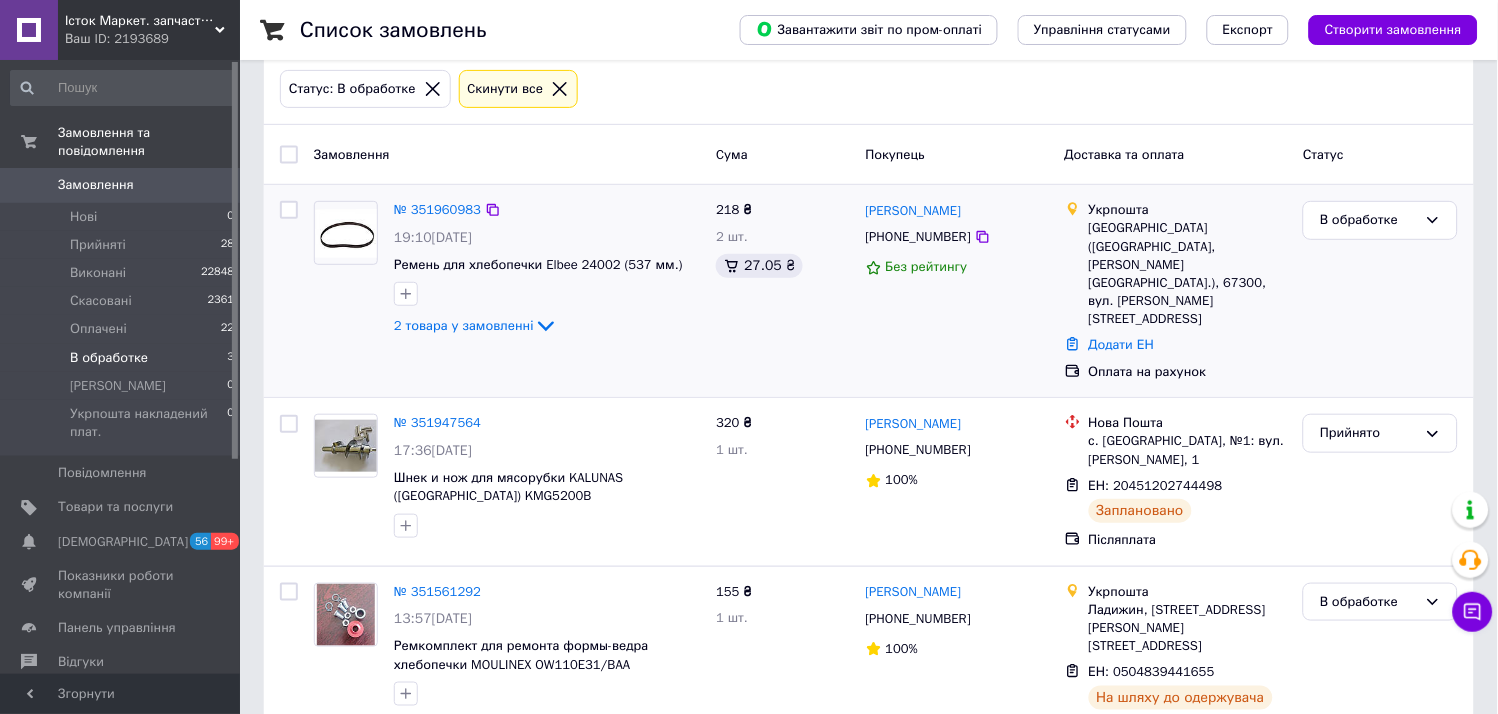 scroll, scrollTop: 103, scrollLeft: 0, axis: vertical 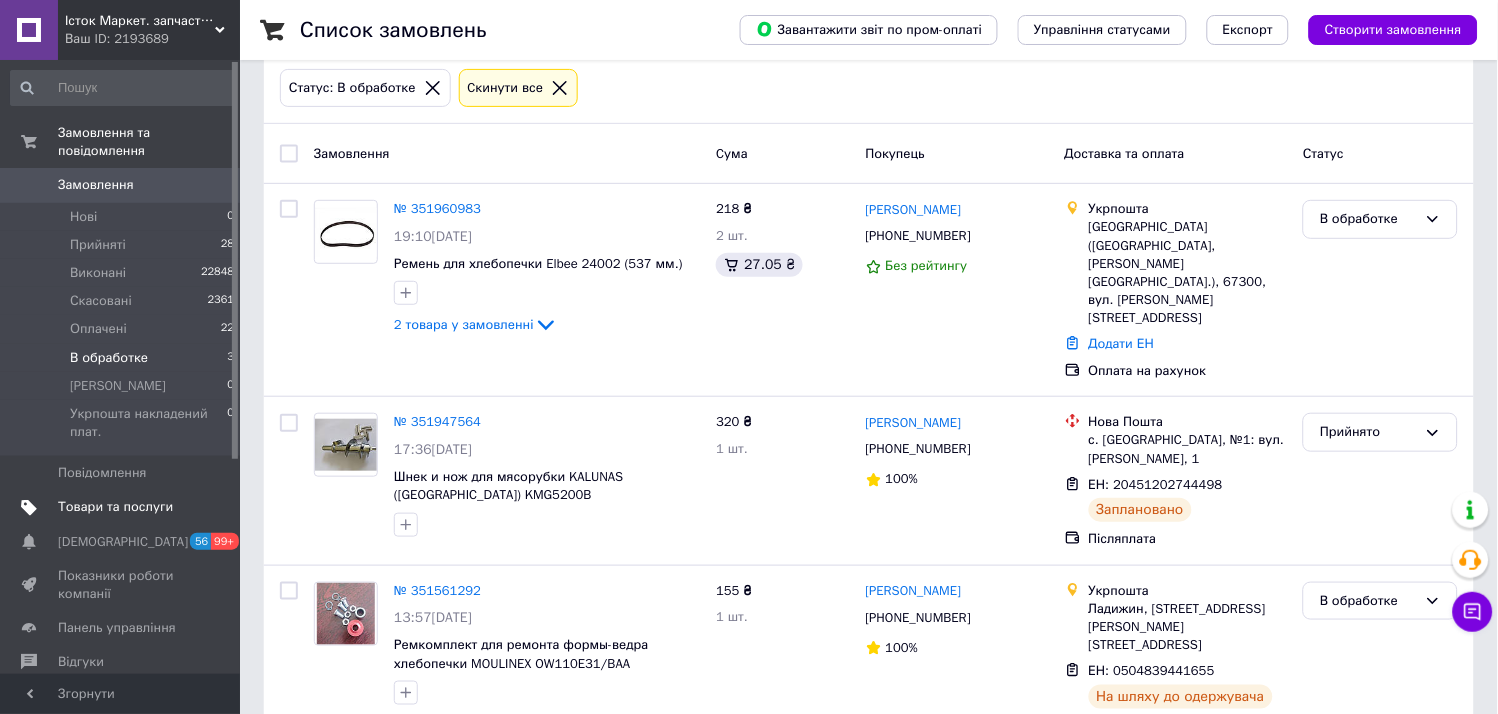 click on "Товари та послуги" at bounding box center [115, 507] 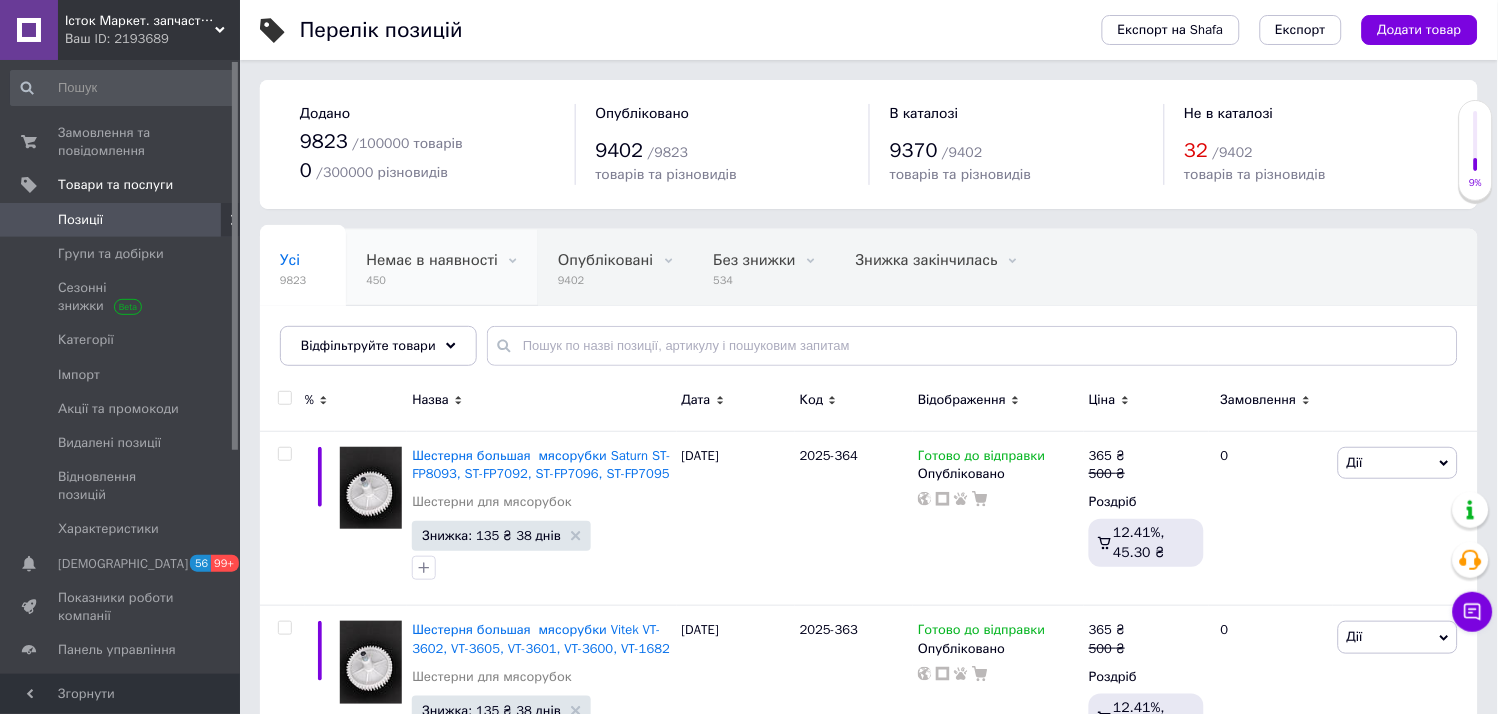 click on "450" at bounding box center (432, 280) 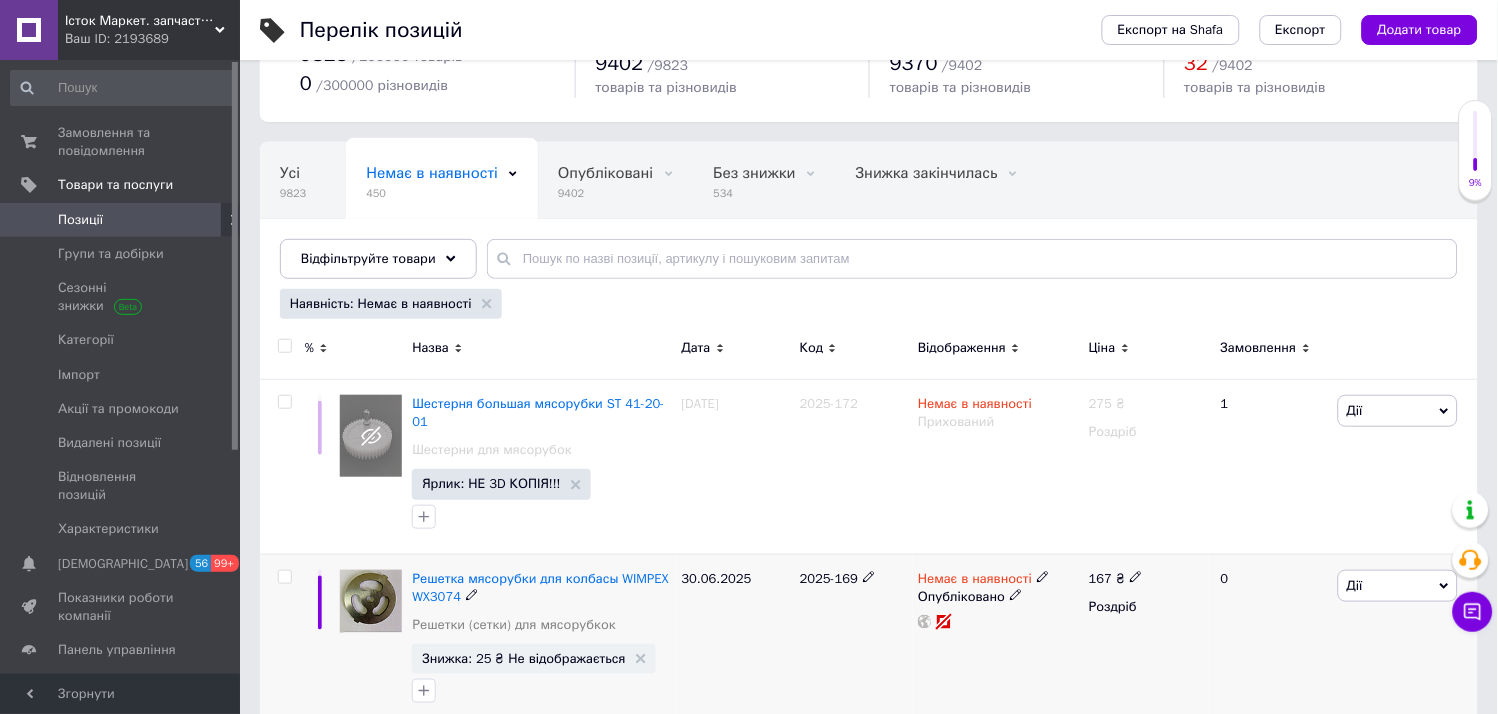 scroll, scrollTop: 333, scrollLeft: 0, axis: vertical 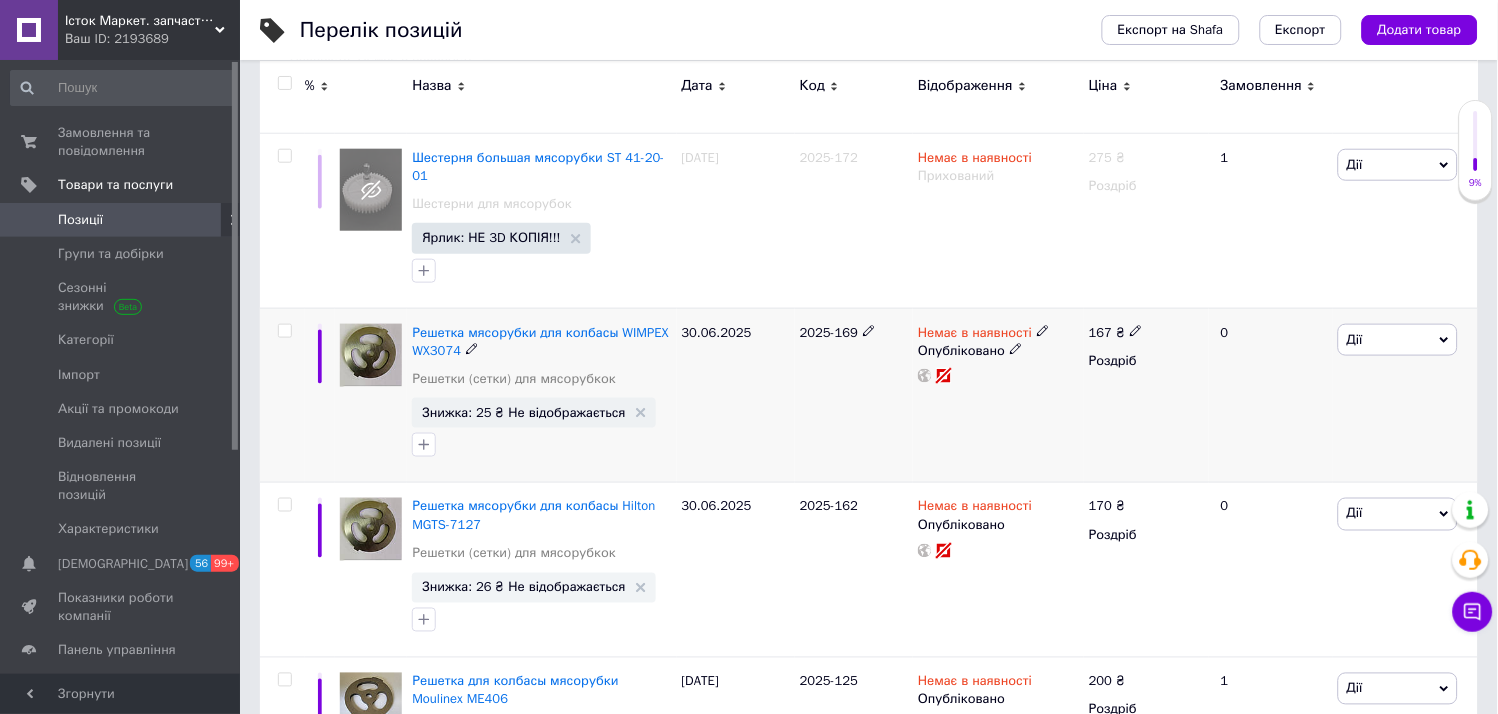 click 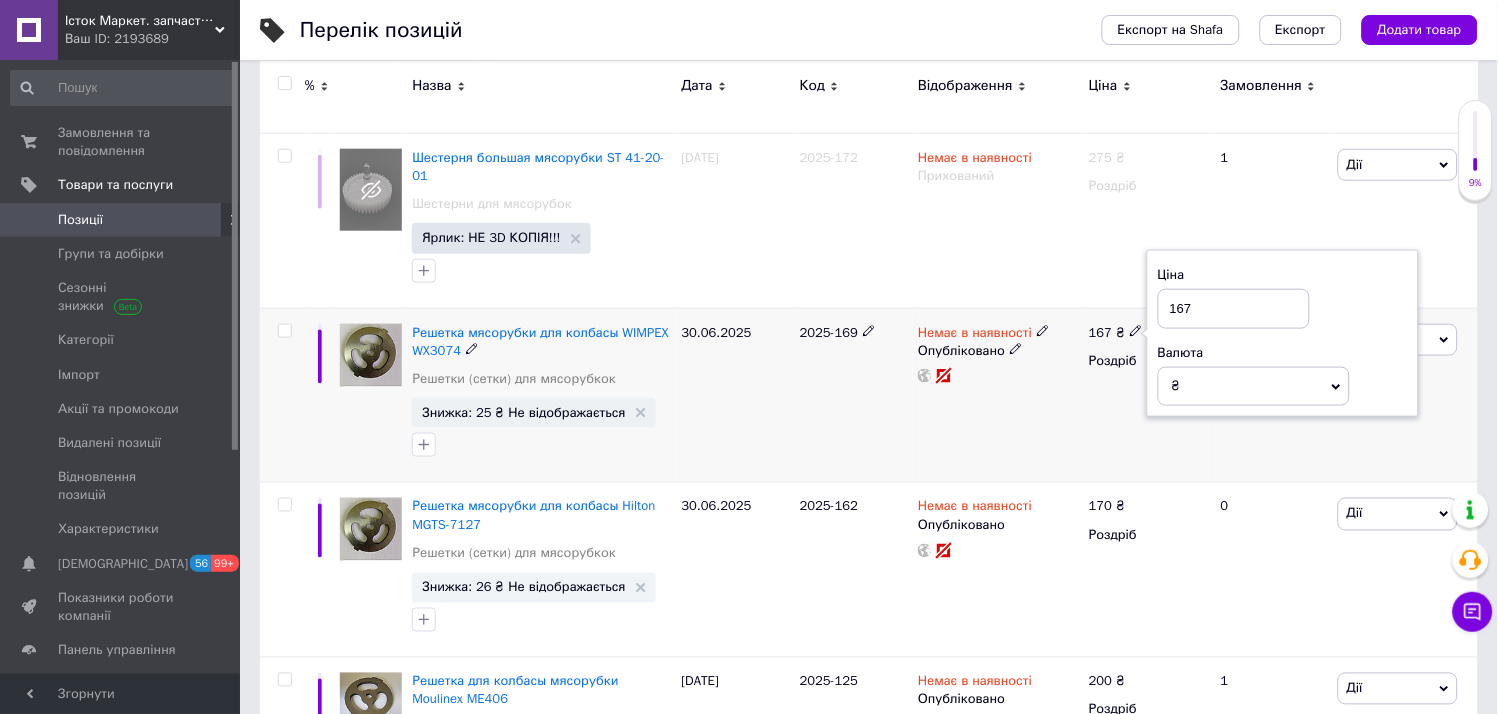 drag, startPoint x: 1197, startPoint y: 291, endPoint x: 1164, endPoint y: 281, distance: 34.48188 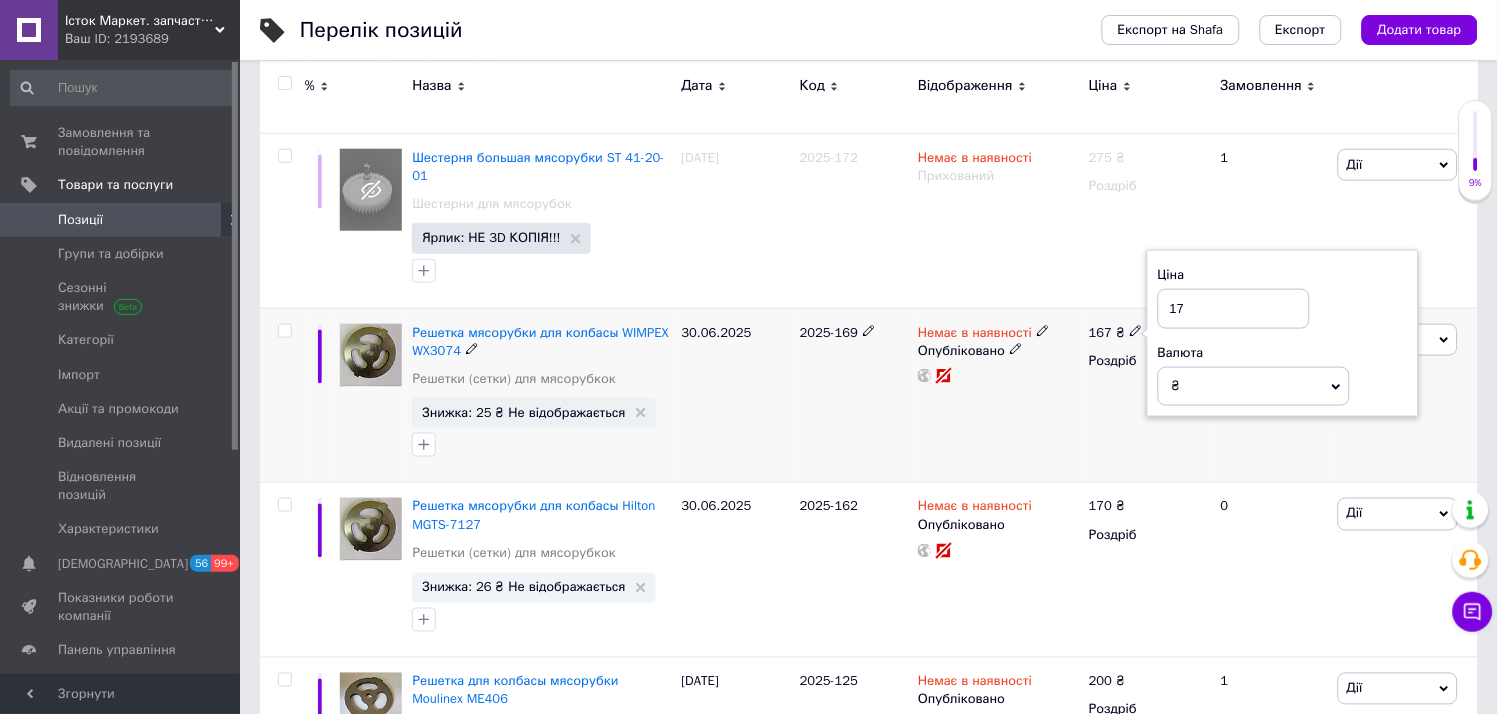 type on "170" 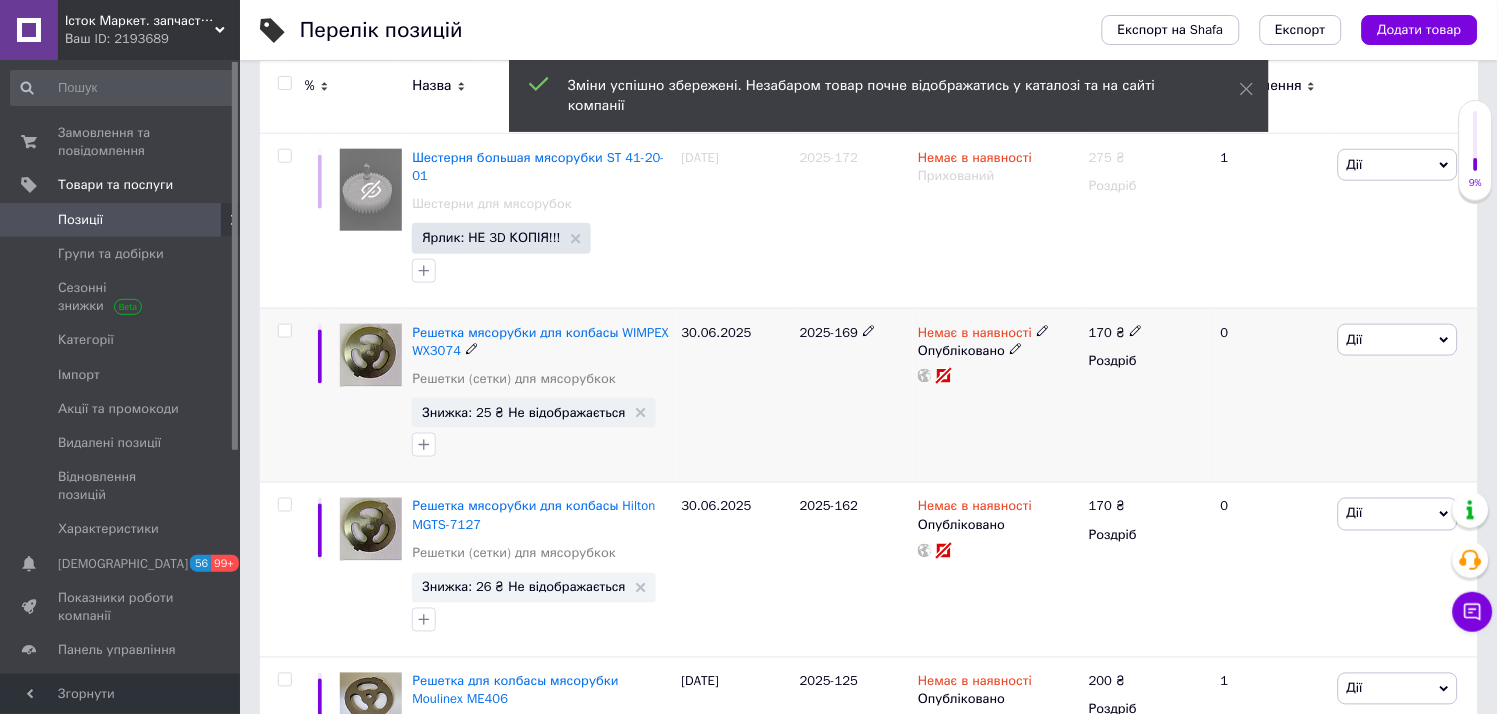 click 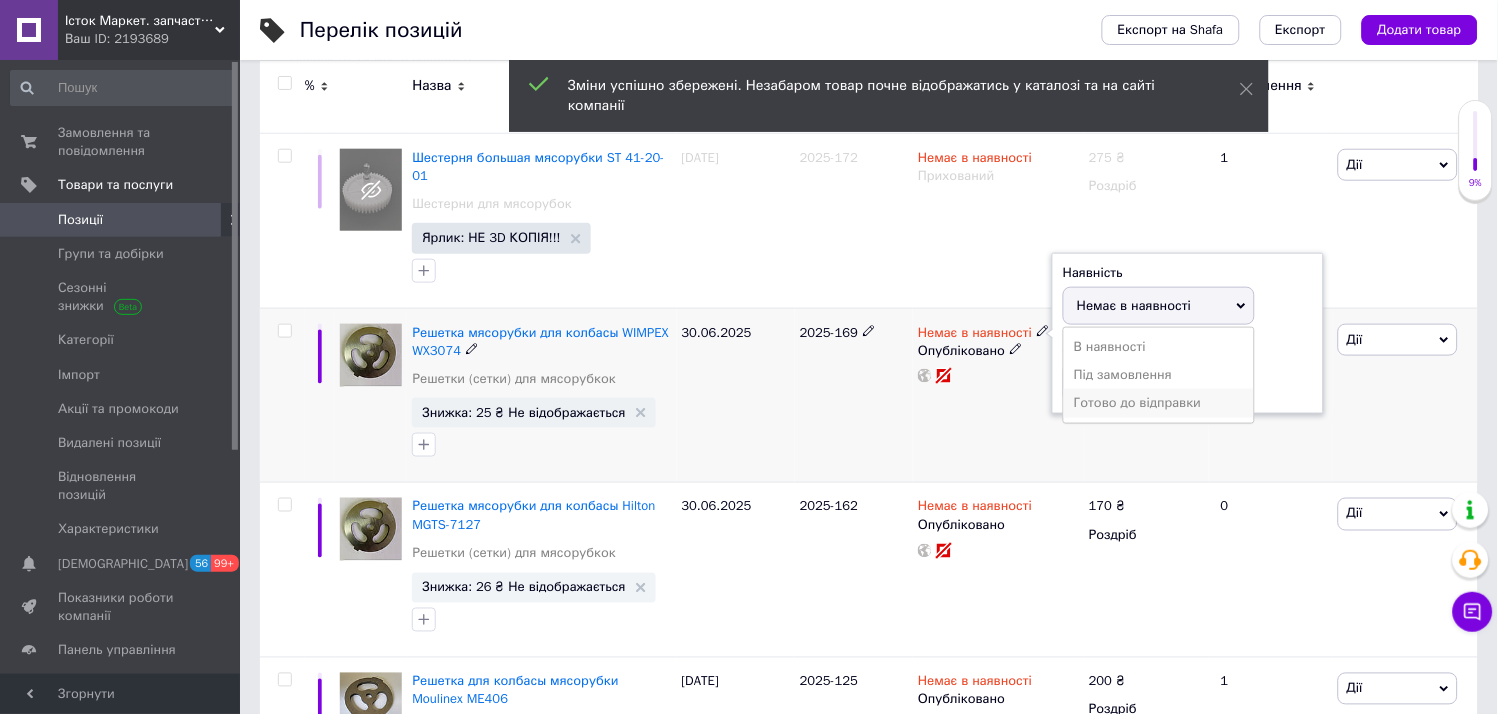 click on "Готово до відправки" at bounding box center (1159, 403) 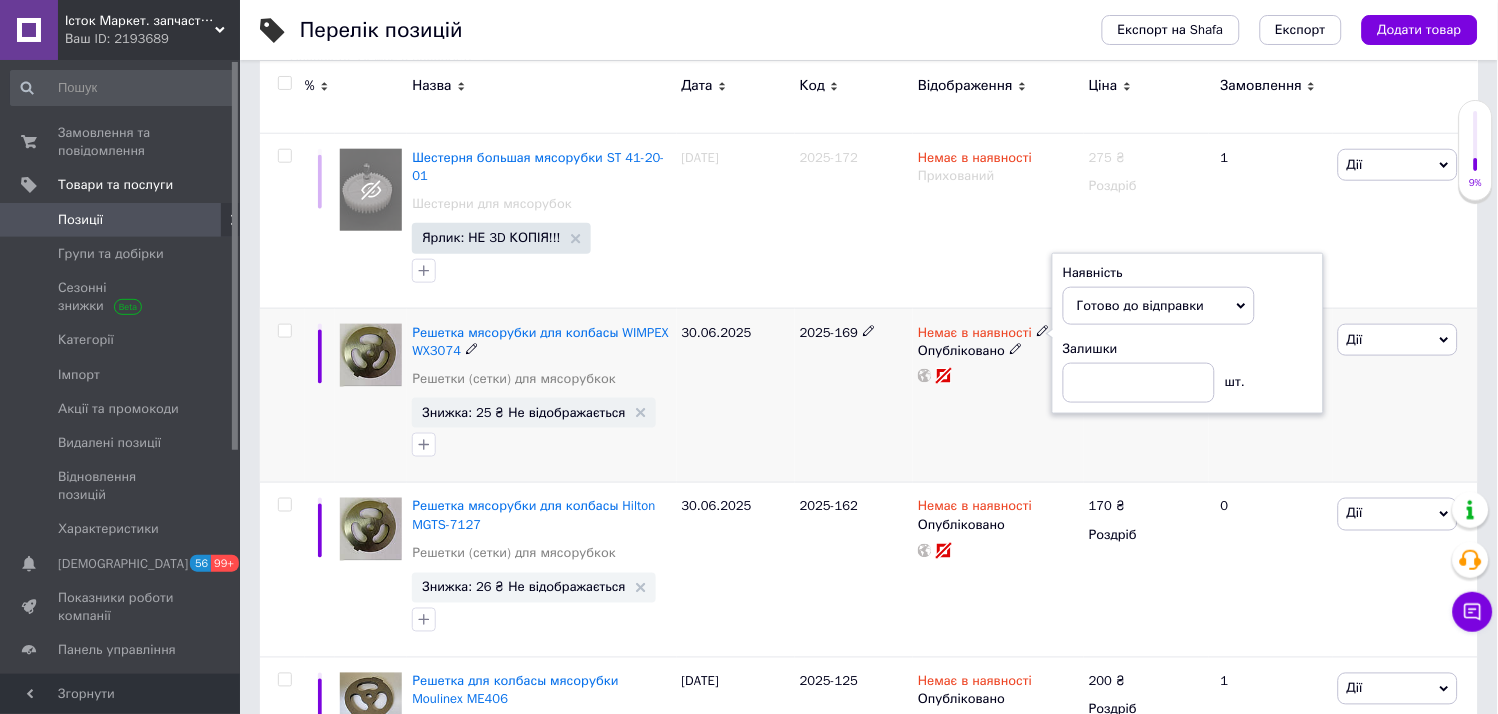 click on "Немає в наявності Наявність Готово до відправки В наявності Немає в наявності Під замовлення Залишки шт. Опубліковано" at bounding box center [998, 395] 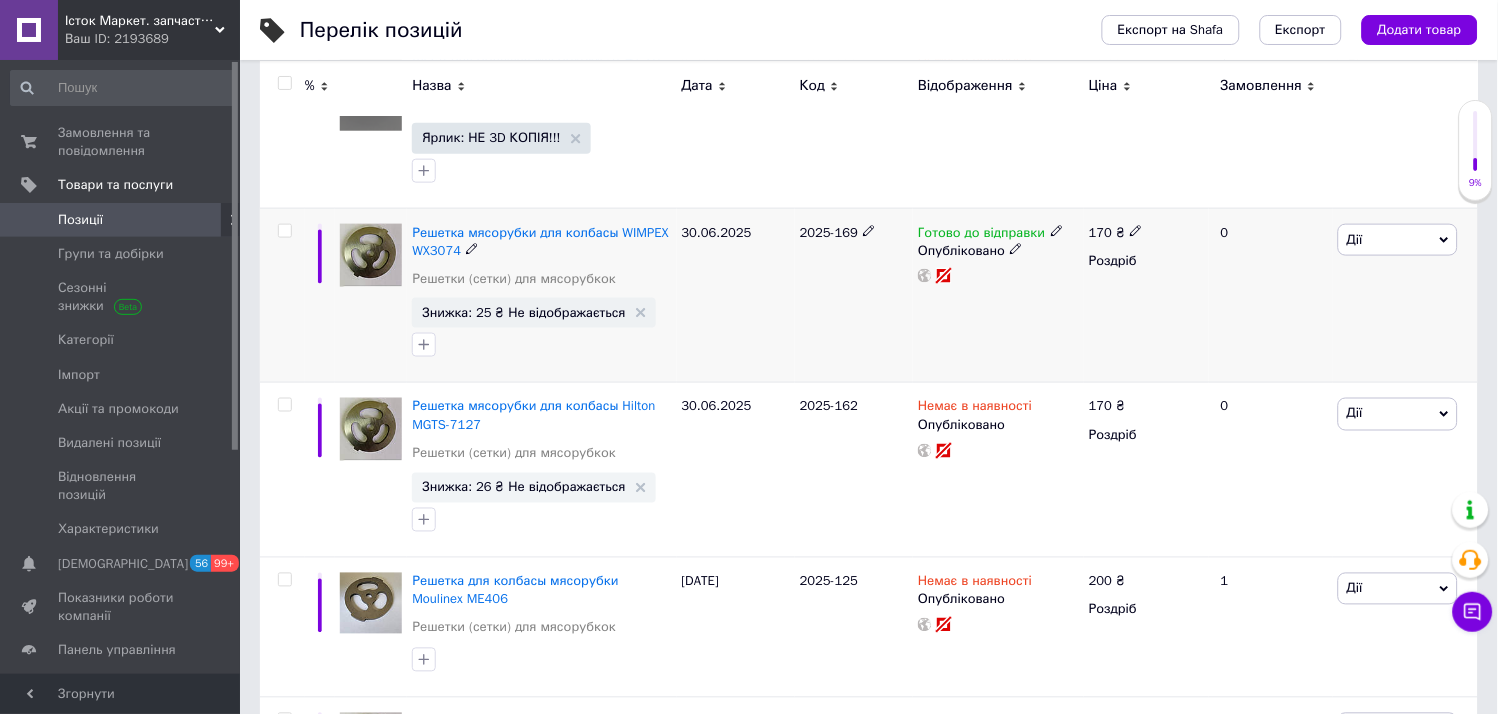 scroll, scrollTop: 555, scrollLeft: 0, axis: vertical 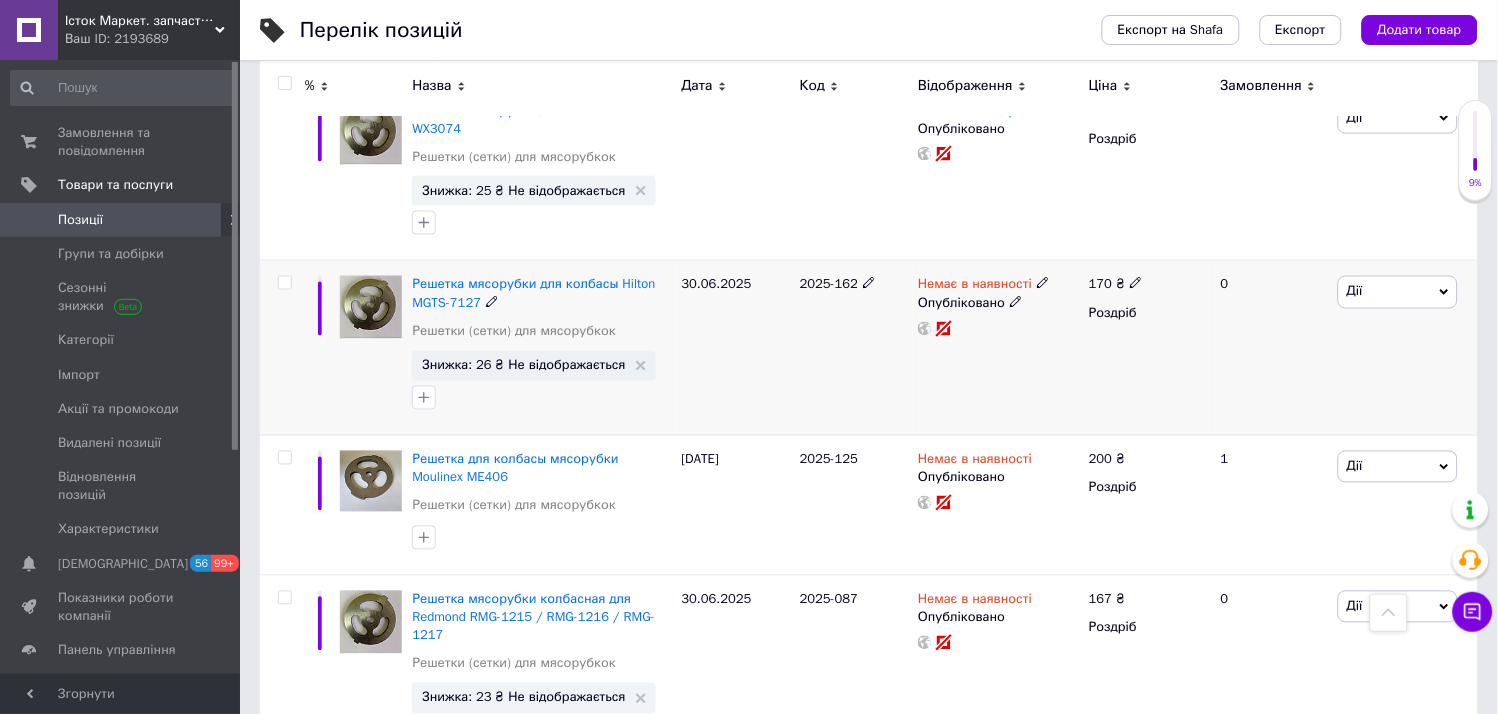 click at bounding box center [284, 283] 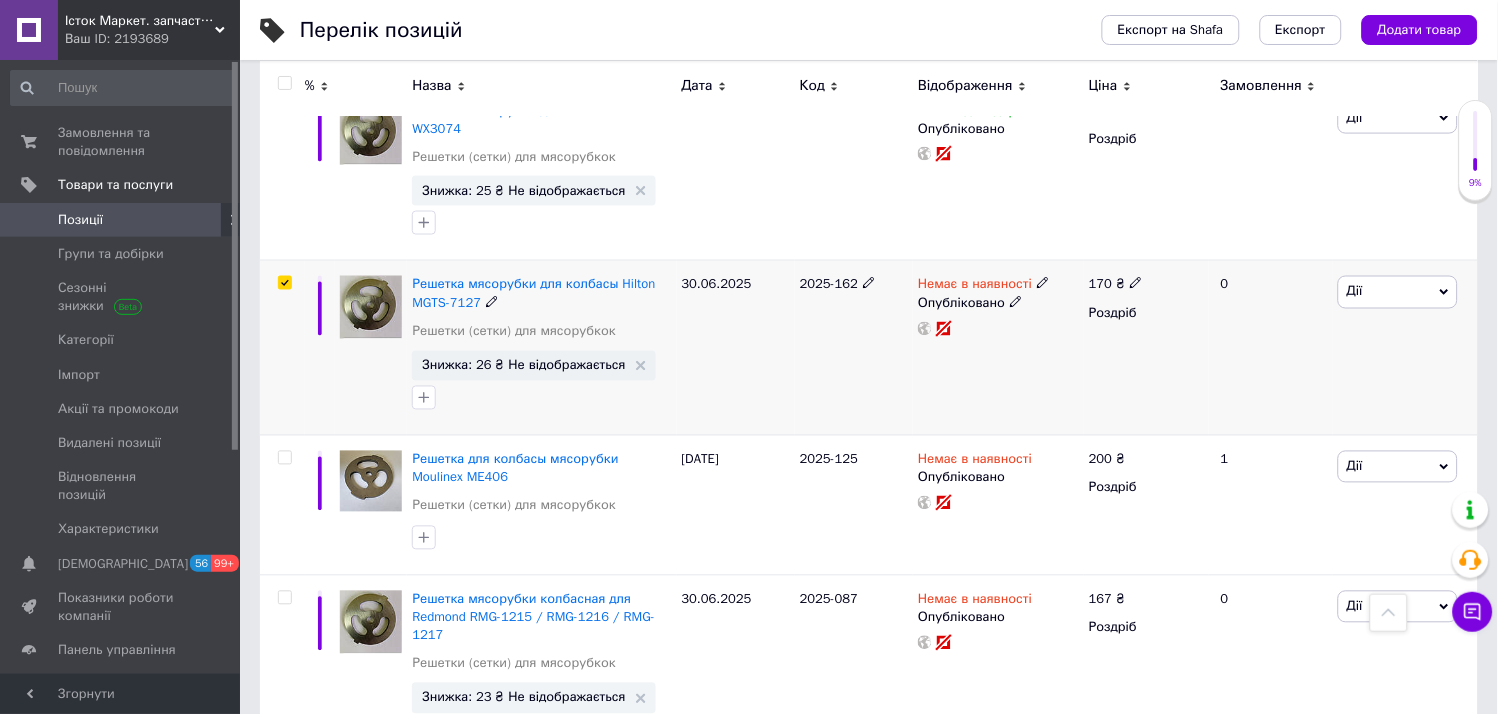 checkbox on "true" 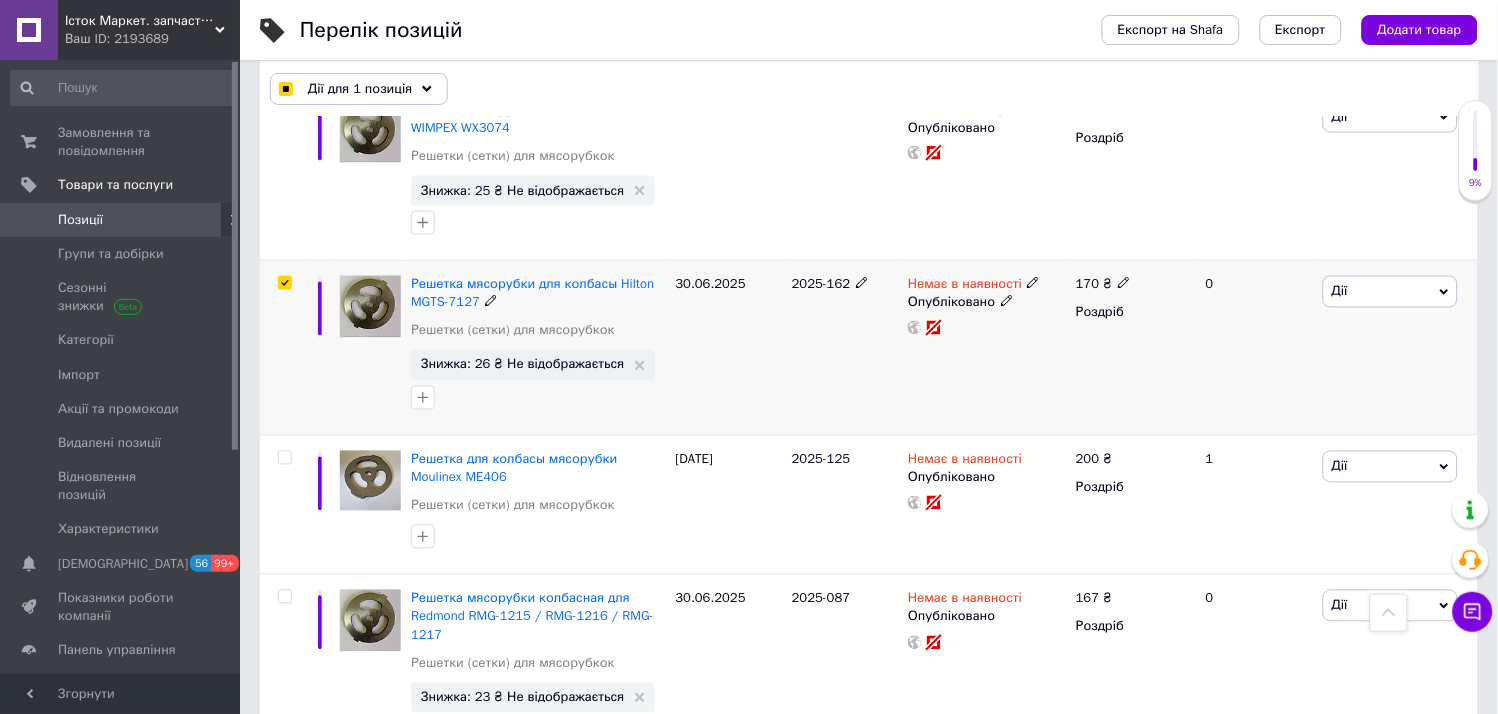scroll, scrollTop: 666, scrollLeft: 0, axis: vertical 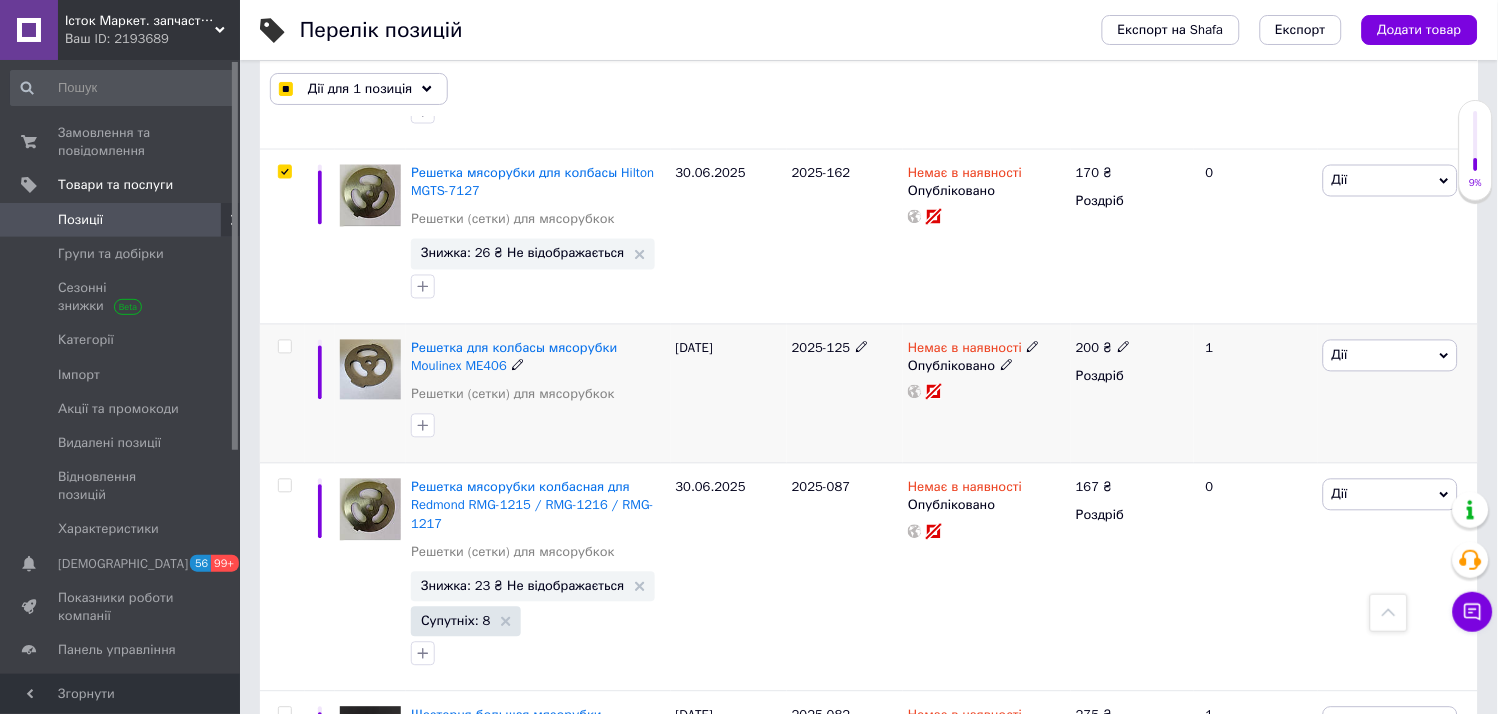 click at bounding box center (284, 347) 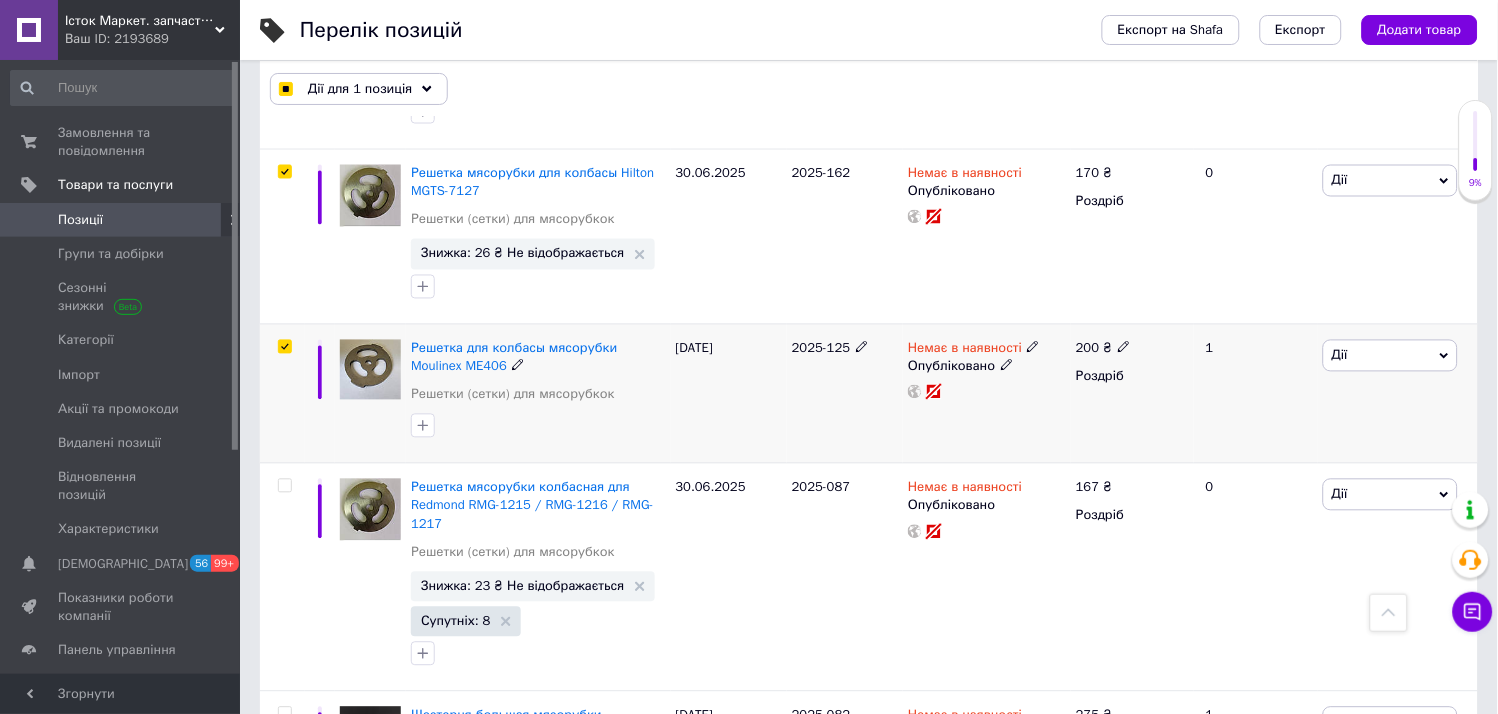 checkbox on "true" 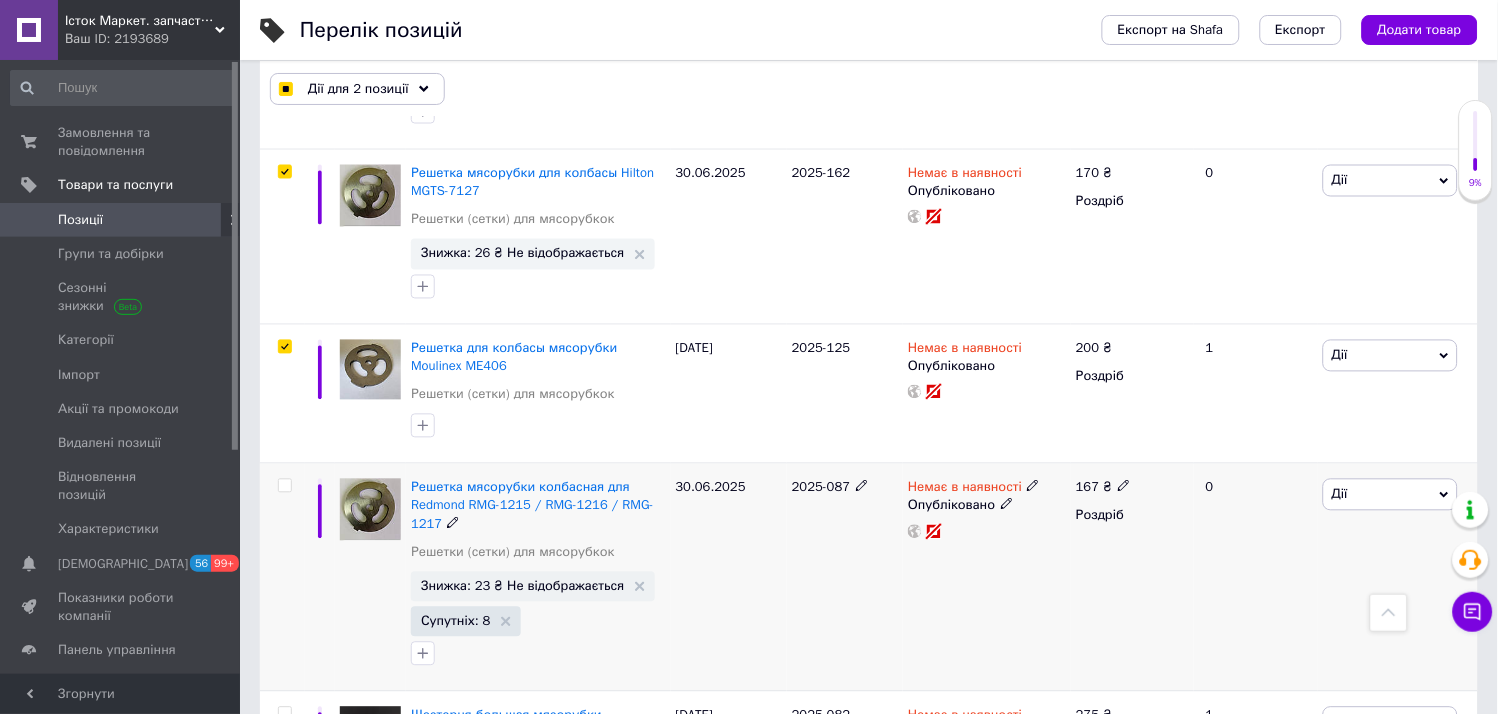 click at bounding box center (284, 486) 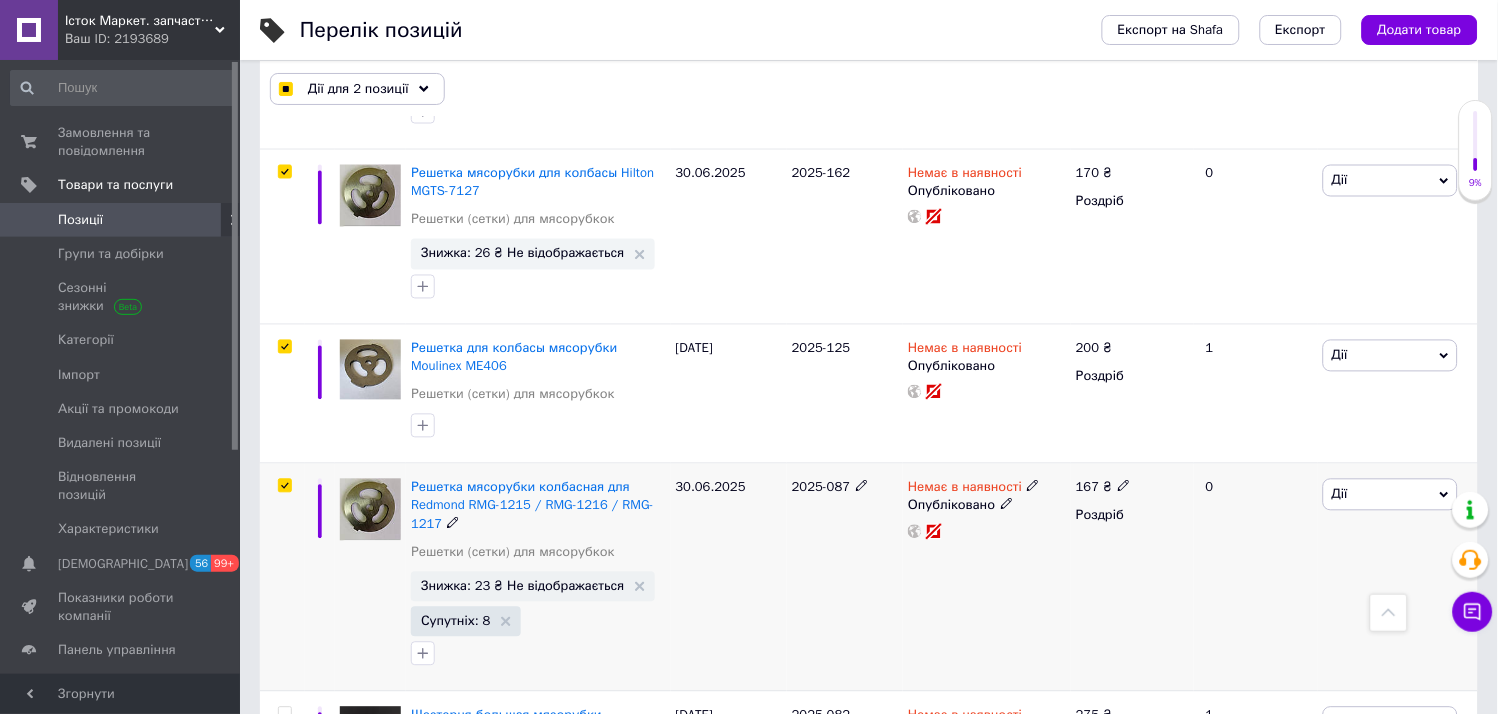 checkbox on "true" 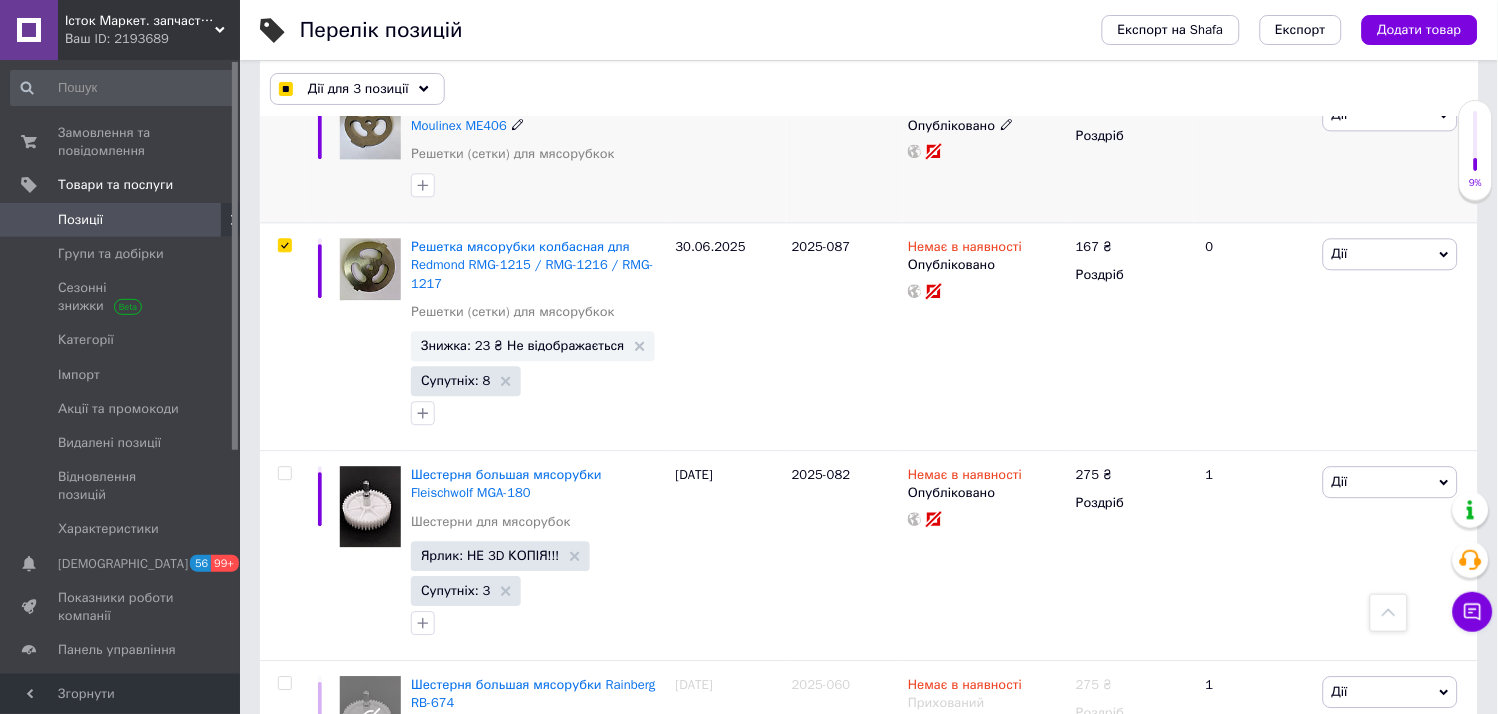 scroll, scrollTop: 888, scrollLeft: 0, axis: vertical 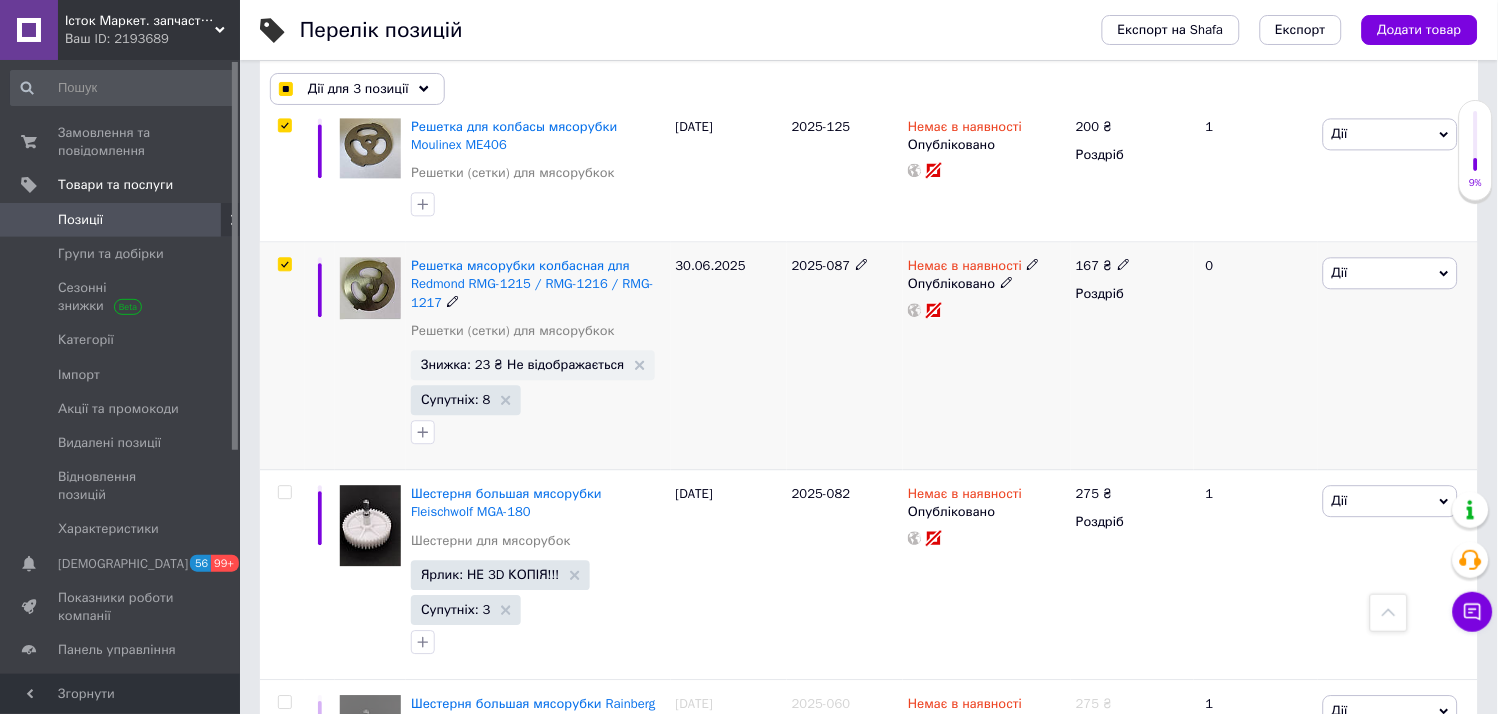 click 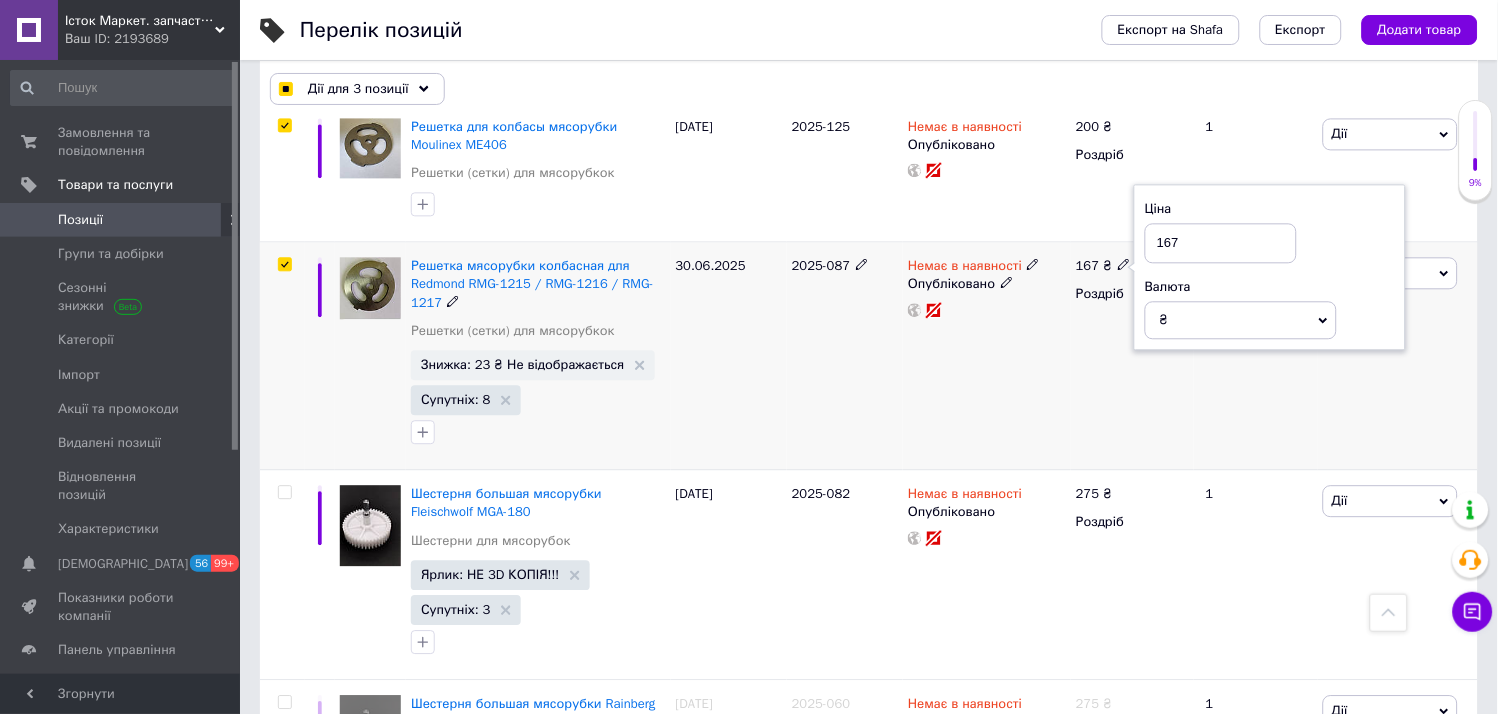 drag, startPoint x: 1194, startPoint y: 237, endPoint x: 1150, endPoint y: 235, distance: 44.04543 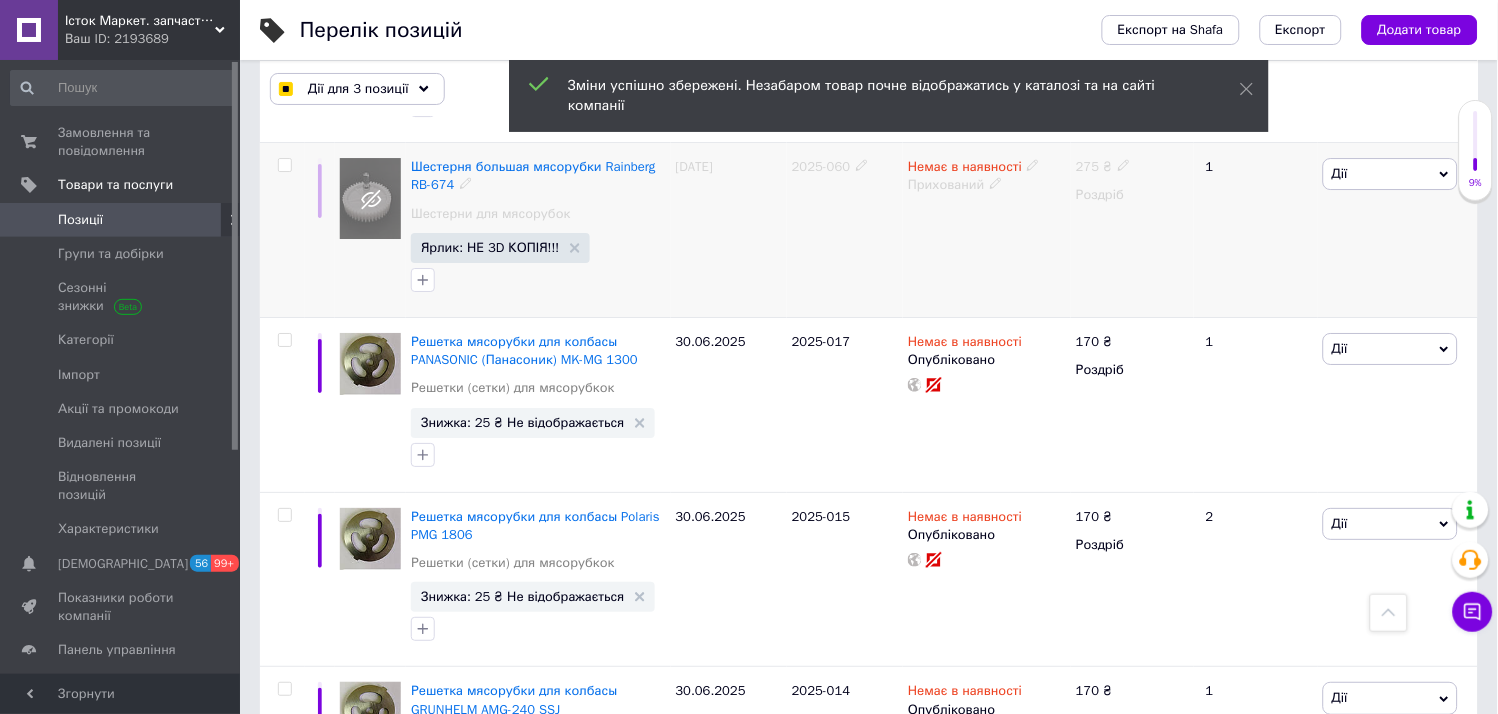 scroll, scrollTop: 1444, scrollLeft: 0, axis: vertical 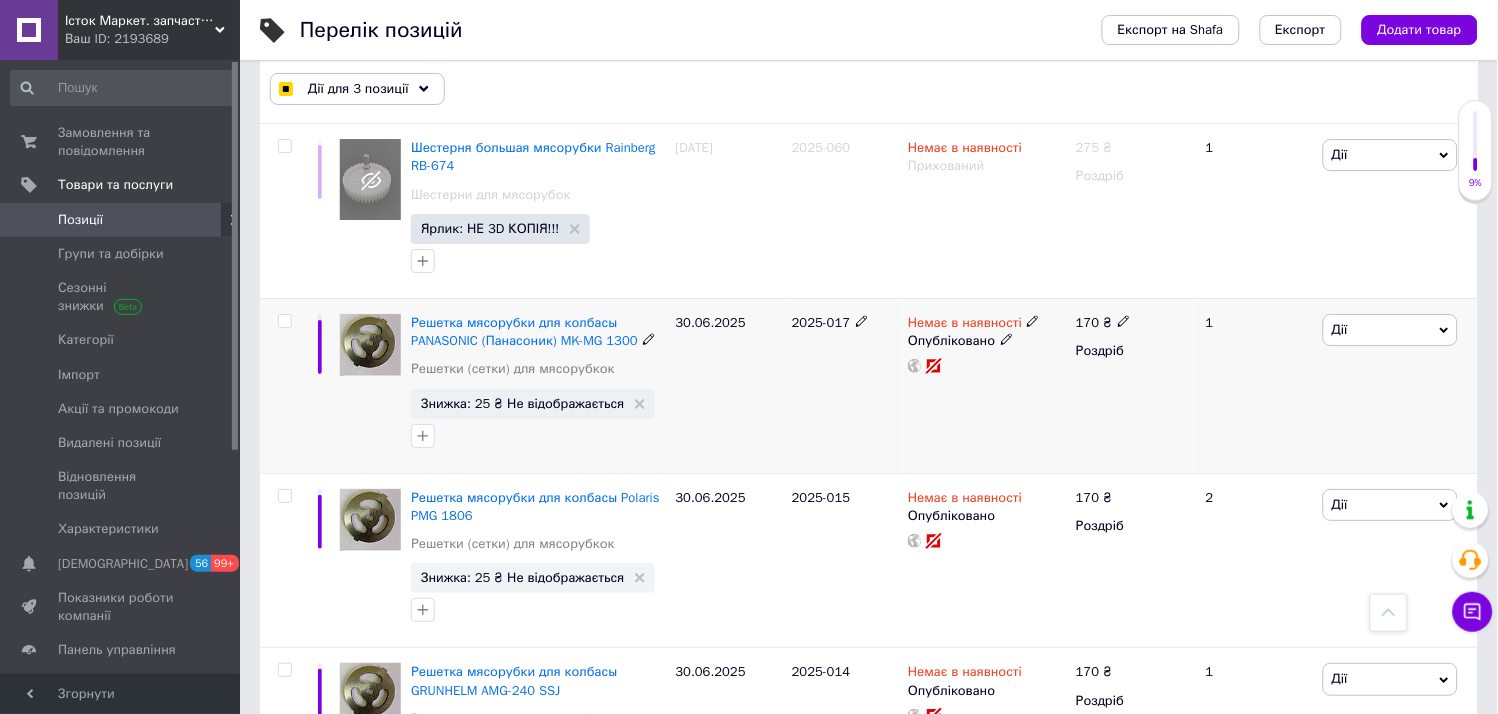 click 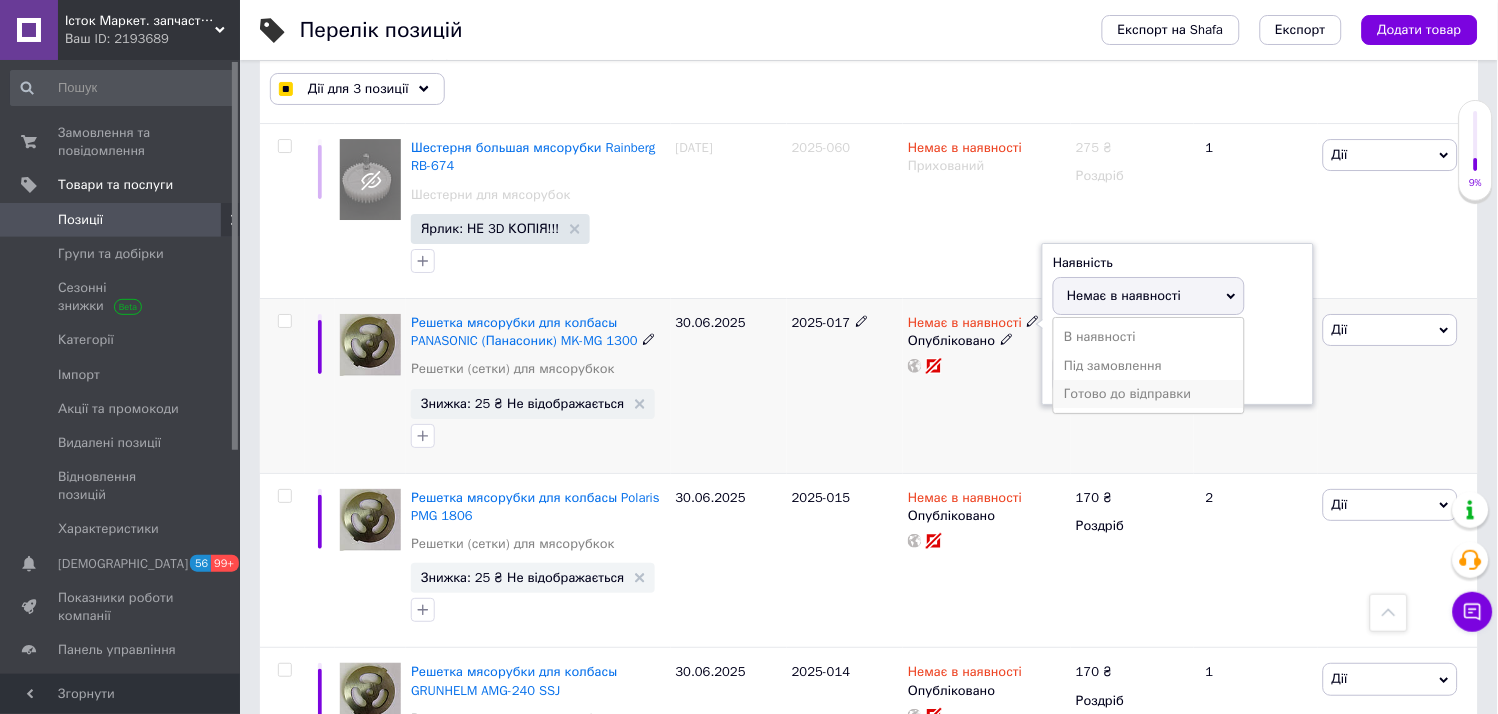 click on "Готово до відправки" at bounding box center (1149, 394) 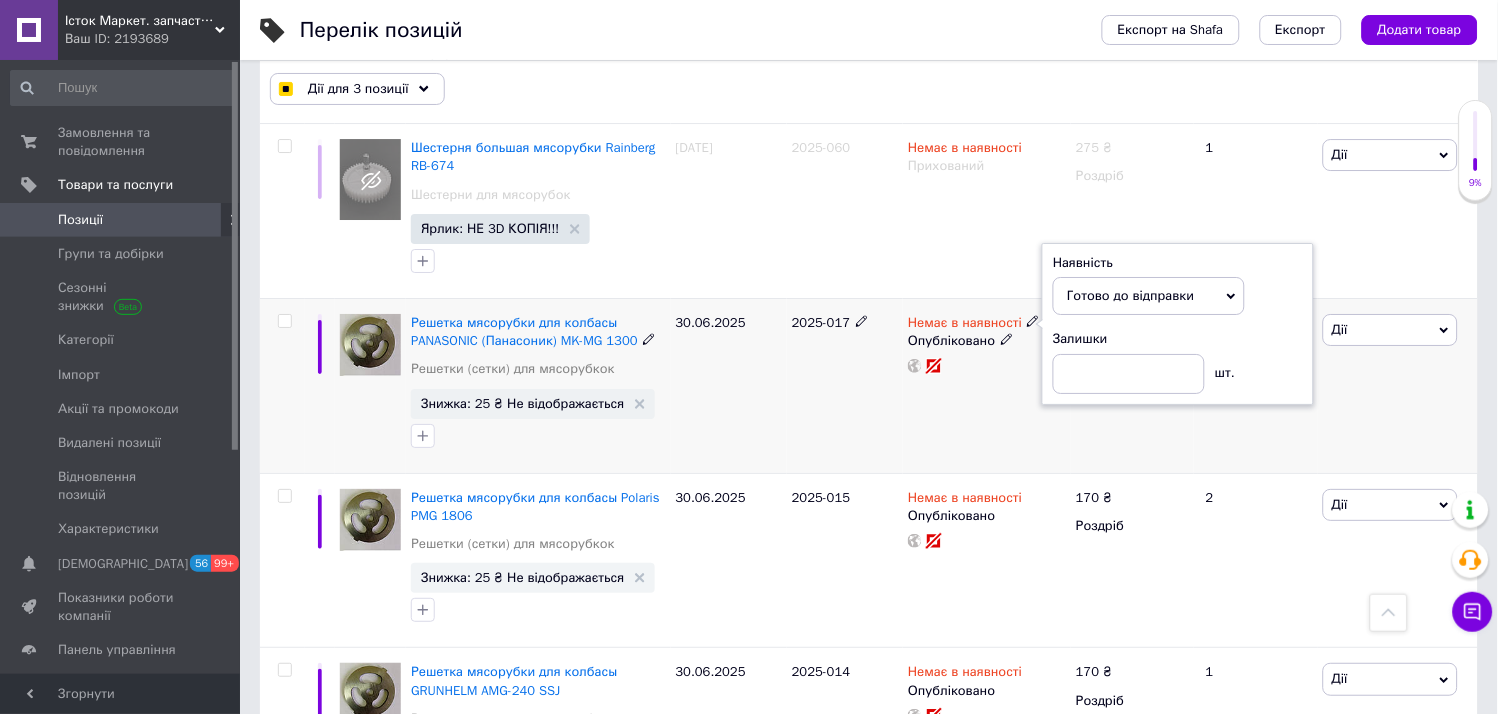 click on "Немає в наявності Наявність Готово до відправки В наявності Немає в наявності Під замовлення Залишки шт. Опубліковано" at bounding box center (987, 385) 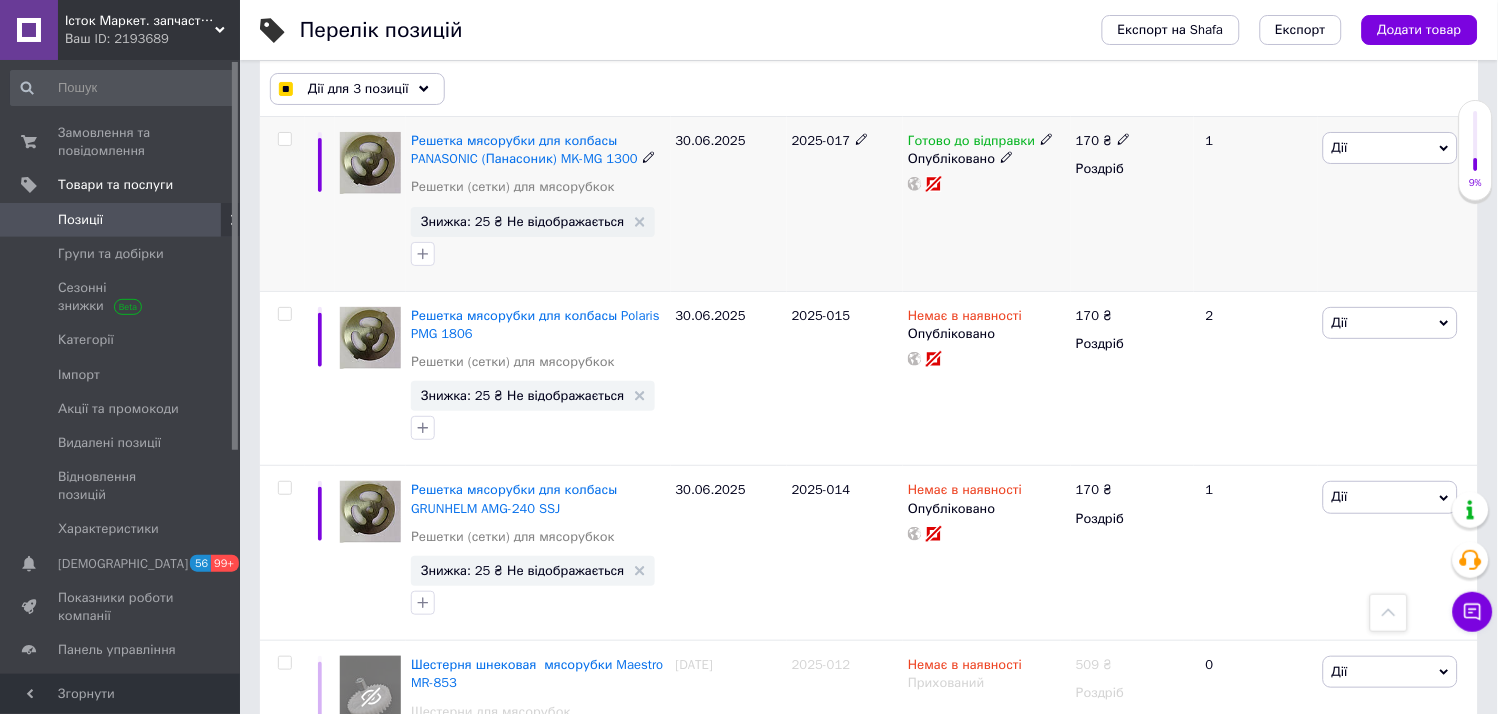 scroll, scrollTop: 1666, scrollLeft: 0, axis: vertical 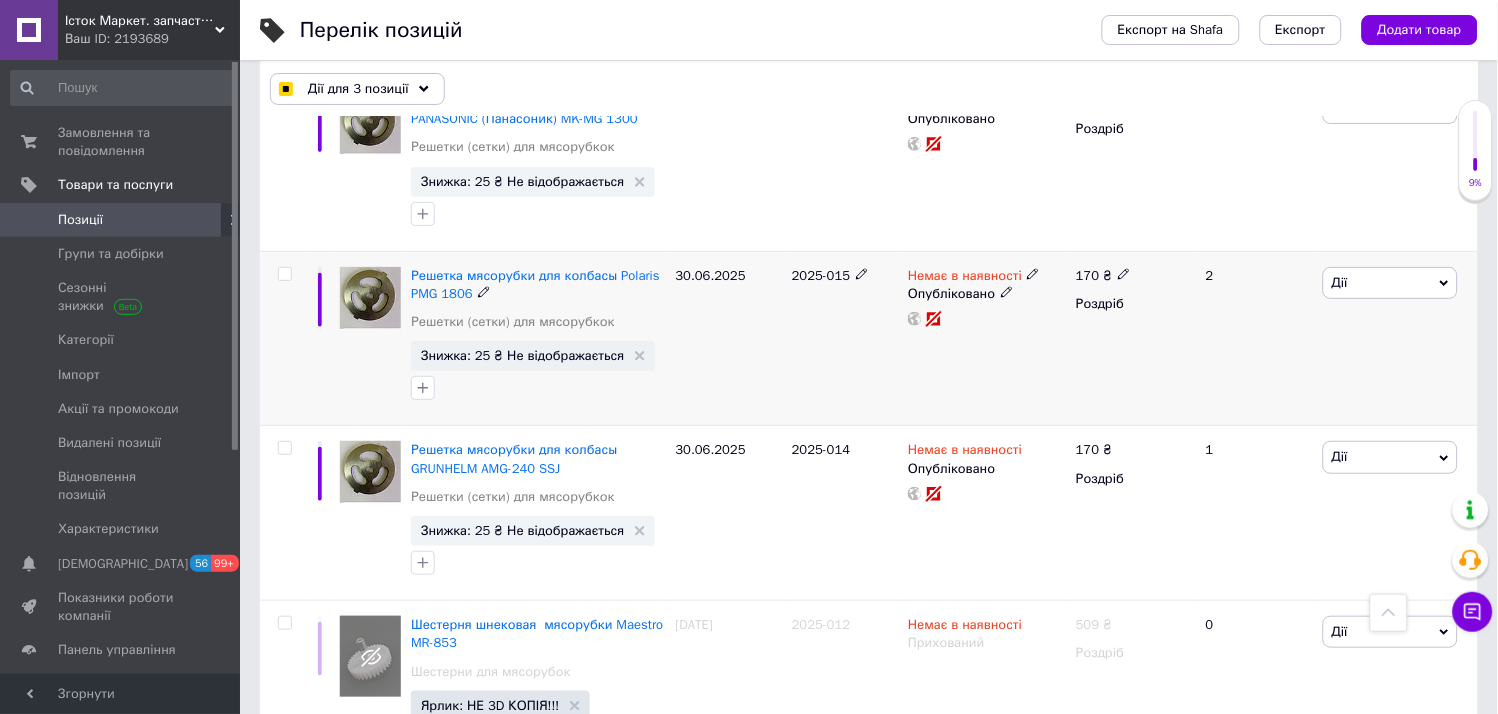 click 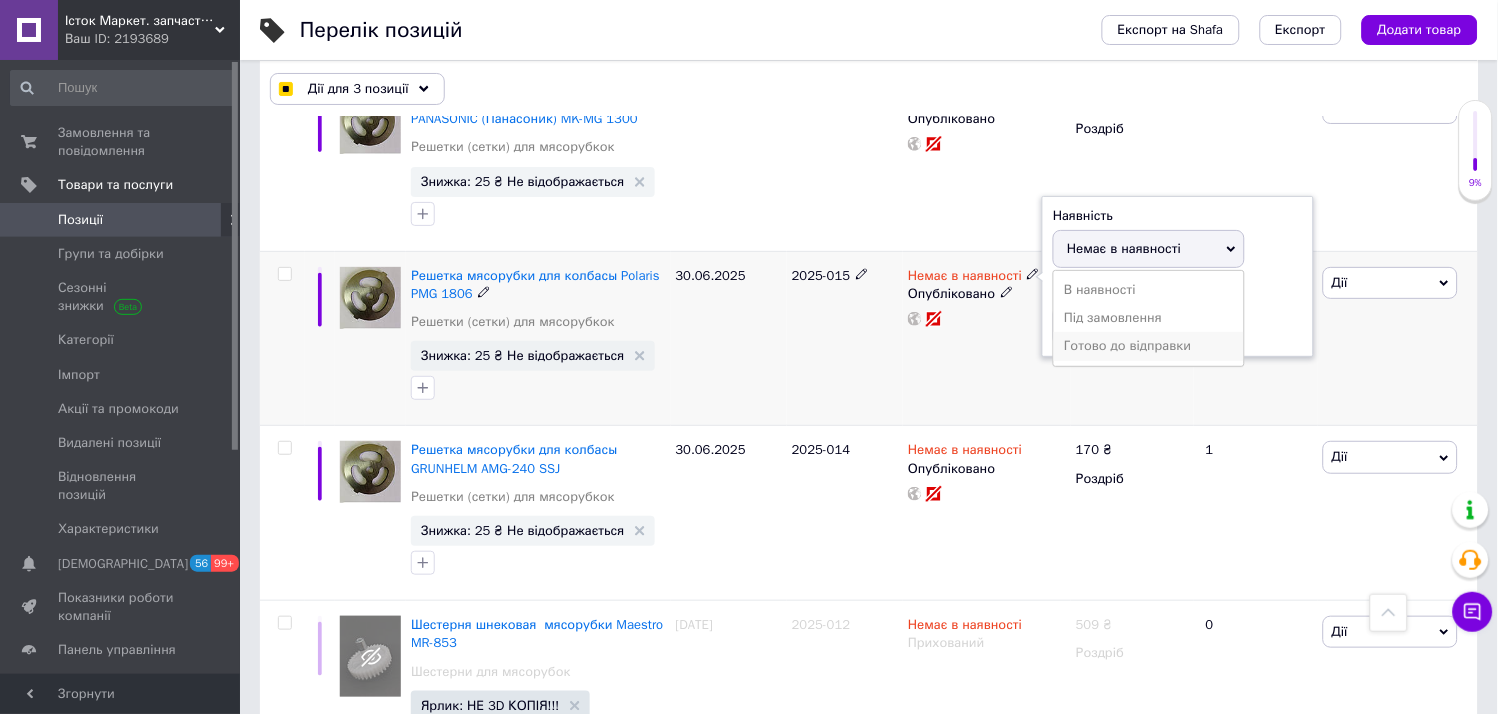 click on "Готово до відправки" at bounding box center [1149, 346] 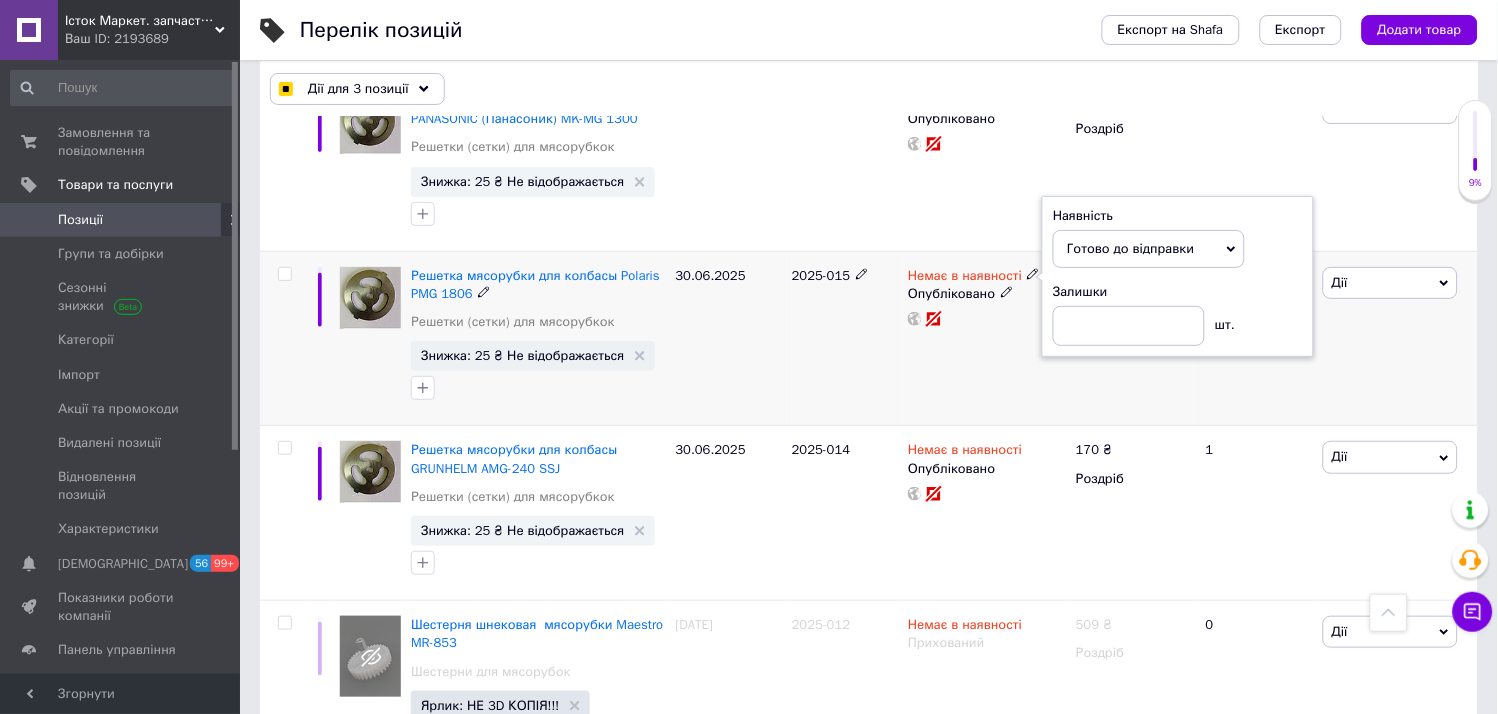 click on "Немає в наявності Наявність Готово до відправки В наявності Немає в наявності Під замовлення Залишки шт. Опубліковано" at bounding box center (987, 338) 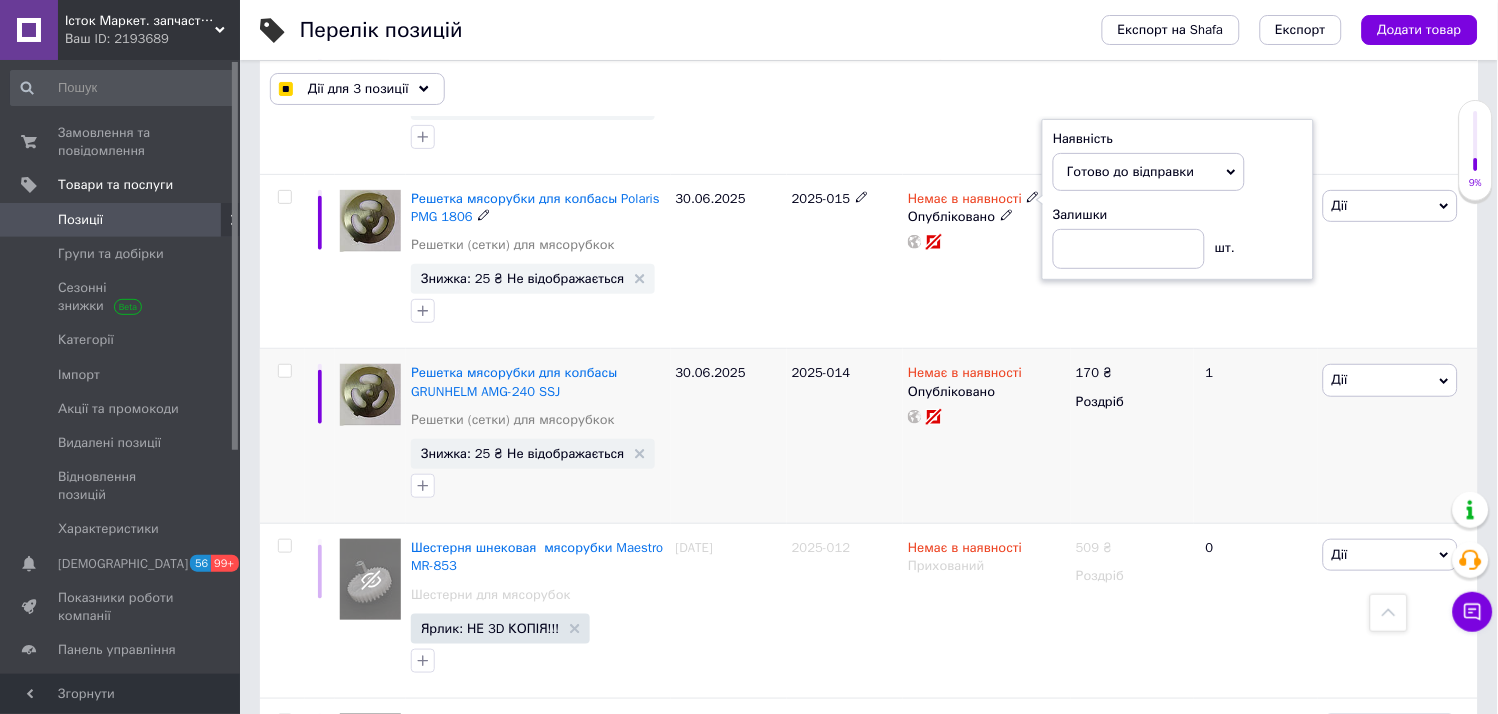 scroll, scrollTop: 1777, scrollLeft: 0, axis: vertical 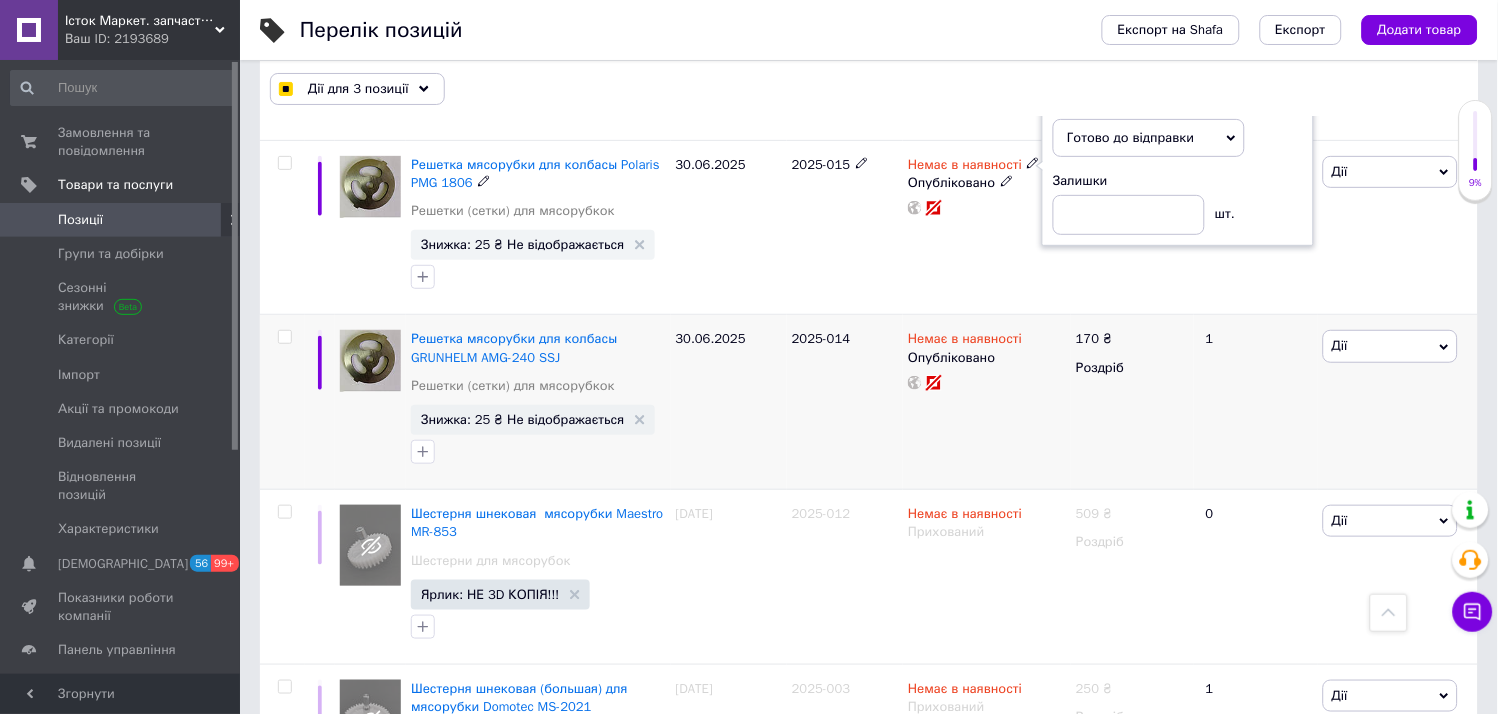 checkbox on "true" 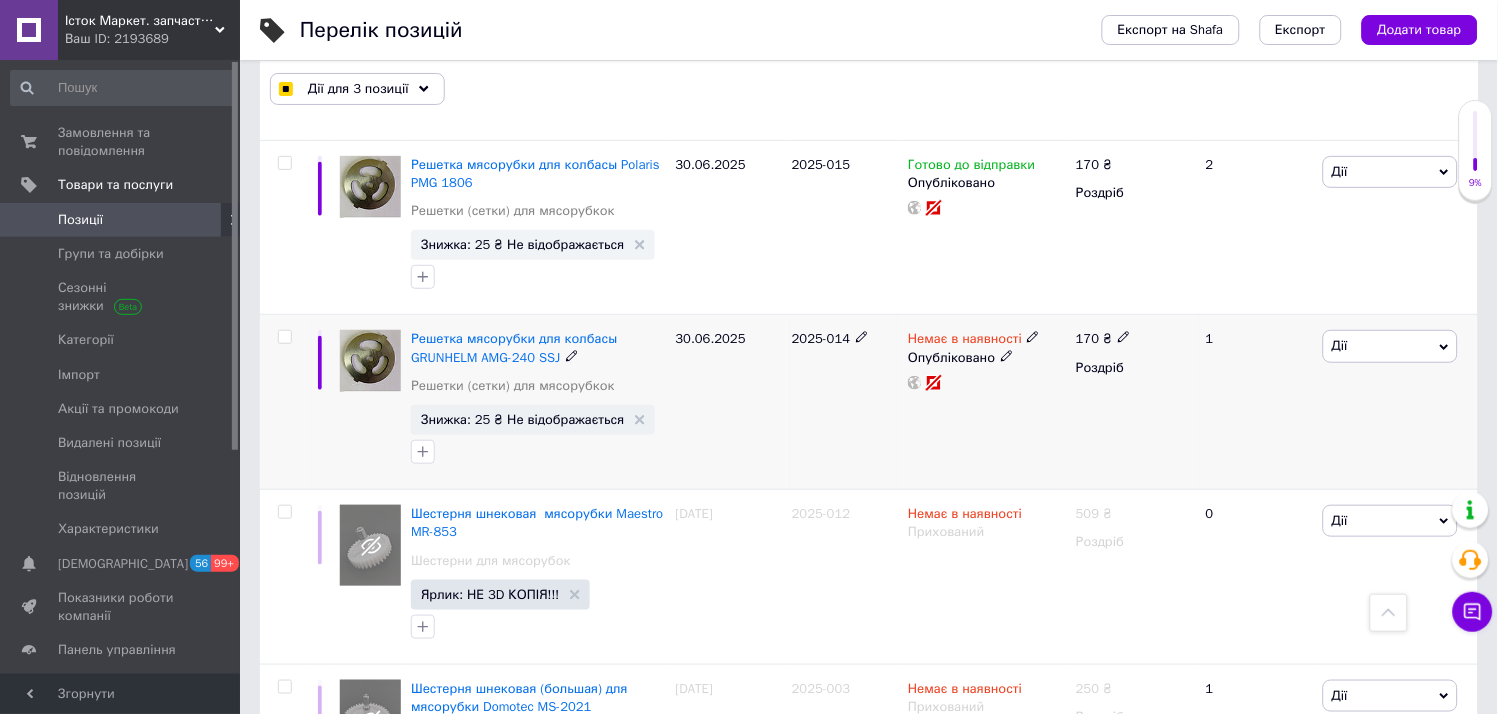 click at bounding box center (1033, 337) 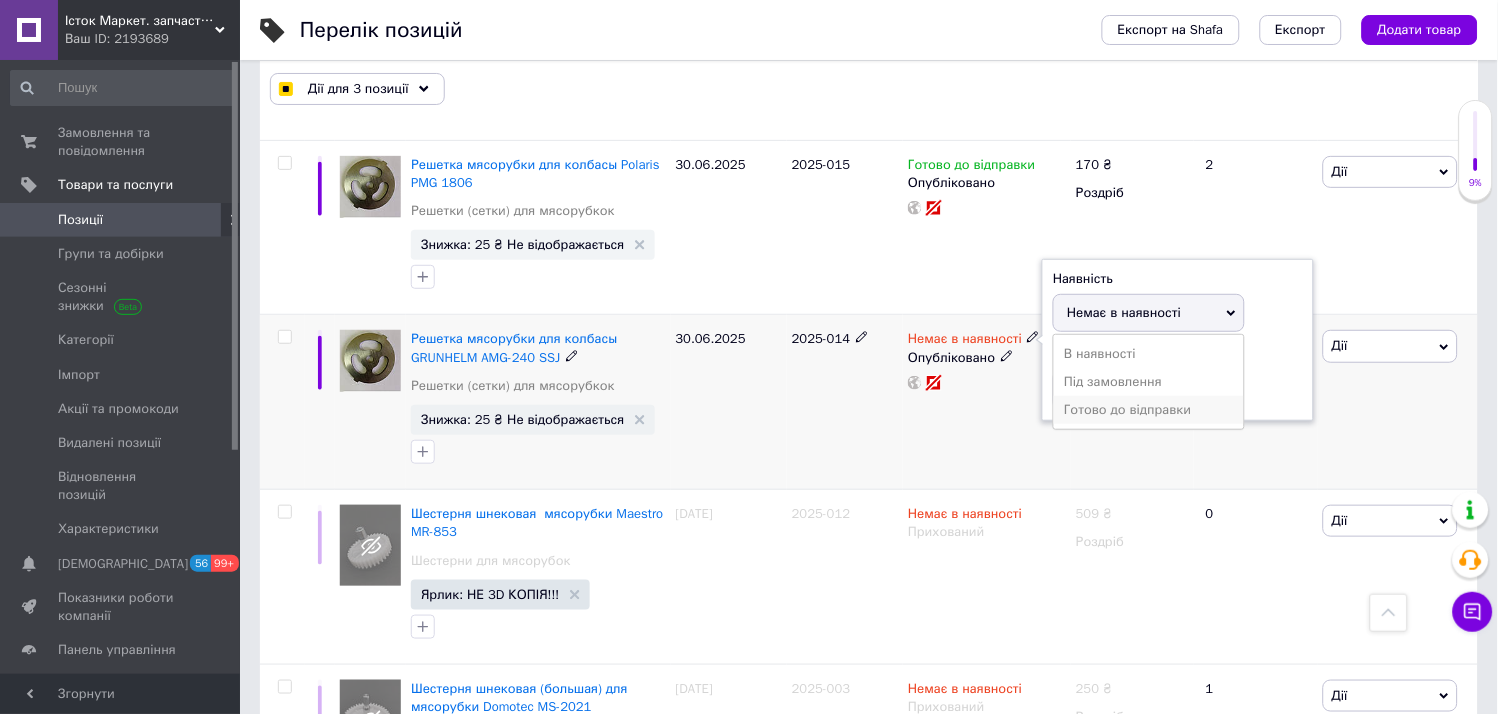 click on "Готово до відправки" at bounding box center (1149, 410) 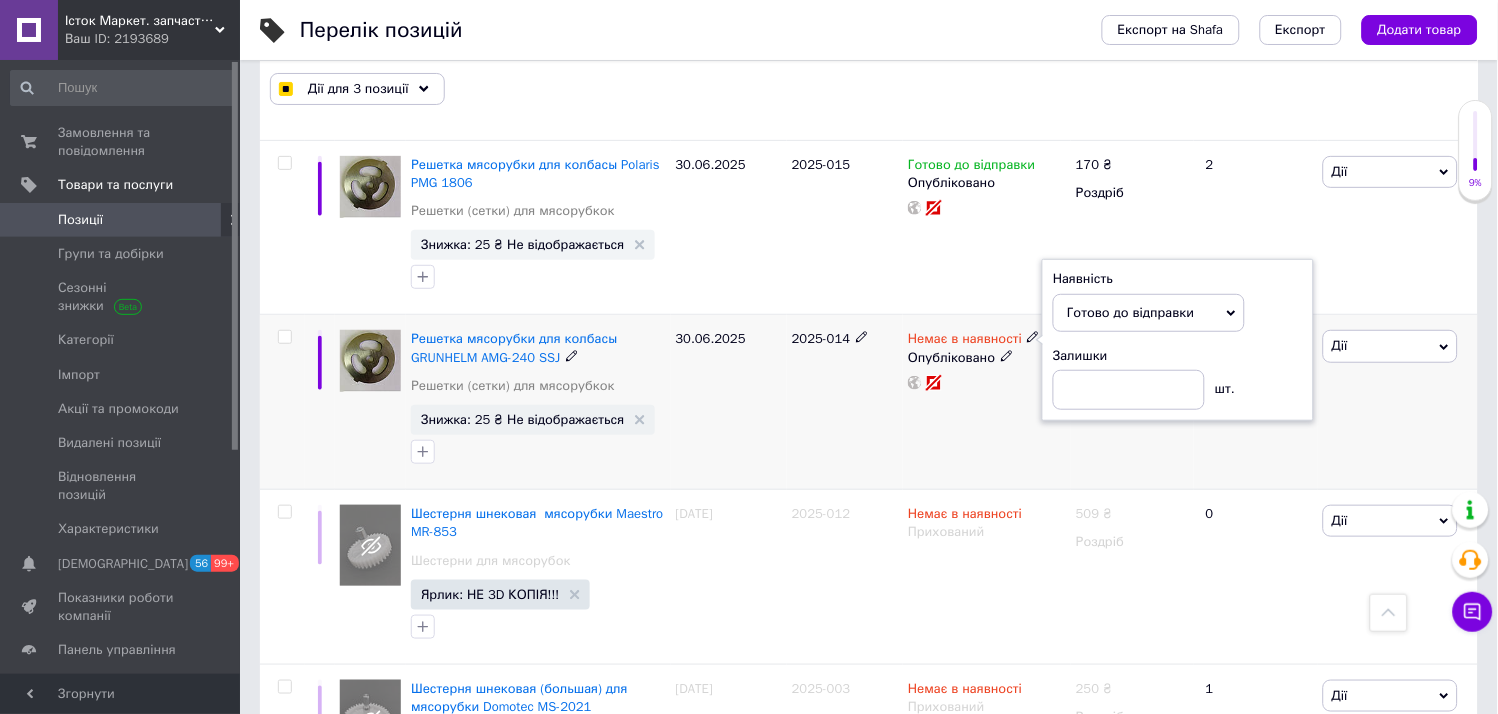 click on "Немає в наявності Наявність Готово до відправки В наявності Немає в наявності Під замовлення Залишки шт. Опубліковано" at bounding box center [987, 402] 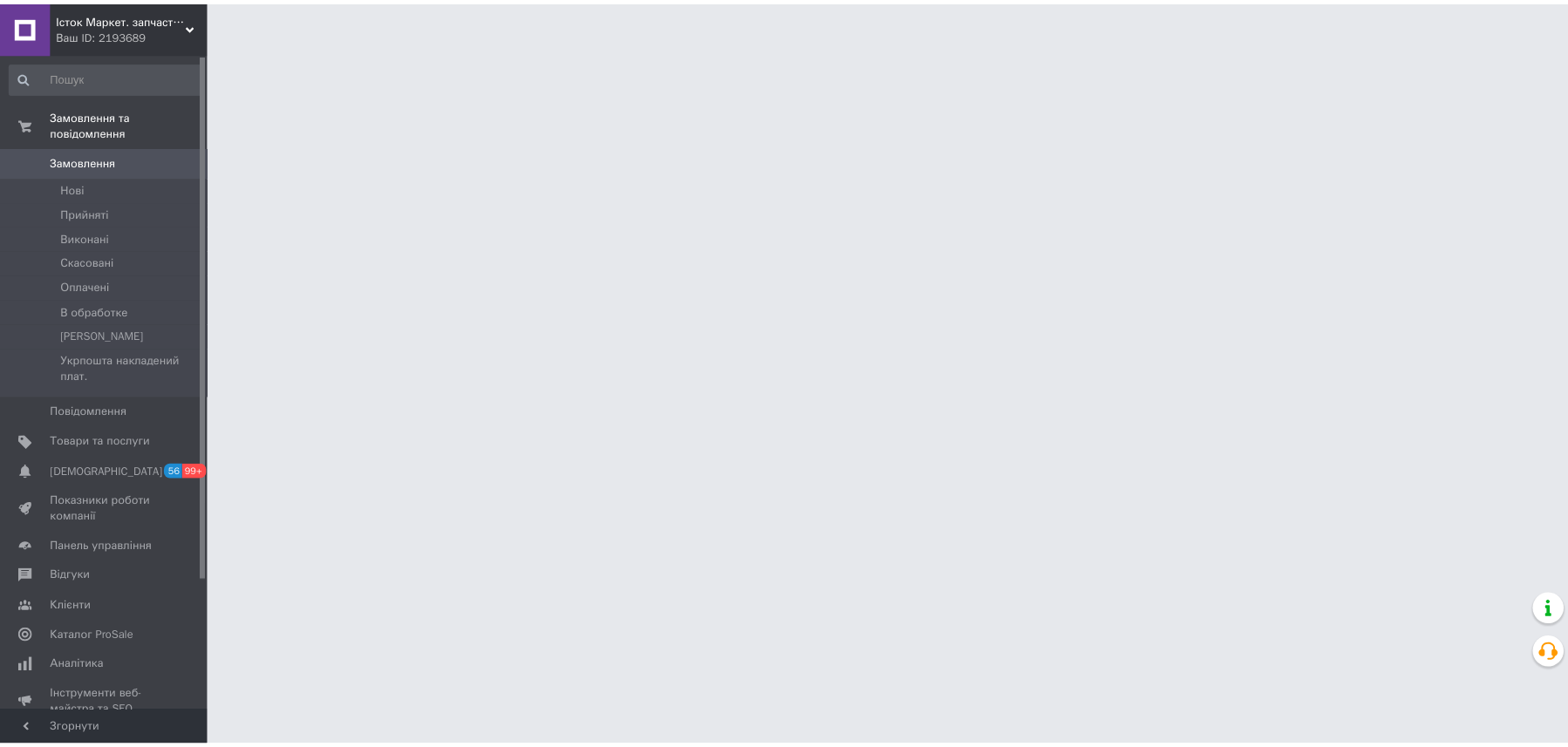 scroll, scrollTop: 0, scrollLeft: 0, axis: both 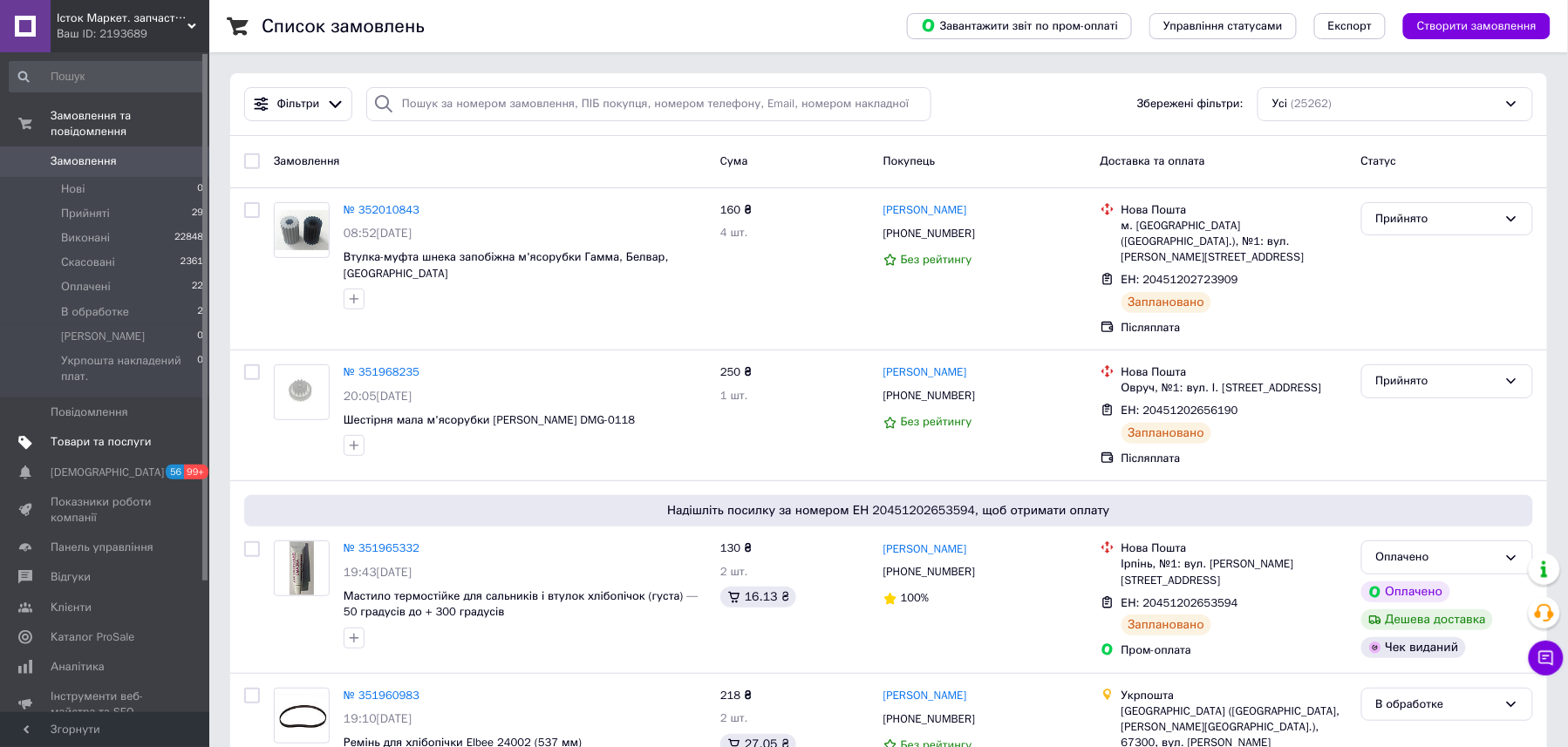 click on "Товари та послуги" at bounding box center (100, 442) 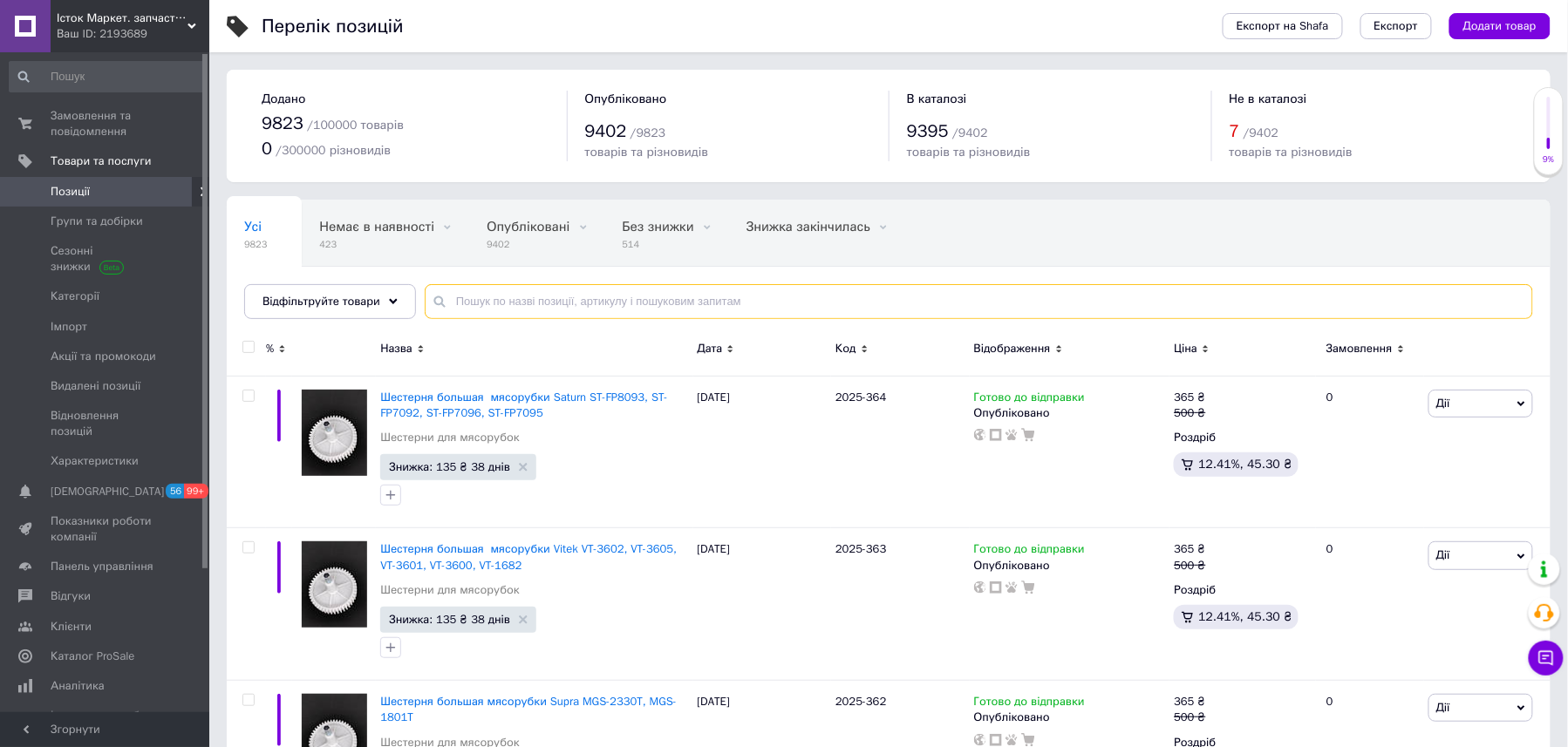 click at bounding box center [978, 302] 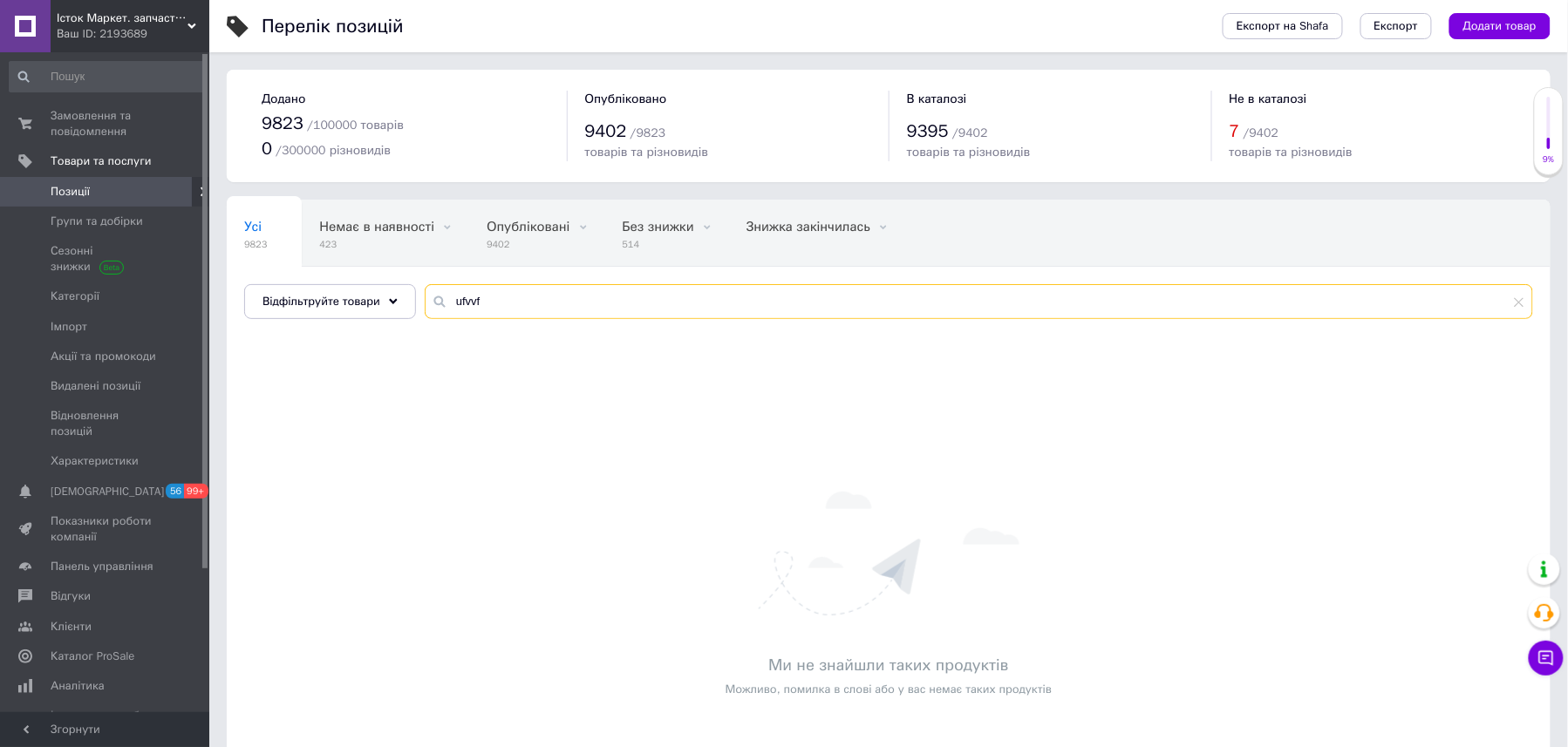 click on "ufvvf" at bounding box center [978, 302] 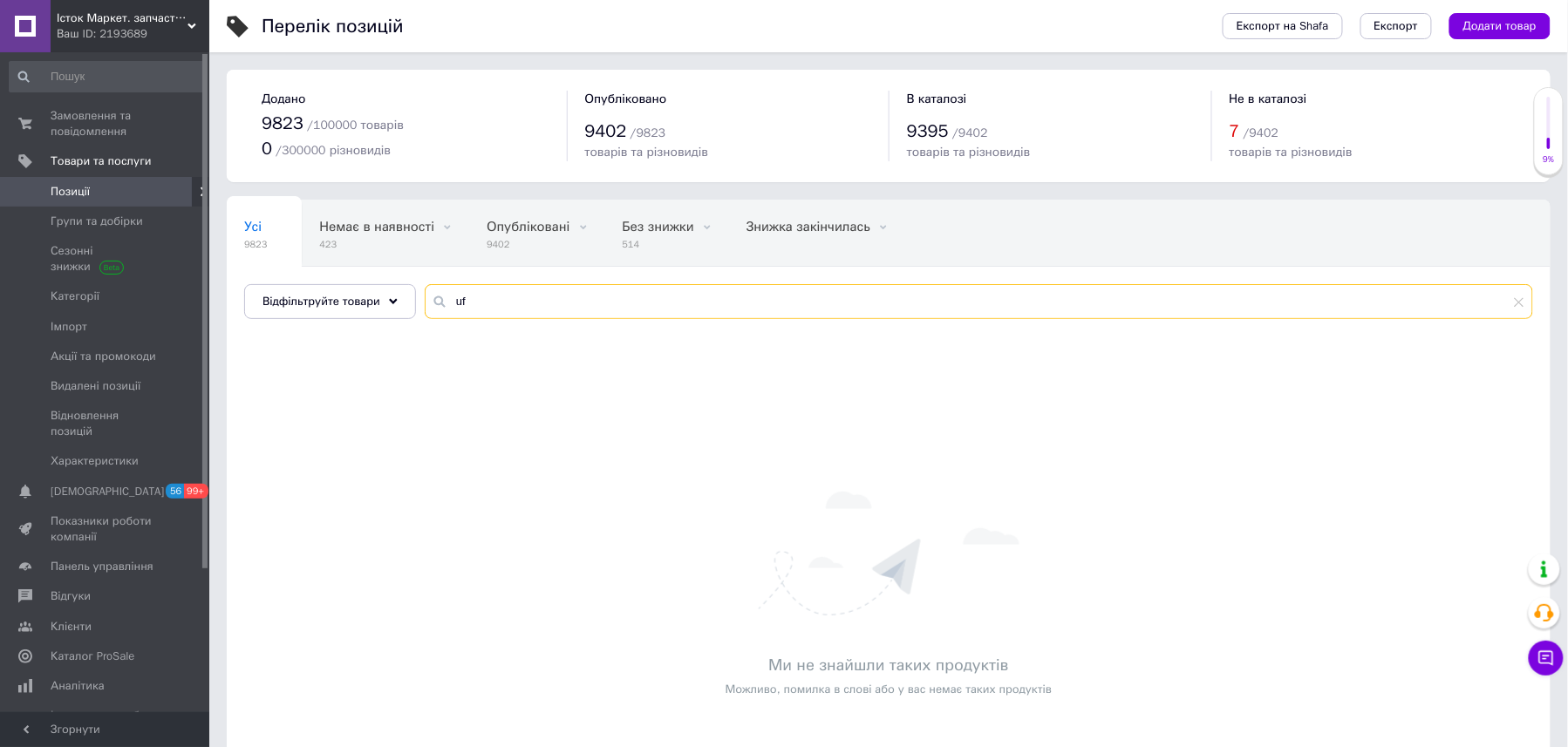 type on "u" 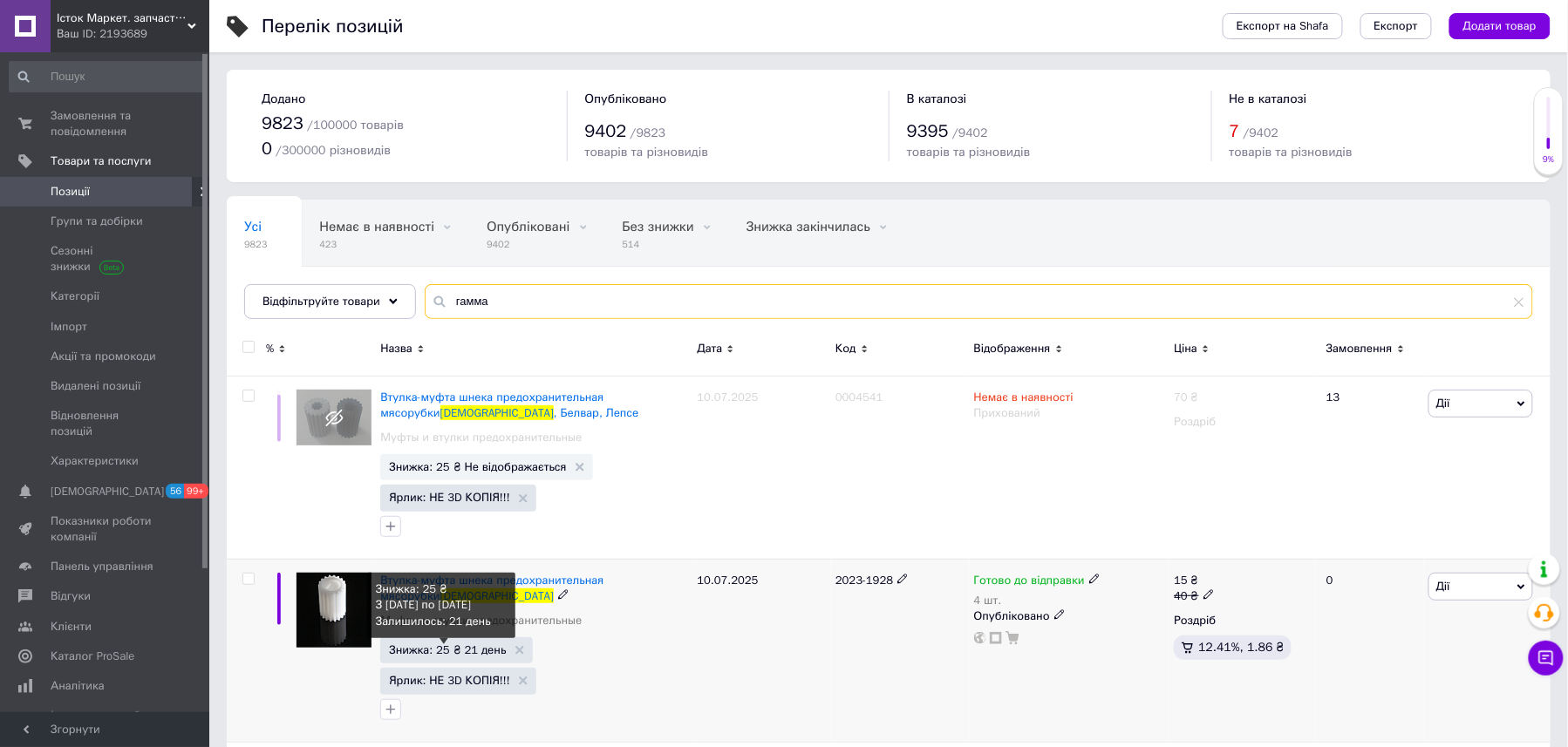 type on "гамма" 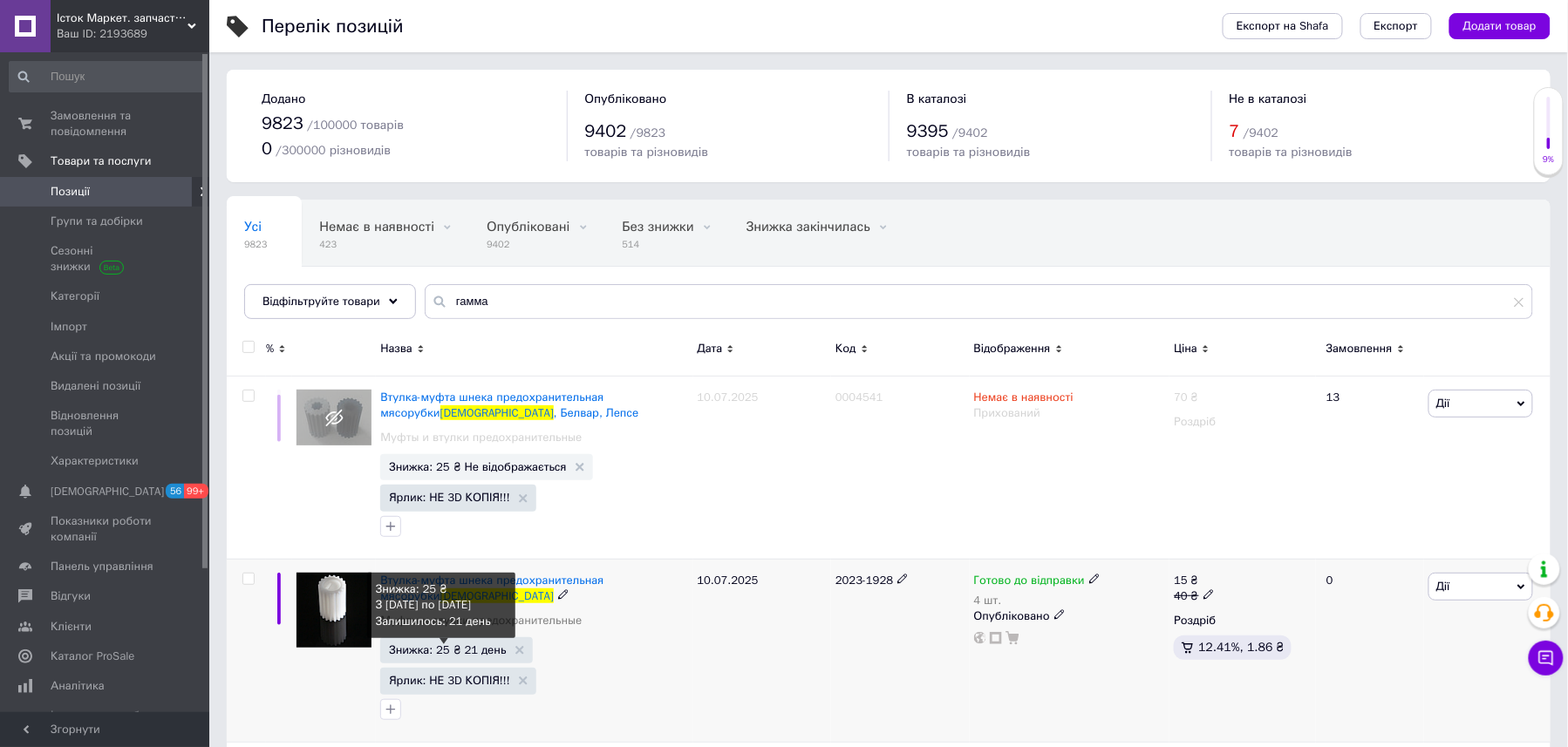 click on "Знижка: 25 ₴ 21 день" at bounding box center [447, 649] 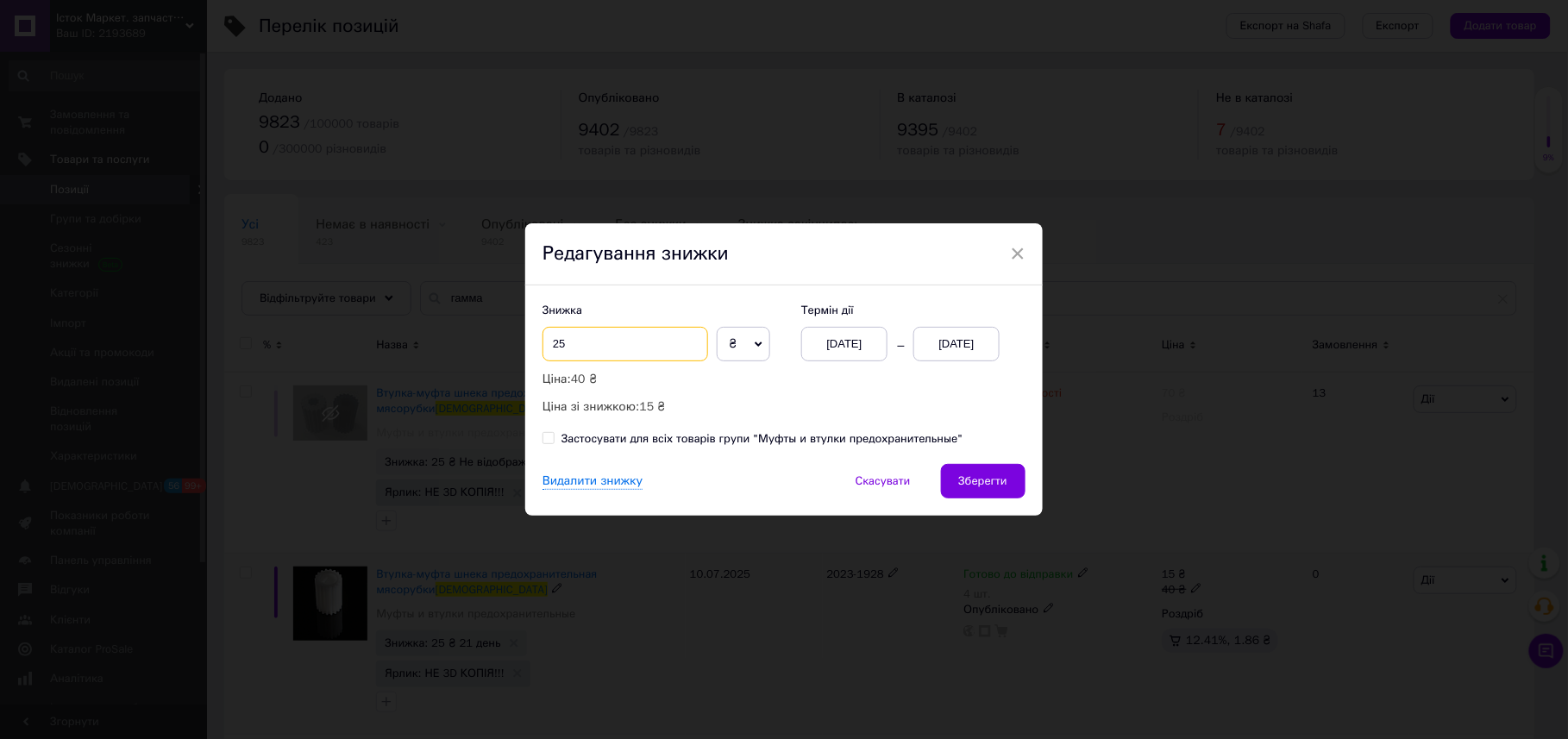 drag, startPoint x: 594, startPoint y: 346, endPoint x: 533, endPoint y: 336, distance: 61.81424 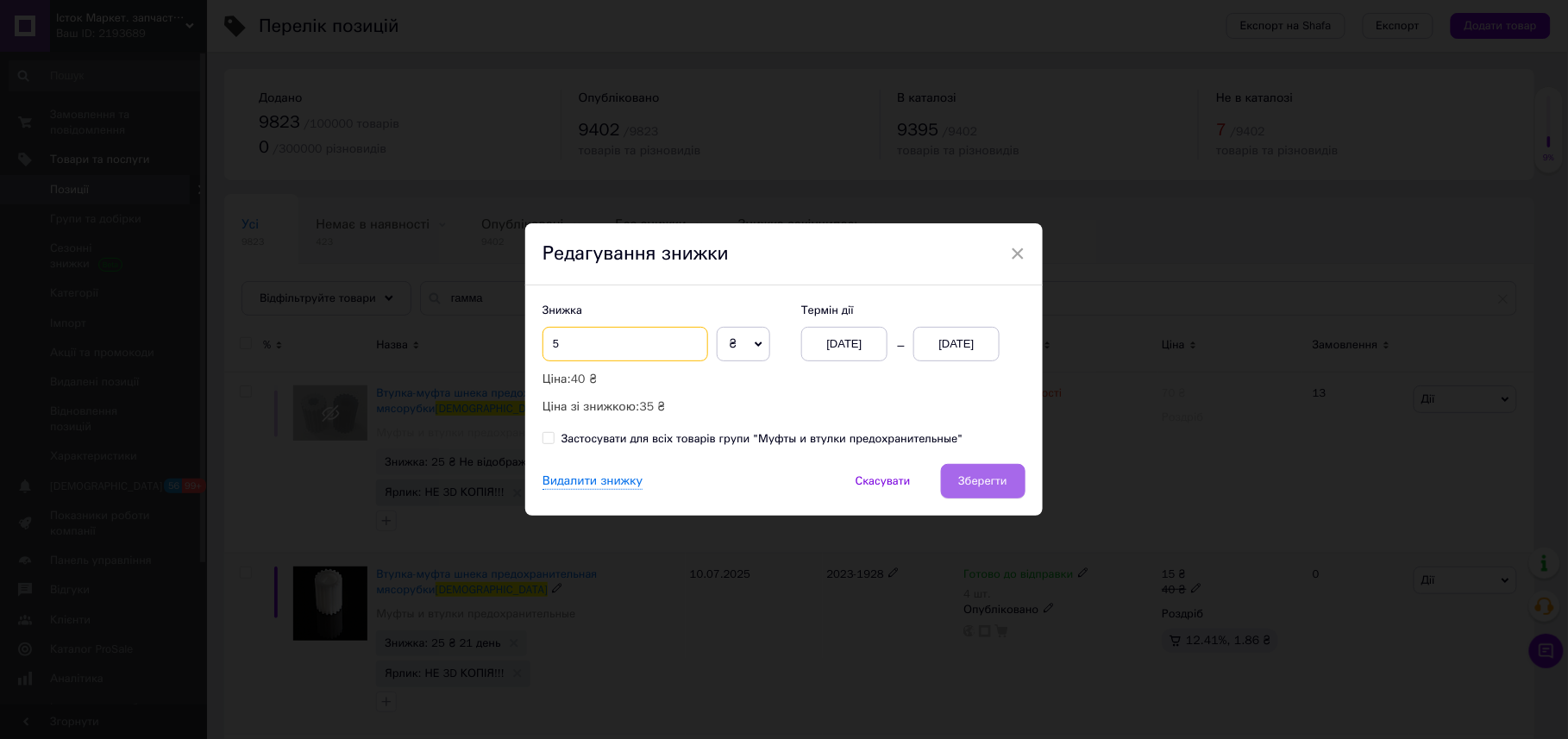 type on "5" 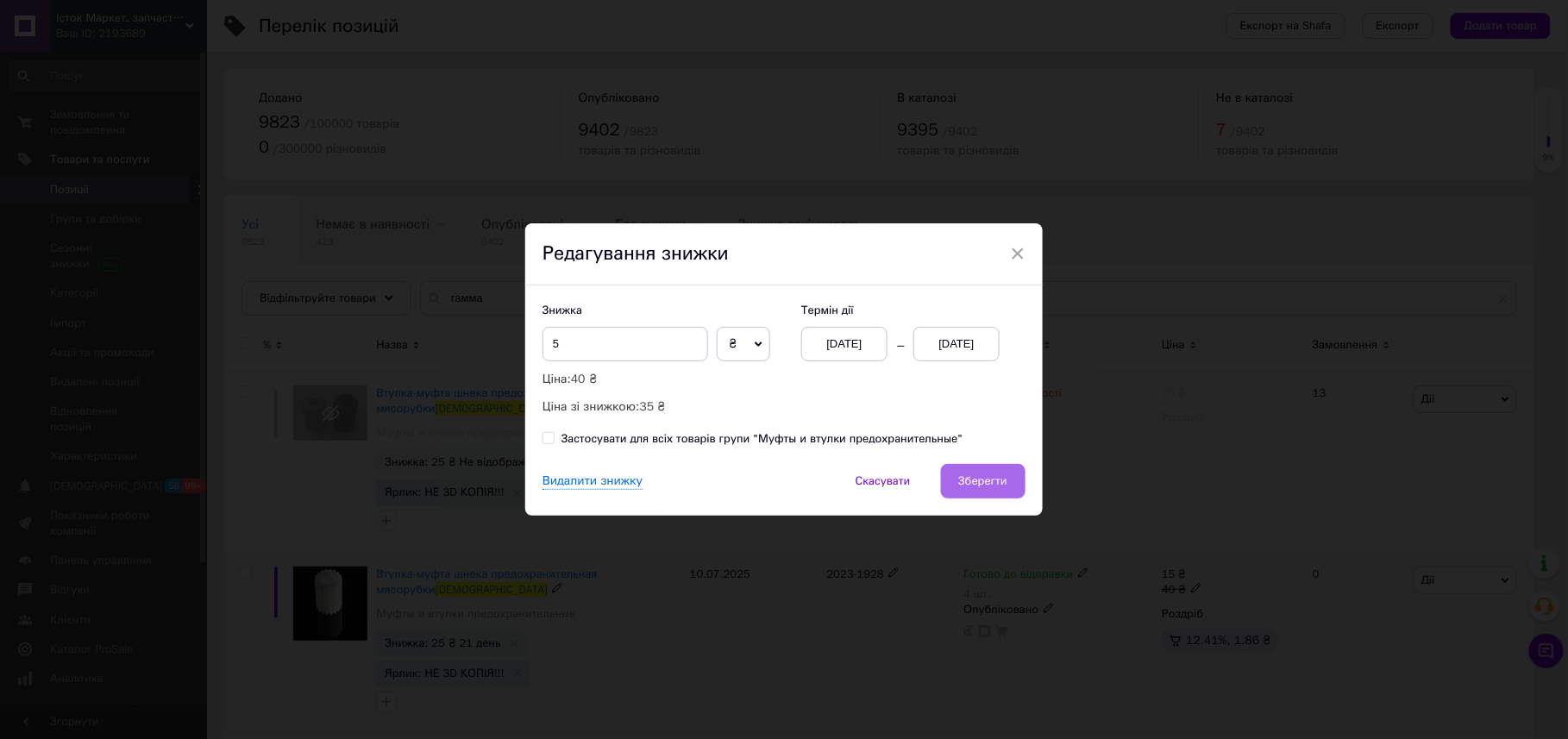 click on "Зберегти" at bounding box center (983, 481) 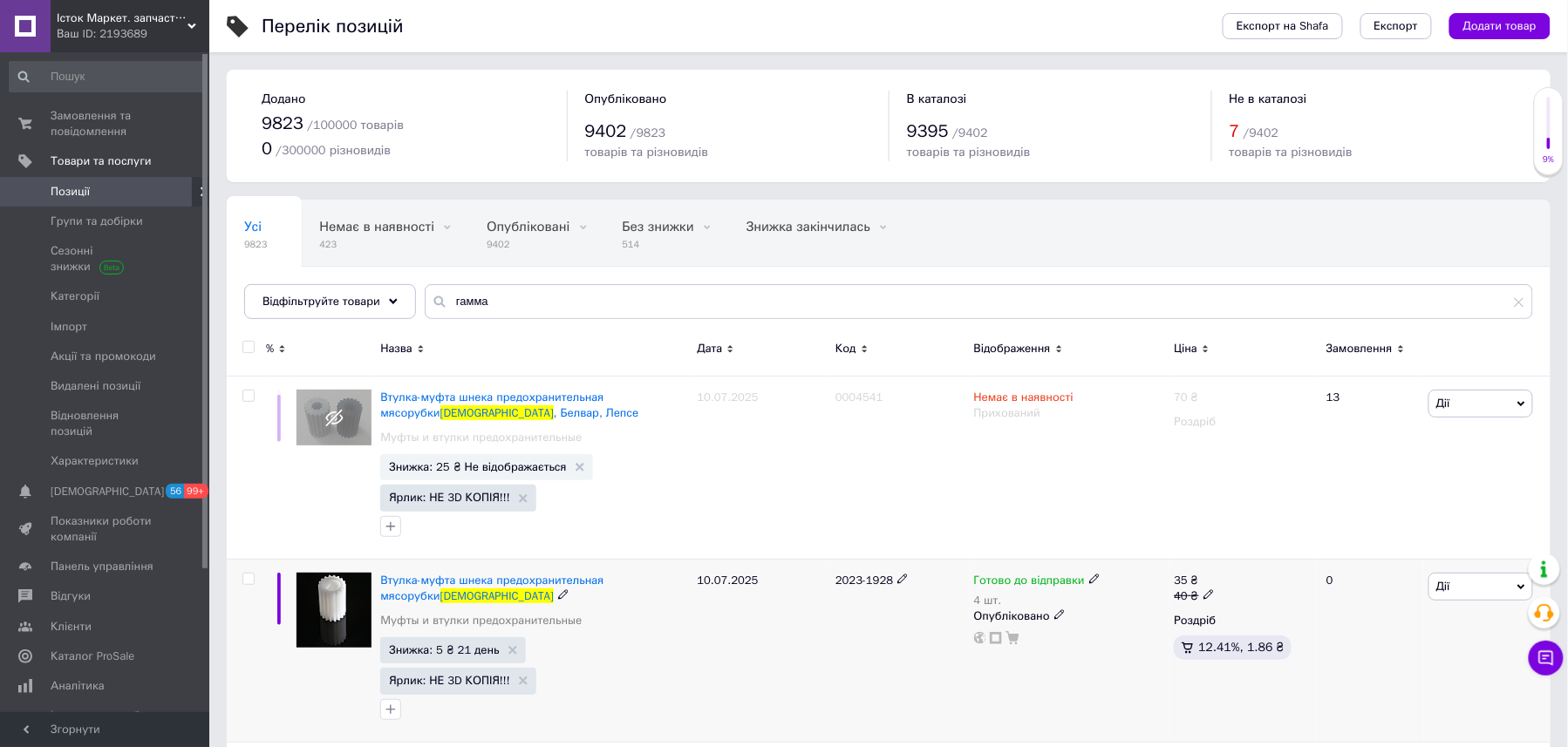 click 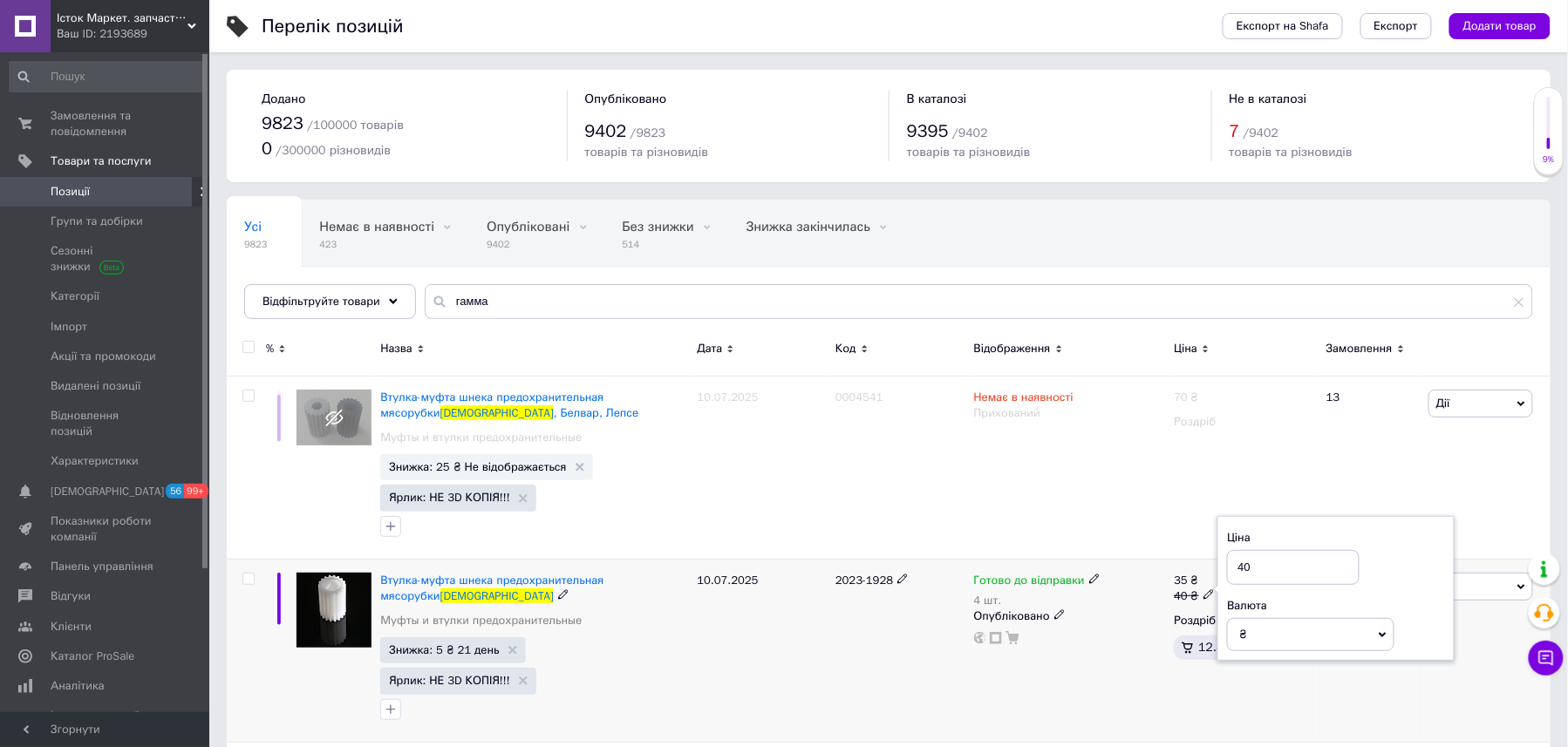 click on "40" at bounding box center [1293, 567] 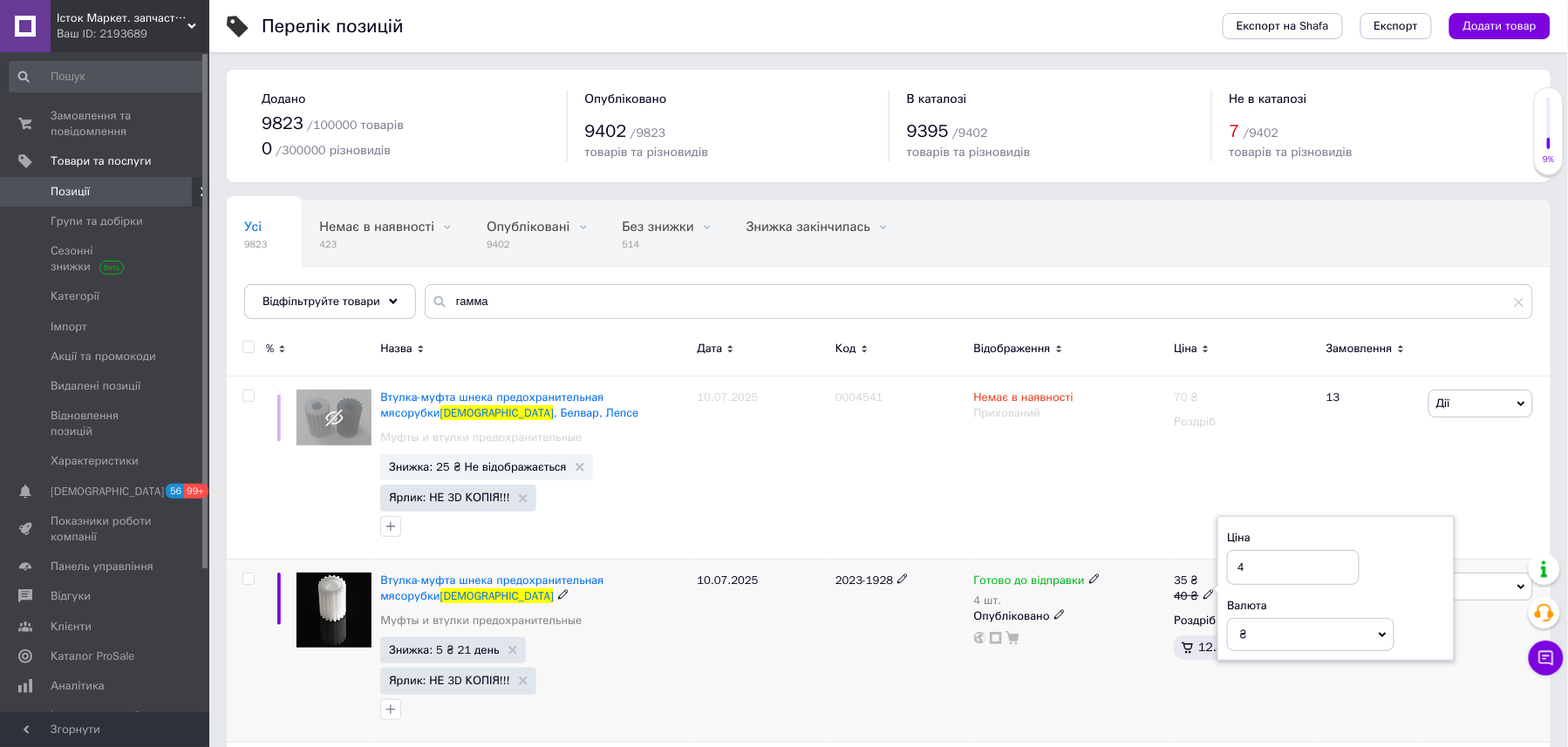 type on "46" 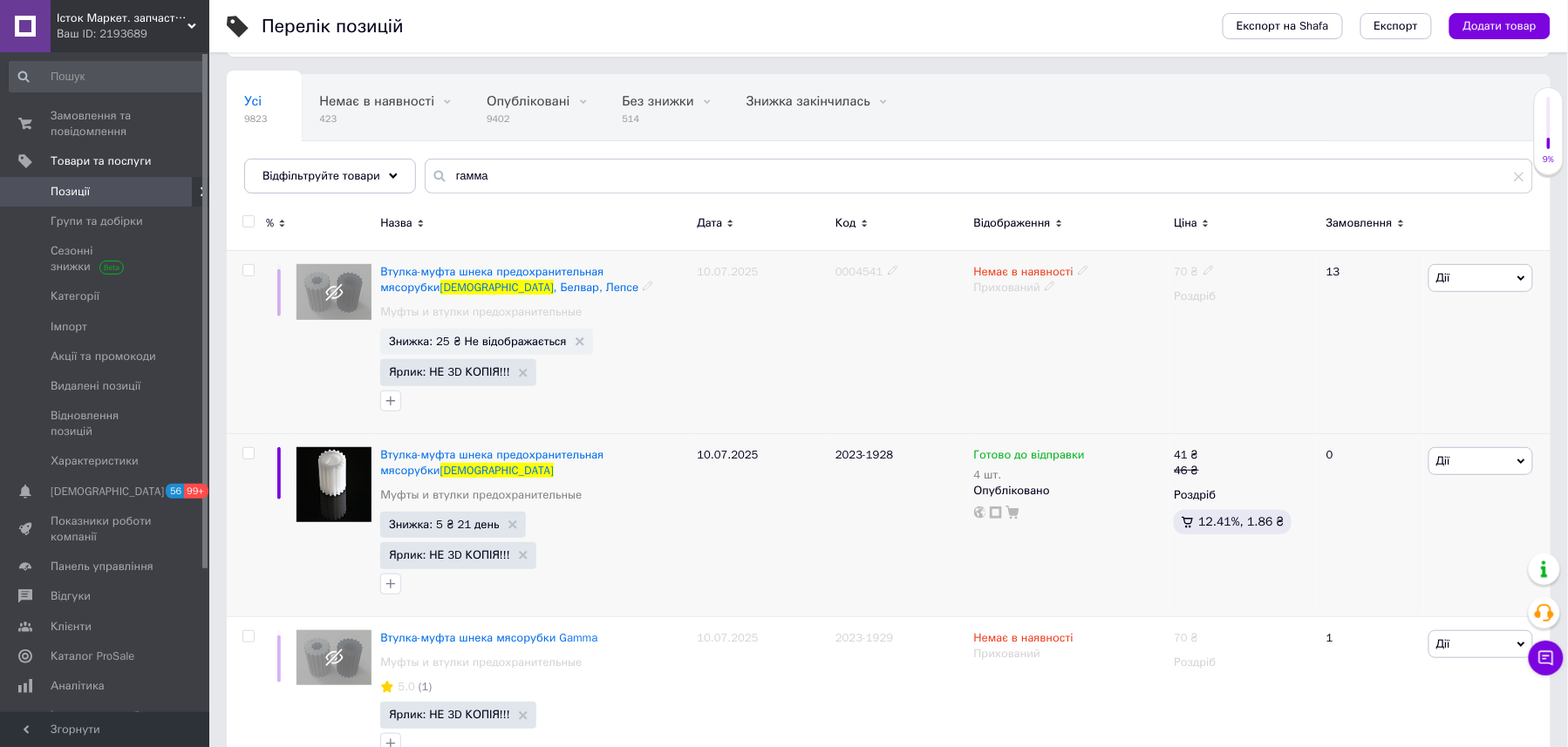 scroll, scrollTop: 126, scrollLeft: 0, axis: vertical 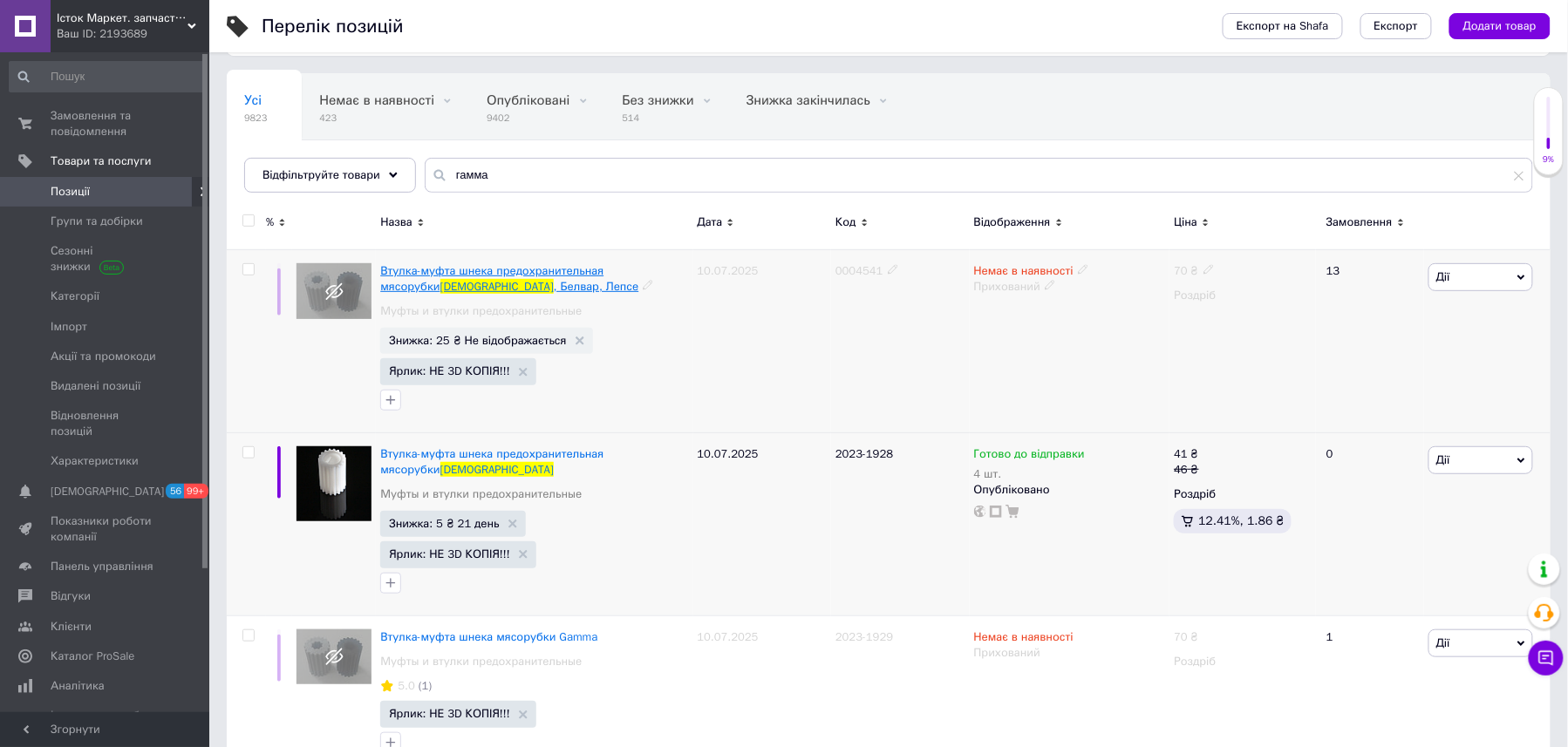 click on "Втулка-муфта шнека предохранительная мясорубки" at bounding box center (492, 278) 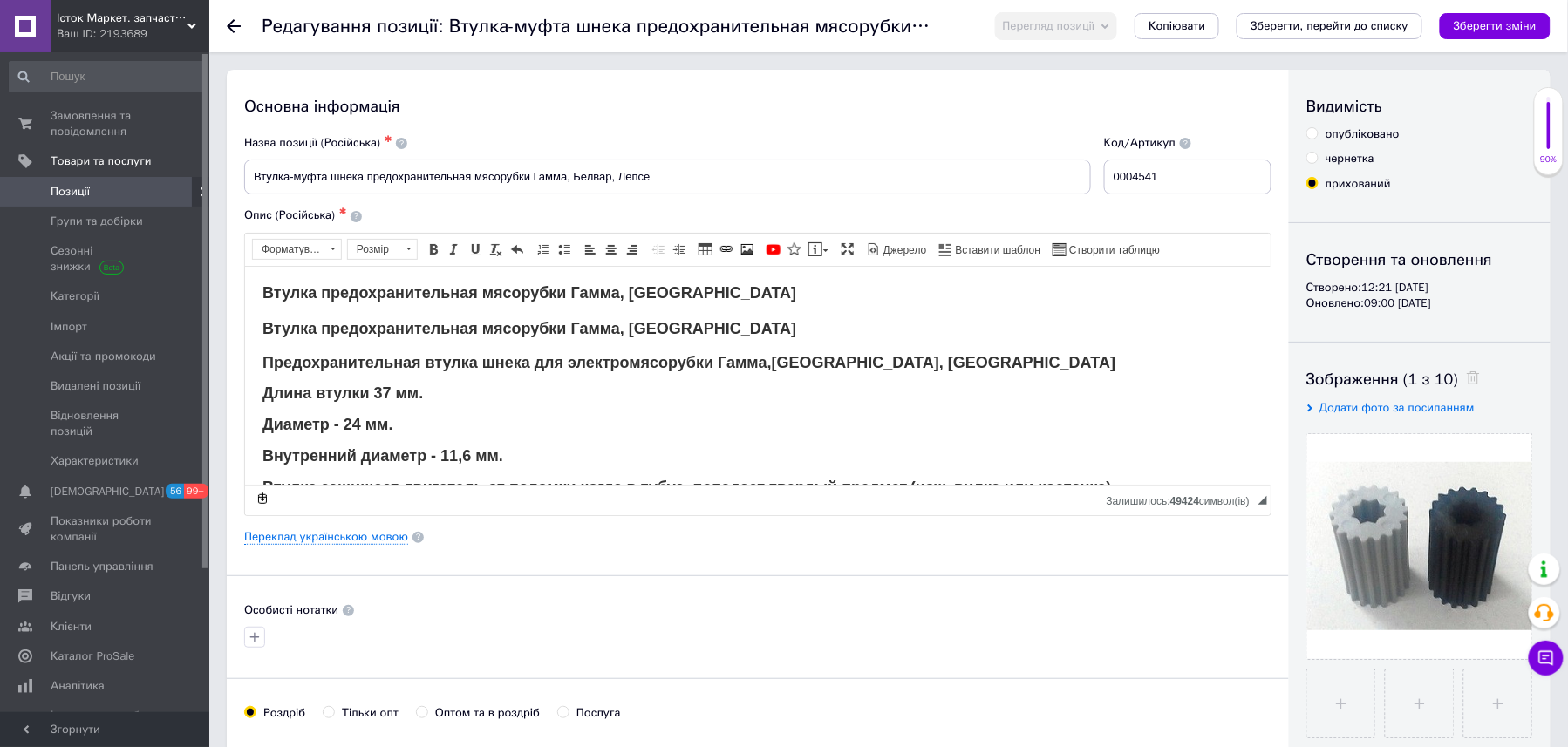 scroll, scrollTop: 0, scrollLeft: 0, axis: both 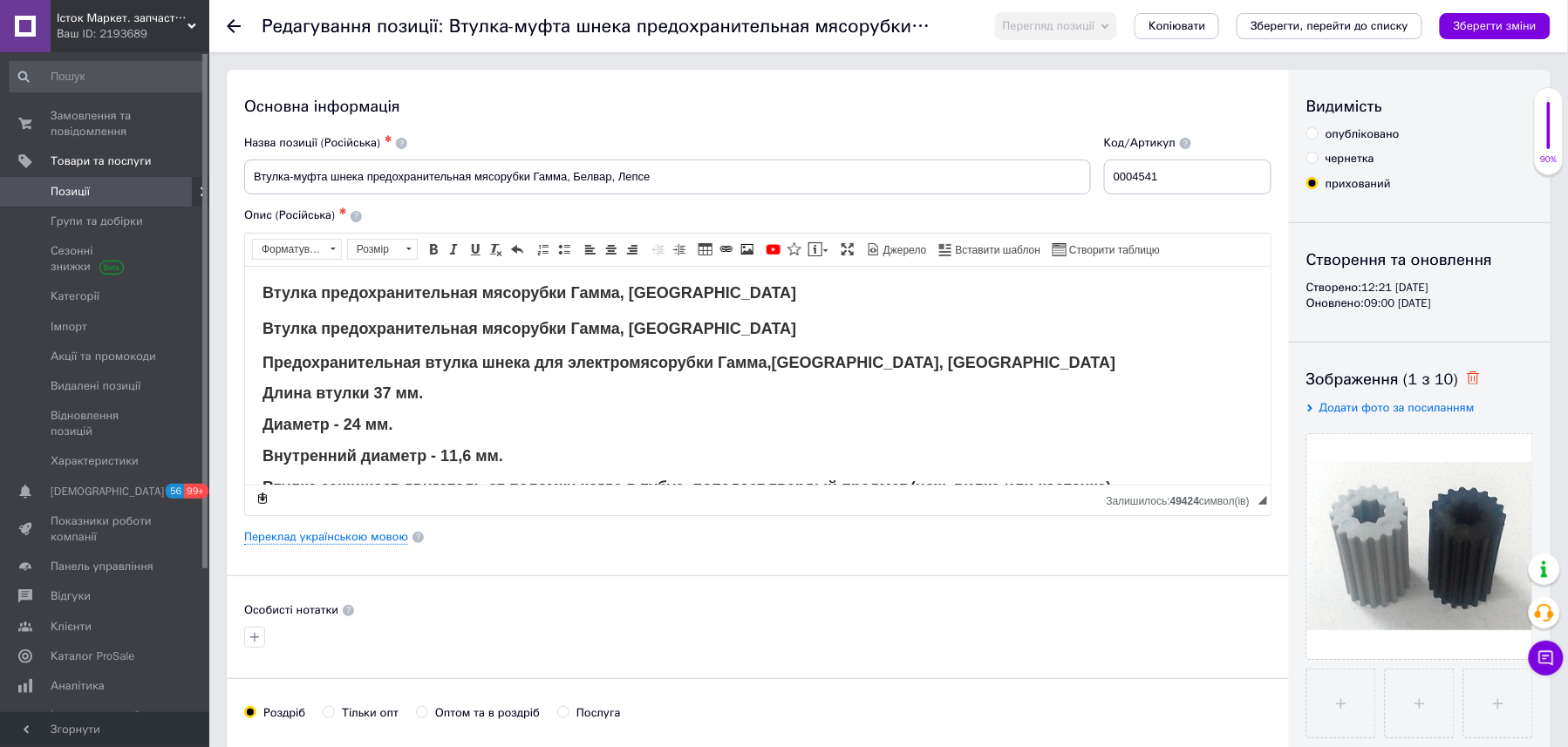 click 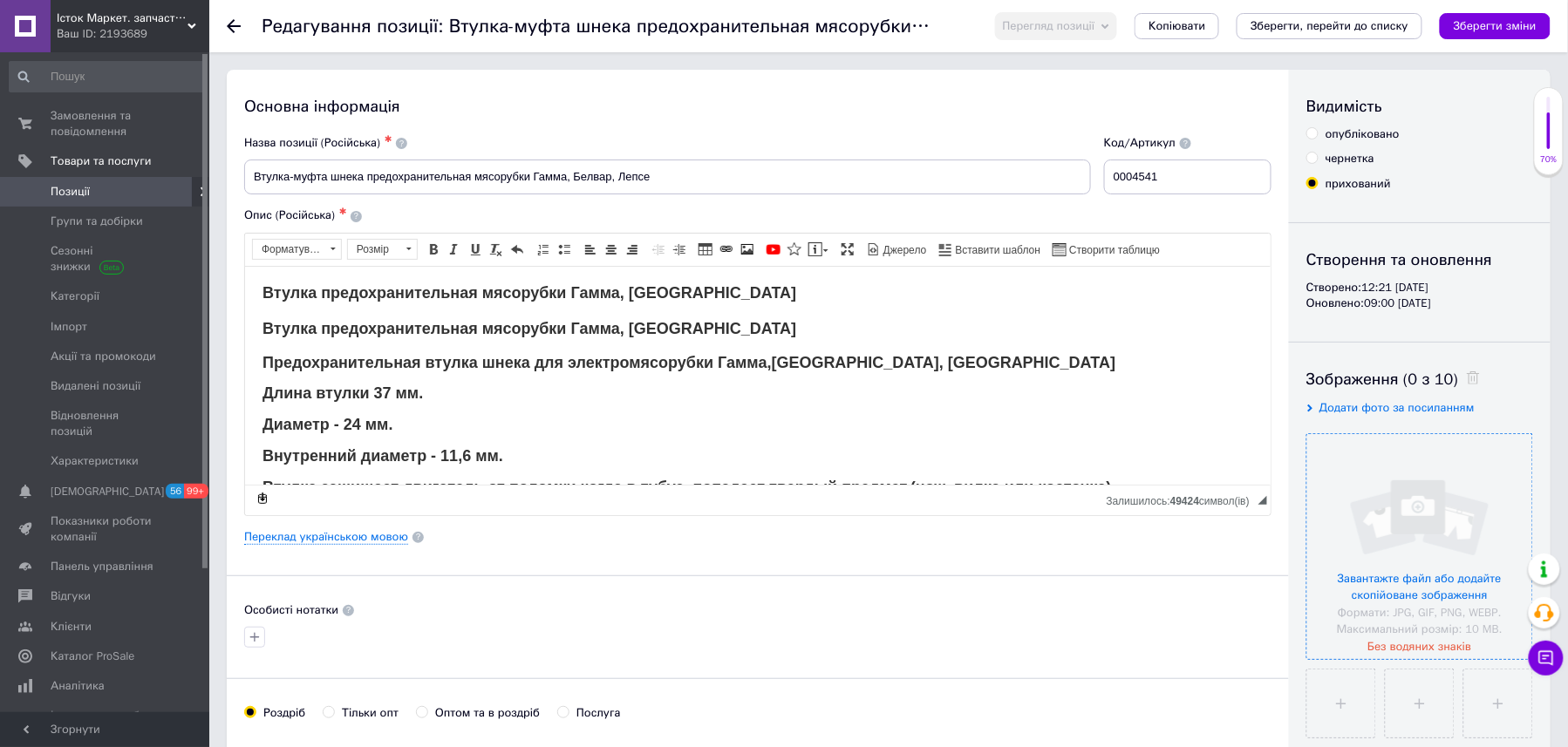 click at bounding box center [1420, 547] 